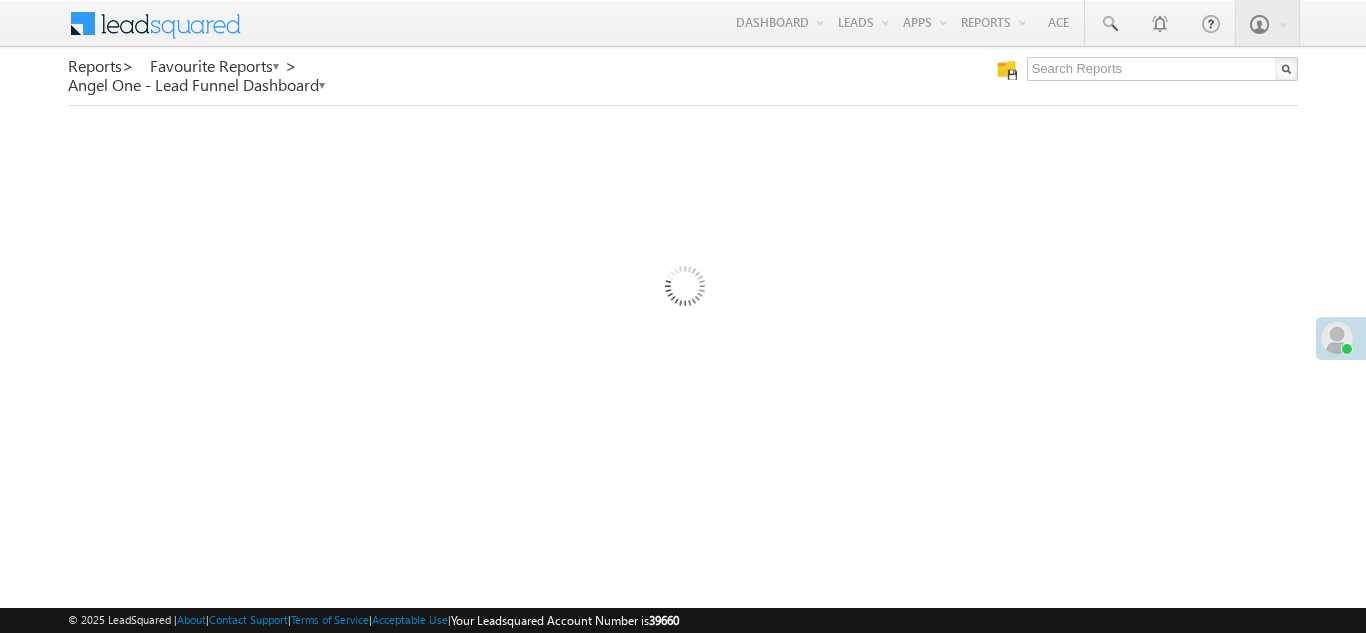 scroll, scrollTop: 0, scrollLeft: 0, axis: both 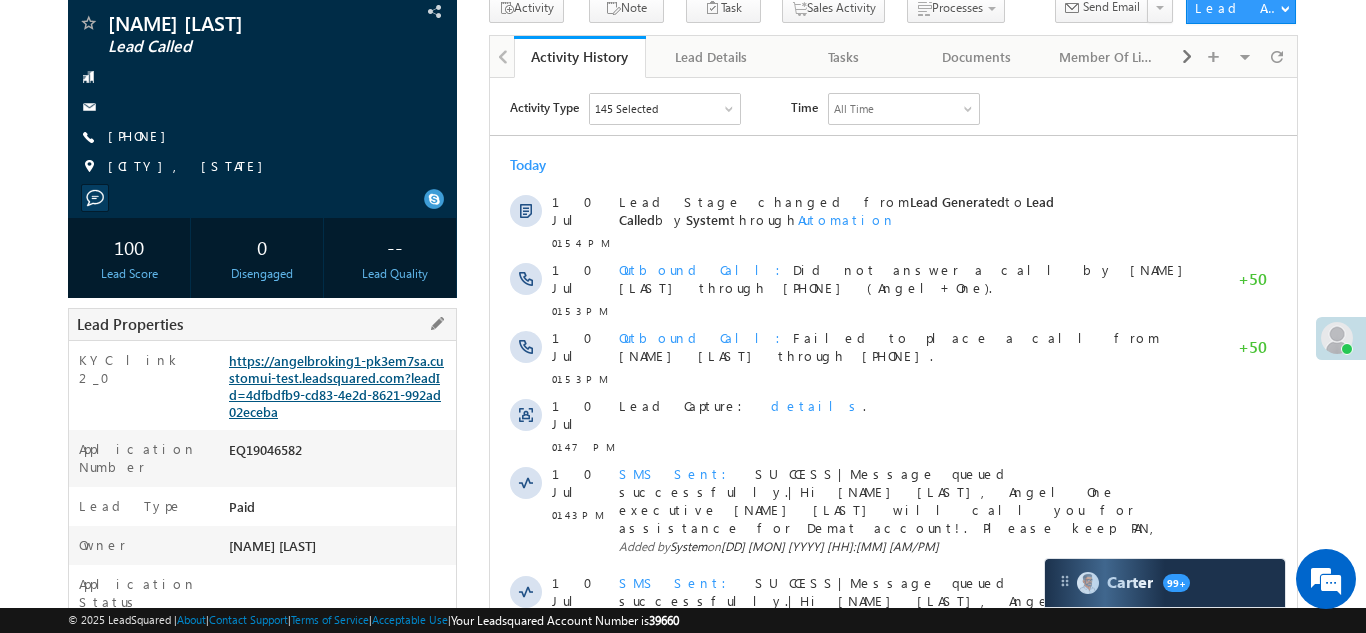 click on "https://angelbroking1-pk3em7sa.customui-test.leadsquared.com?leadId=4dfbdfb9-cd83-4e2d-8621-992ad02eceba" at bounding box center [336, 386] 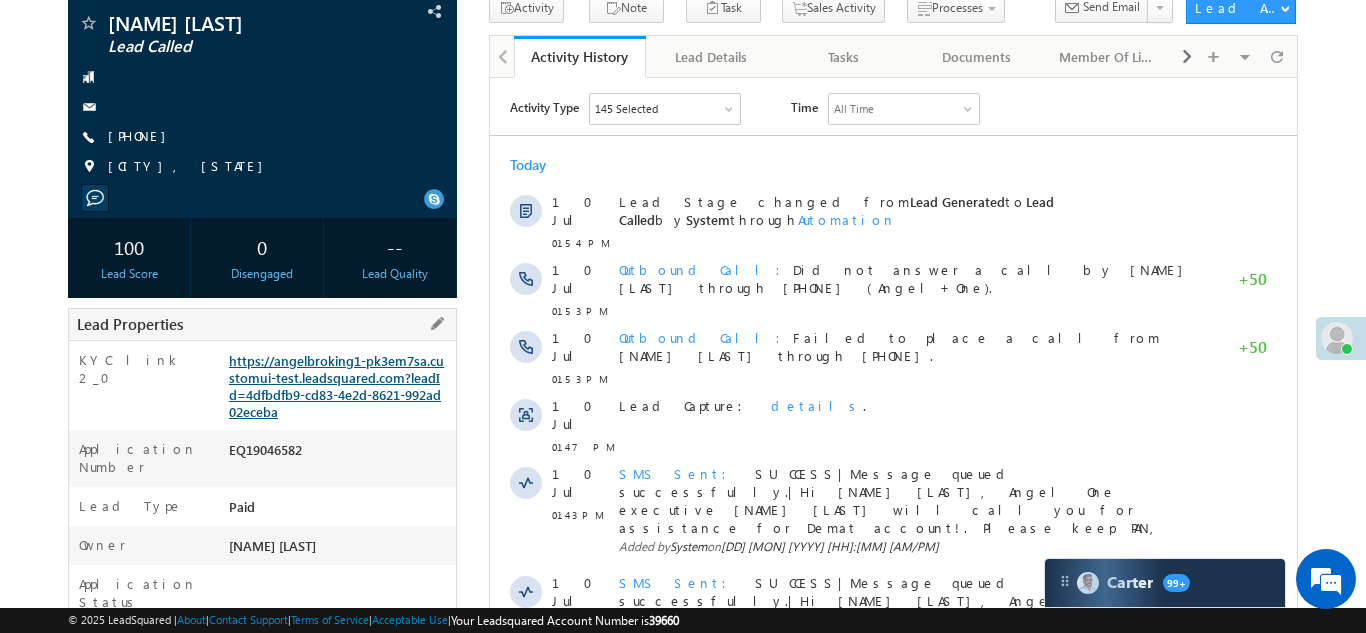 scroll, scrollTop: 0, scrollLeft: 0, axis: both 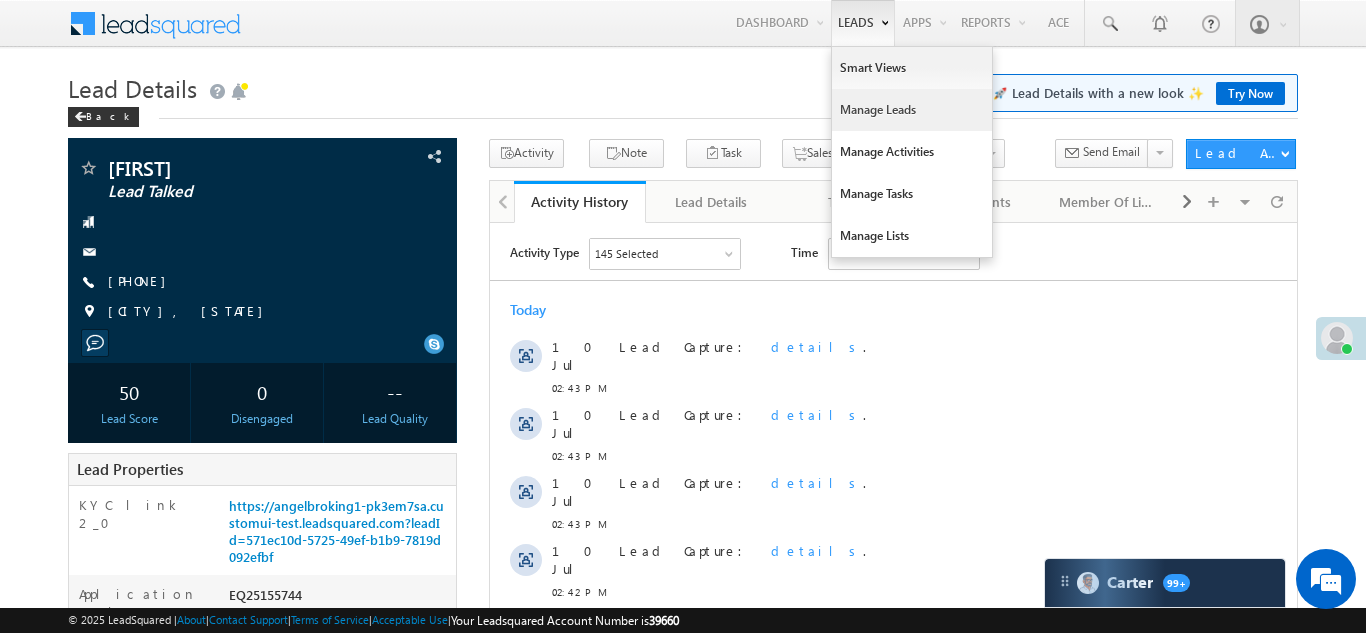 click on "Manage Leads" at bounding box center [912, 110] 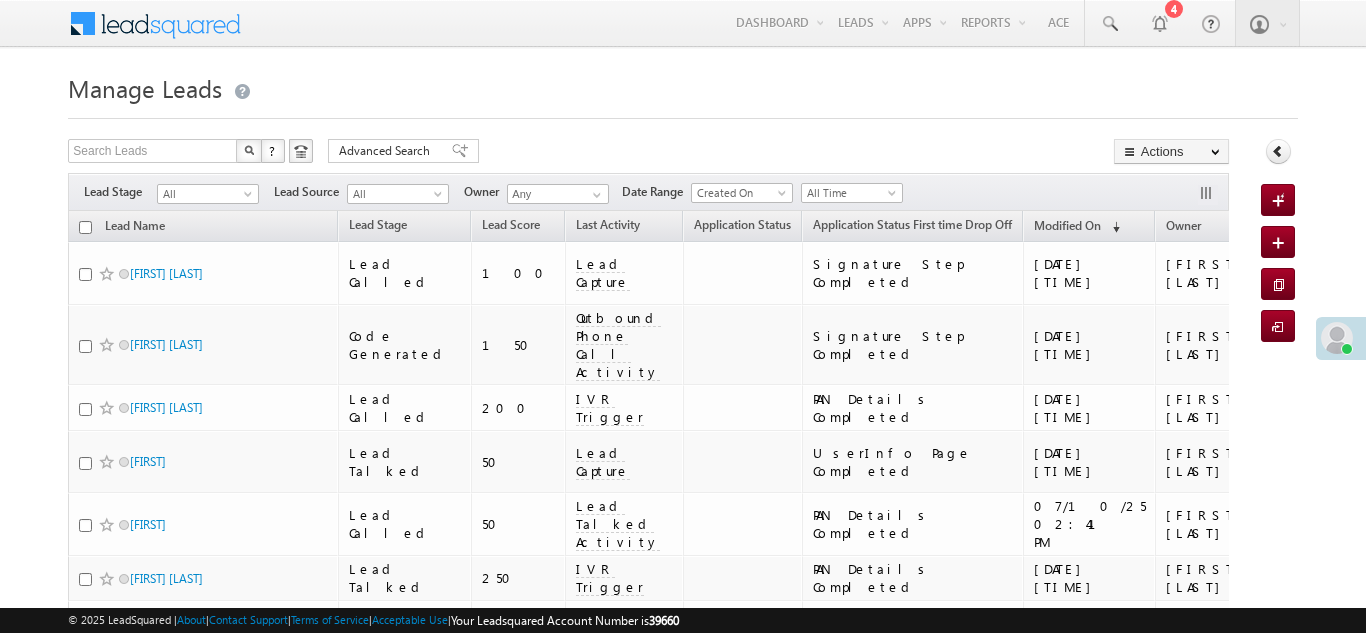 scroll, scrollTop: 0, scrollLeft: 0, axis: both 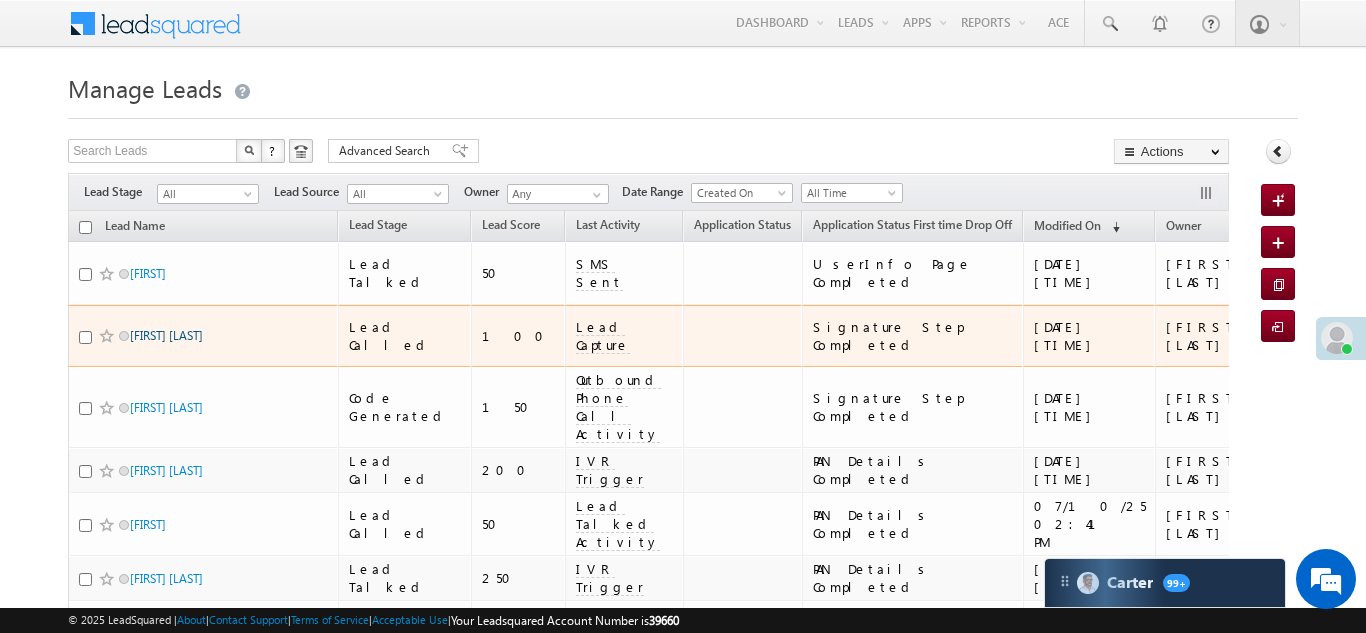 click on "Sachin yadav" at bounding box center (166, 335) 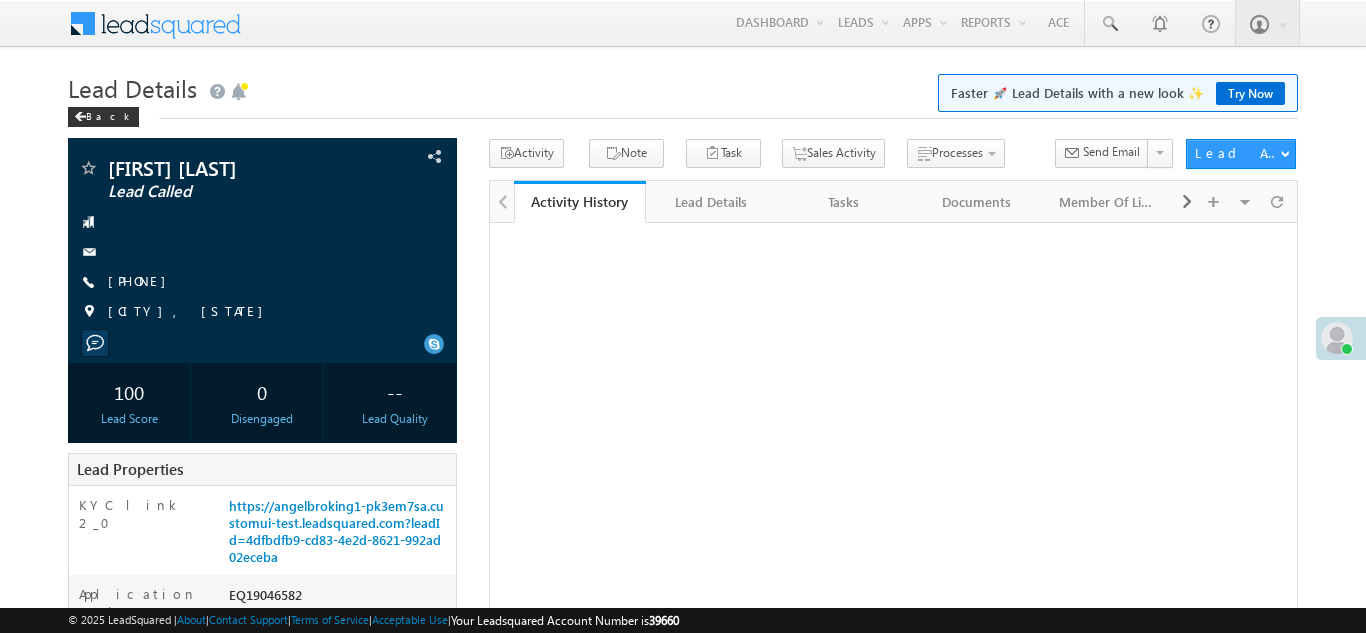 scroll, scrollTop: 0, scrollLeft: 0, axis: both 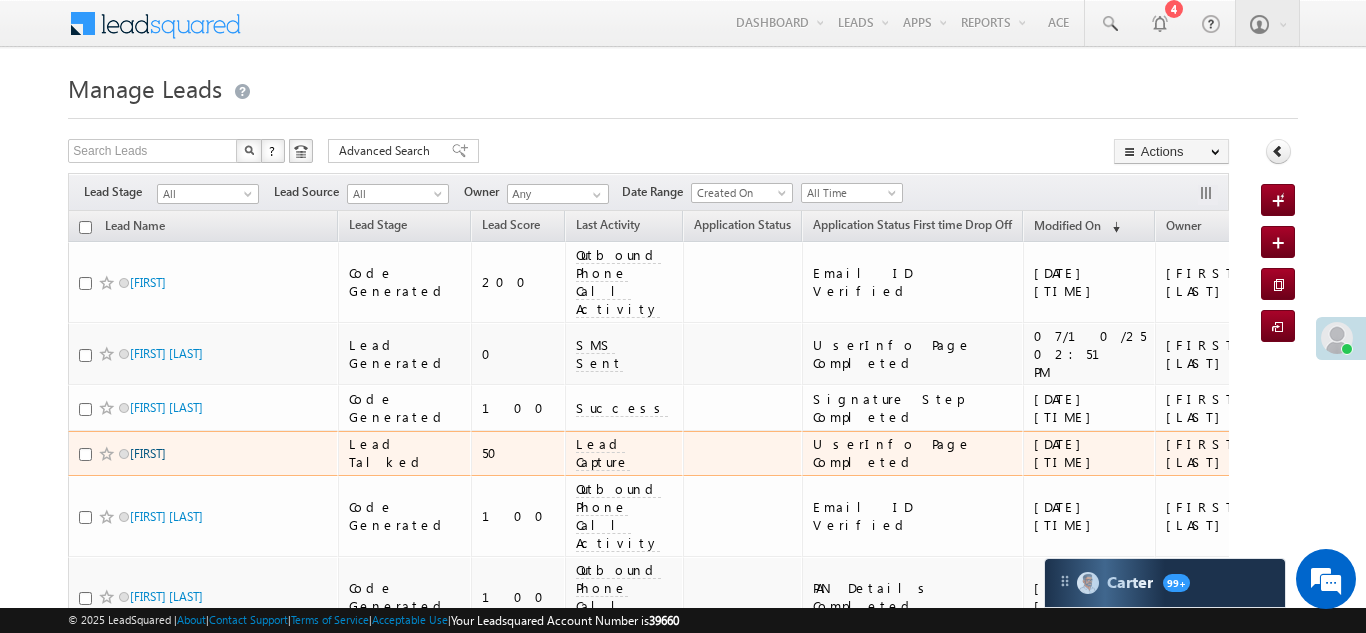 click on "Shivam" at bounding box center (148, 453) 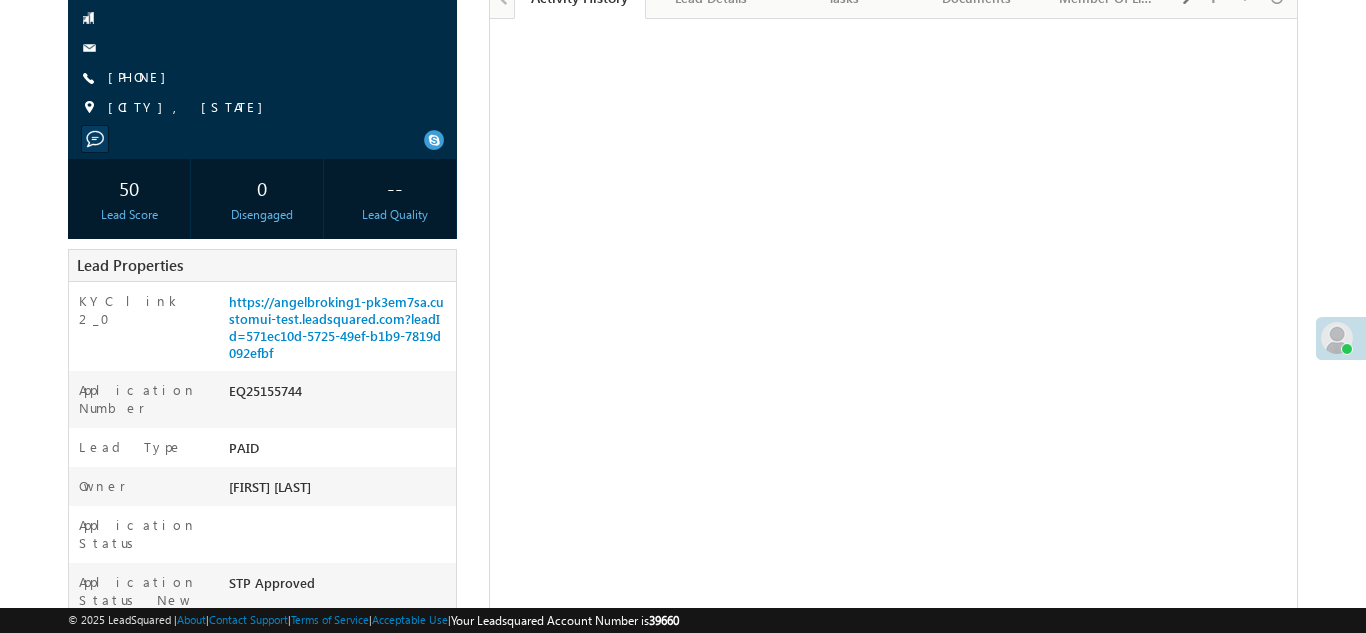 scroll, scrollTop: 206, scrollLeft: 0, axis: vertical 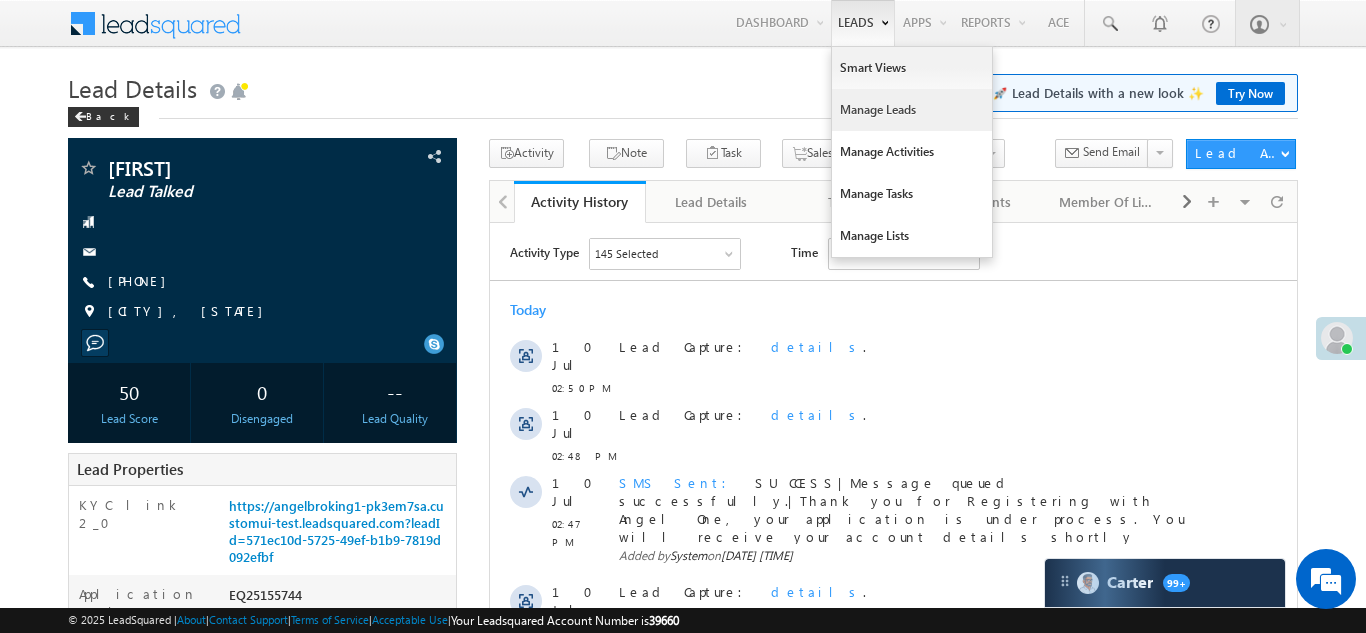 click on "Manage Leads" at bounding box center [912, 110] 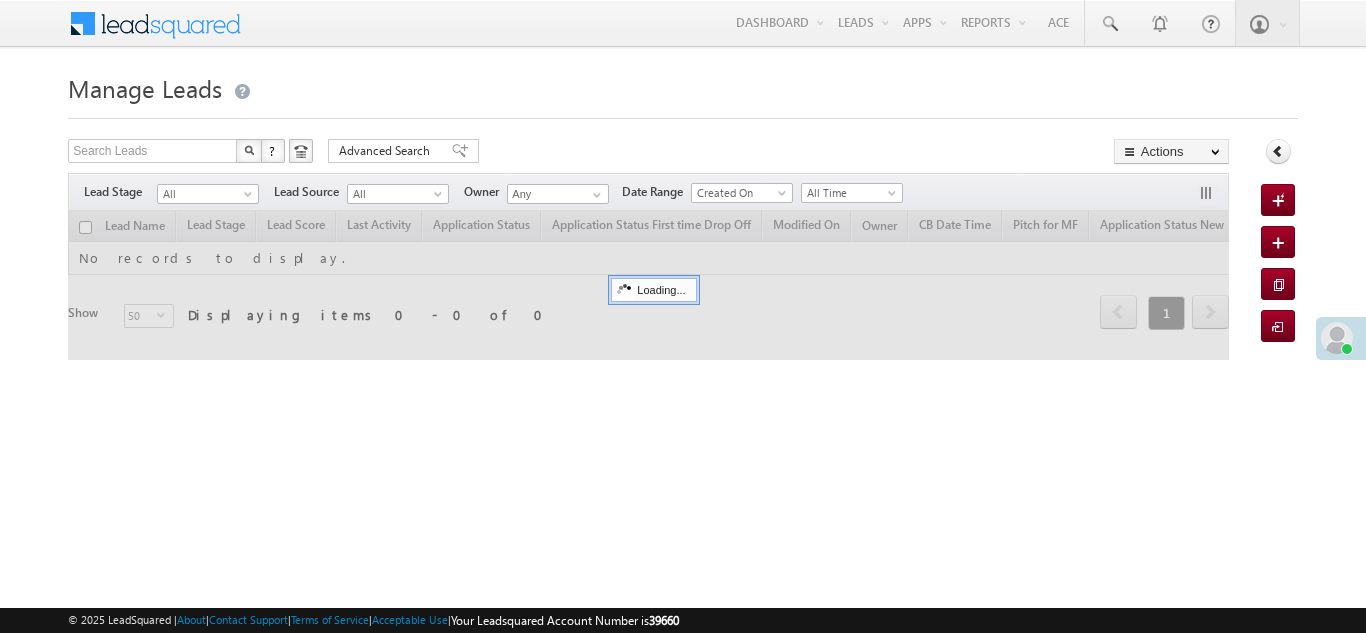 scroll, scrollTop: 0, scrollLeft: 0, axis: both 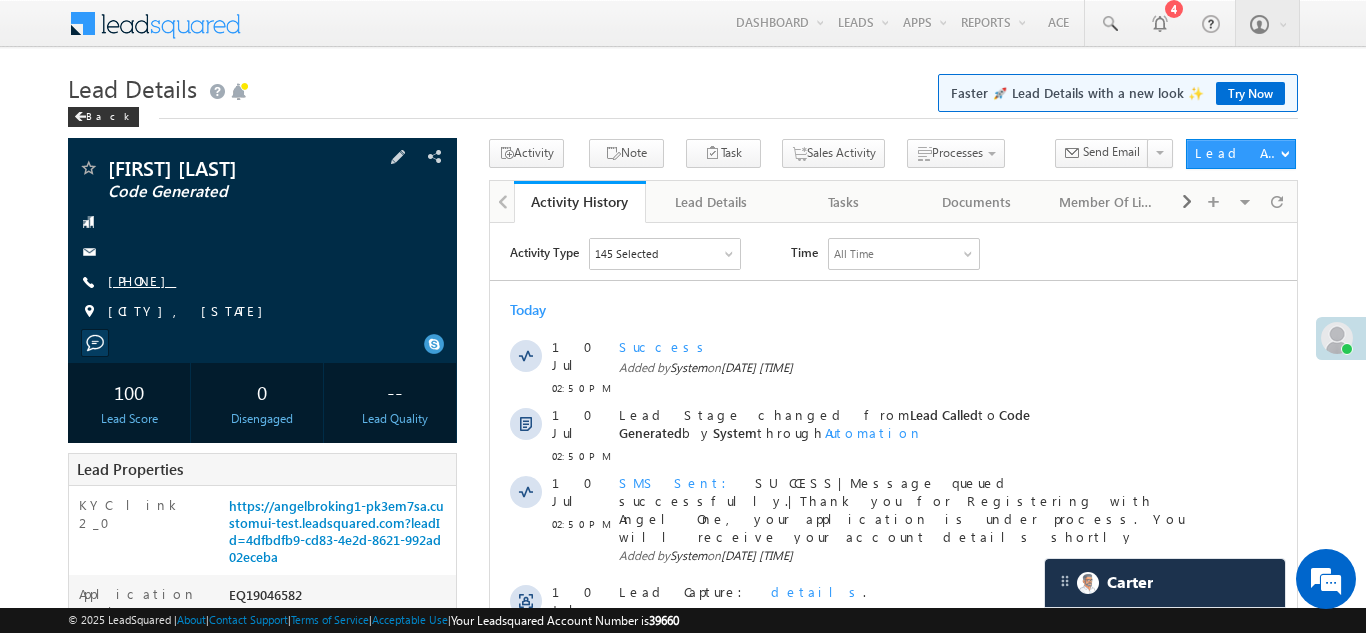 click on "+91-8851549674" at bounding box center [142, 280] 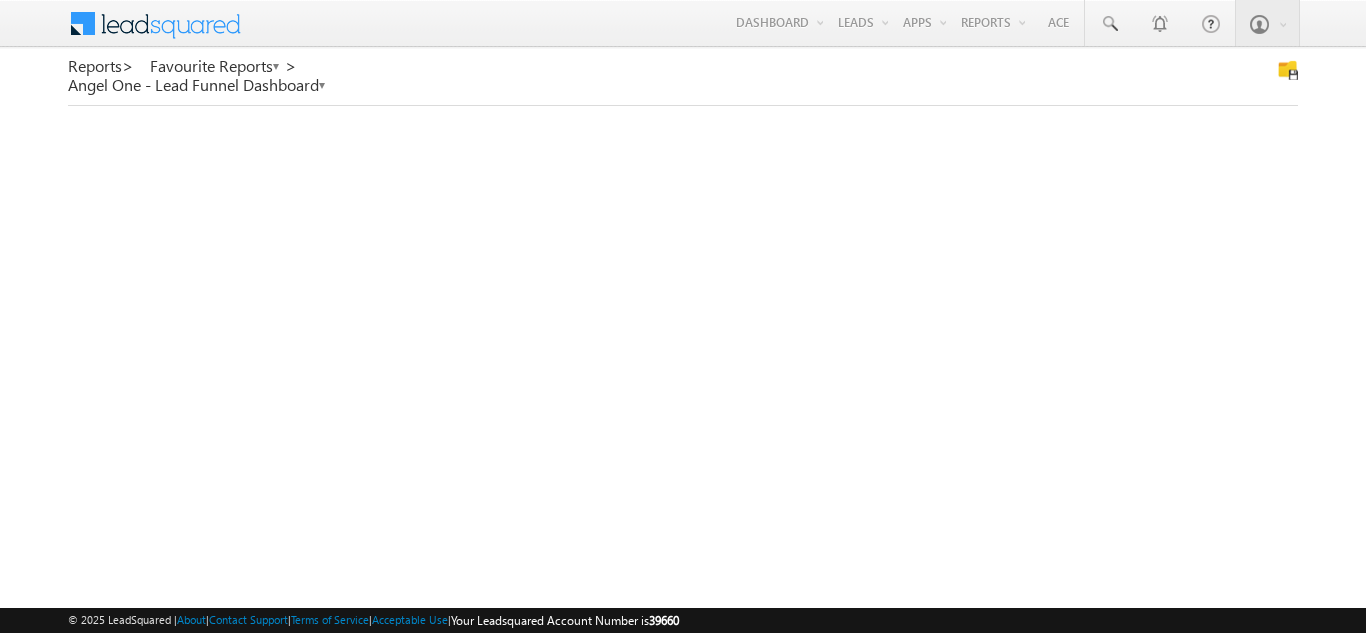 scroll, scrollTop: 0, scrollLeft: 0, axis: both 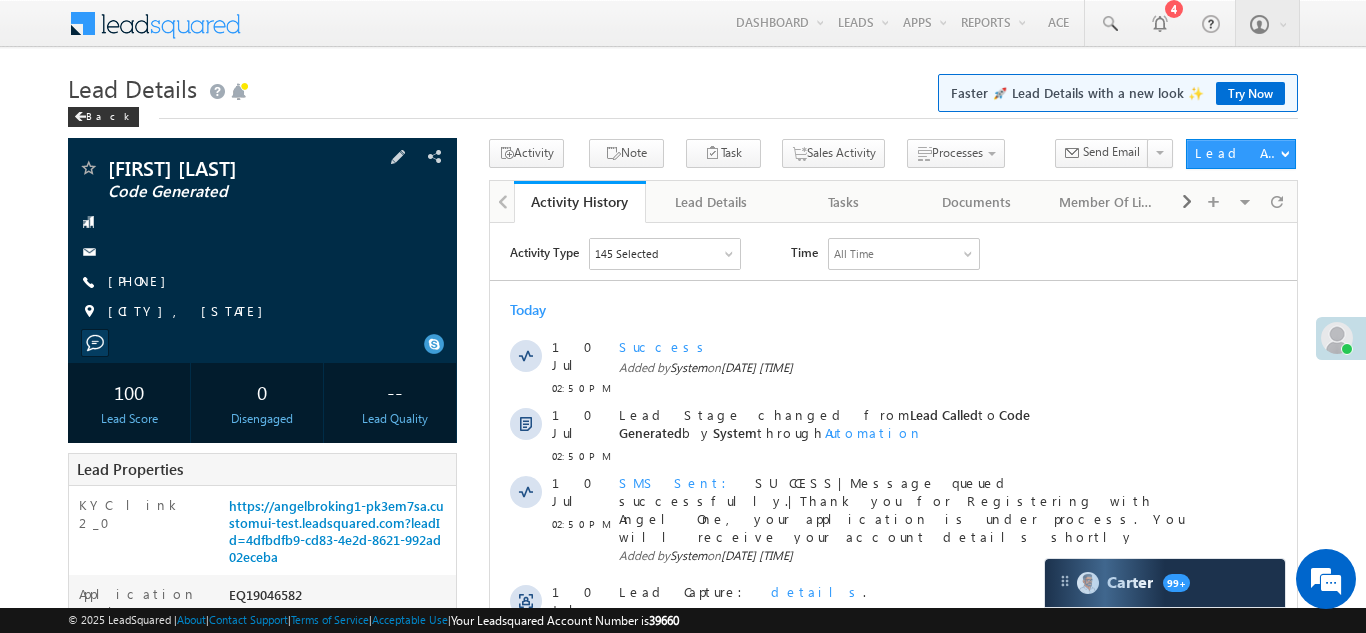 click on "+91-8851549674" at bounding box center [142, 282] 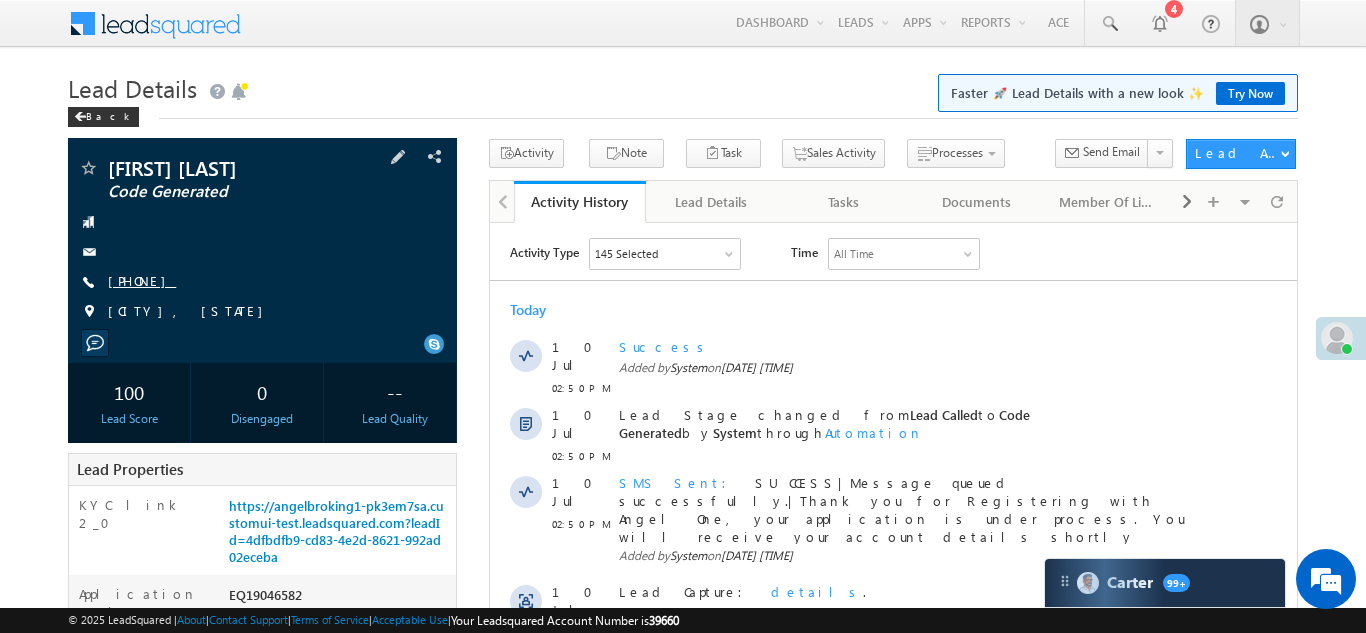 click on "+91-8851549674" at bounding box center (142, 280) 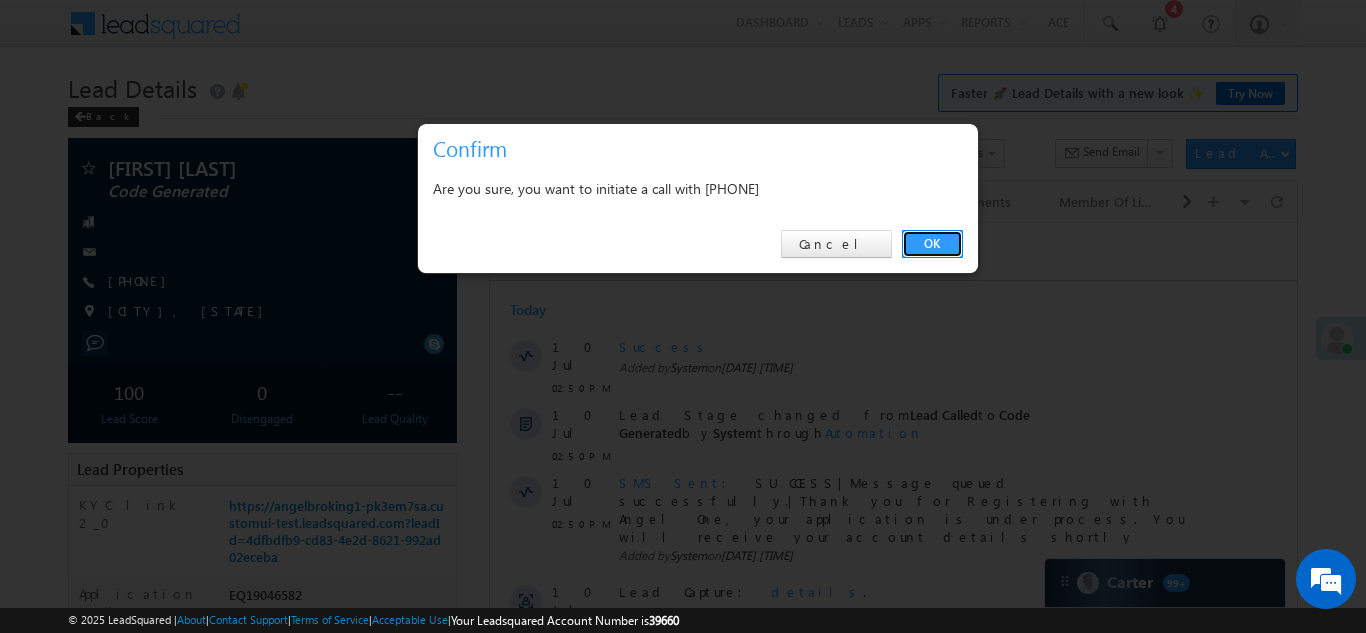 scroll, scrollTop: 0, scrollLeft: 0, axis: both 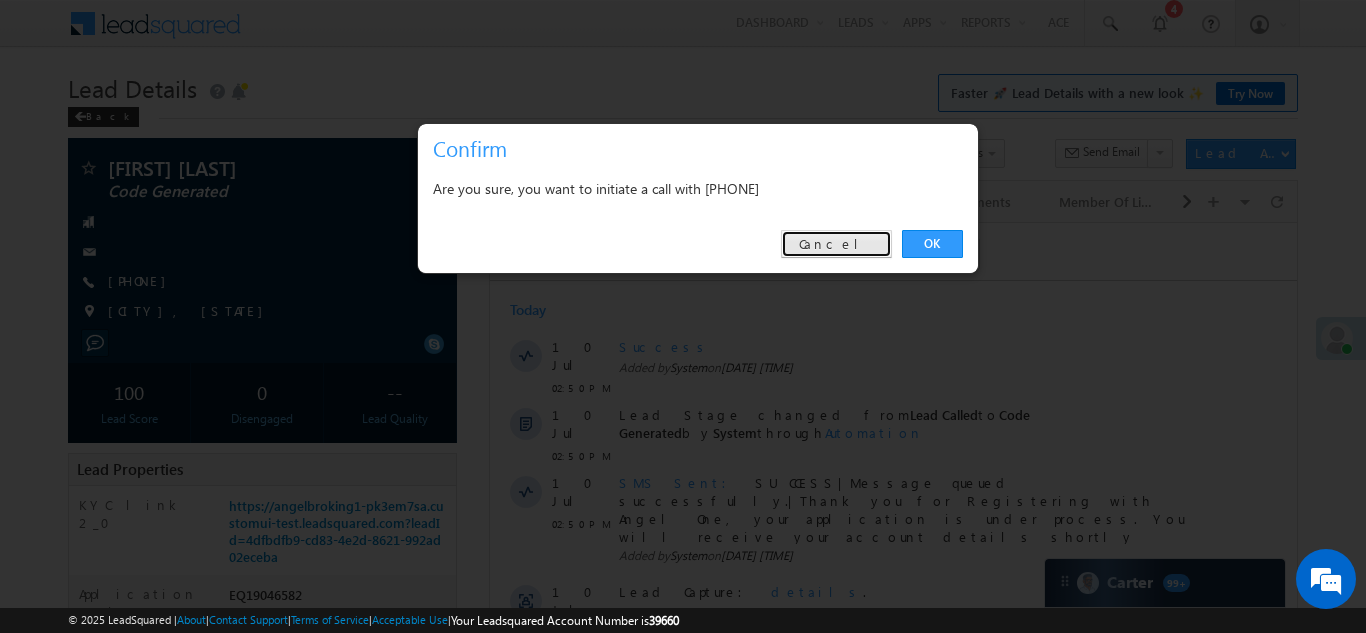 click on "Cancel" at bounding box center (836, 244) 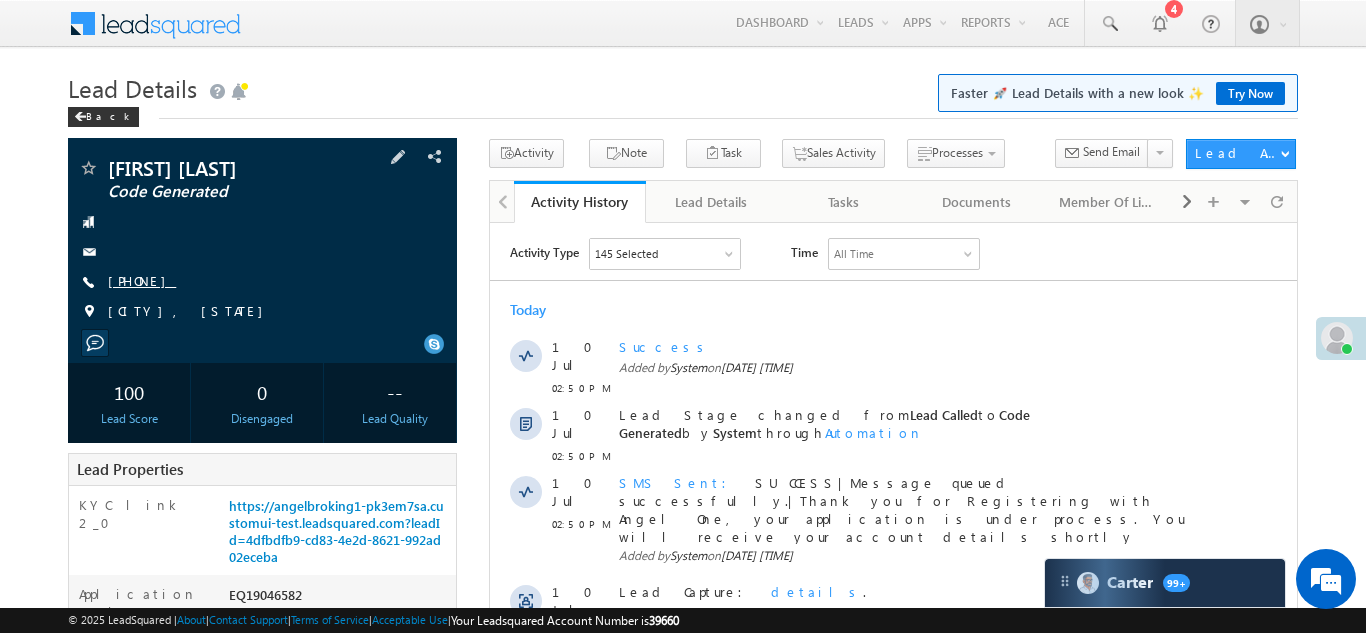 click on "+91-8851549674" at bounding box center (142, 280) 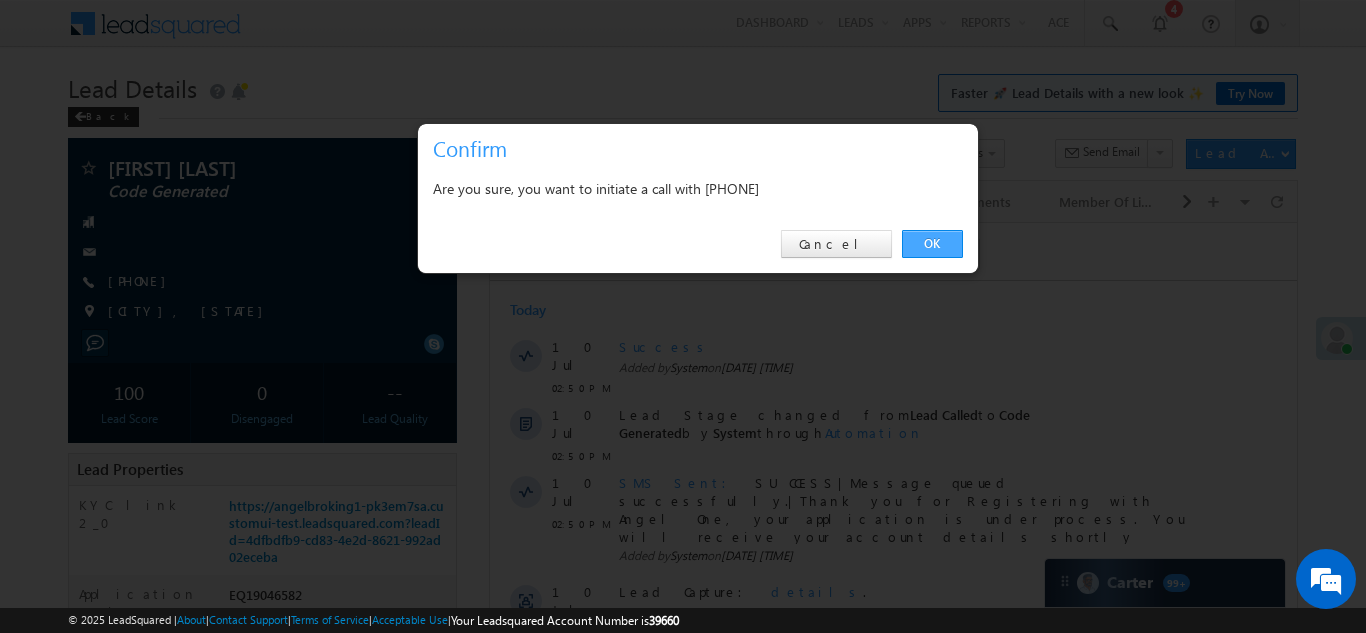 click on "OK" at bounding box center [932, 244] 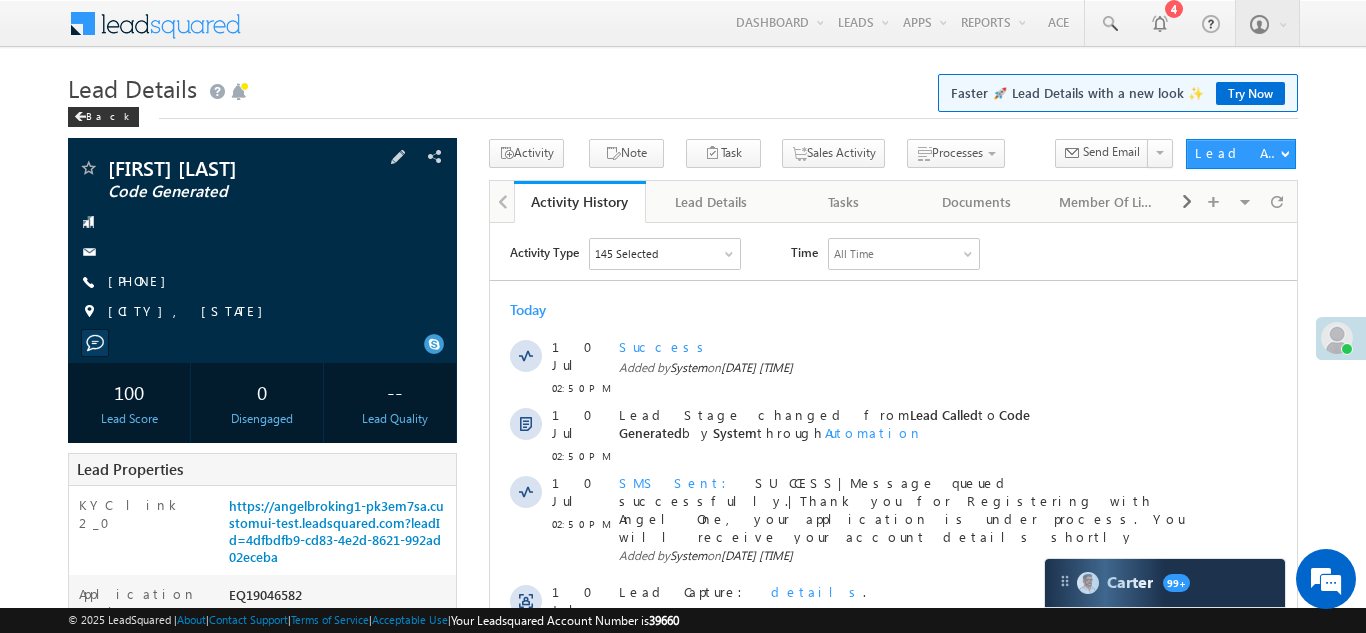 click on "Sachin kumar
Code Generated
+91-8851549674" at bounding box center [262, 245] 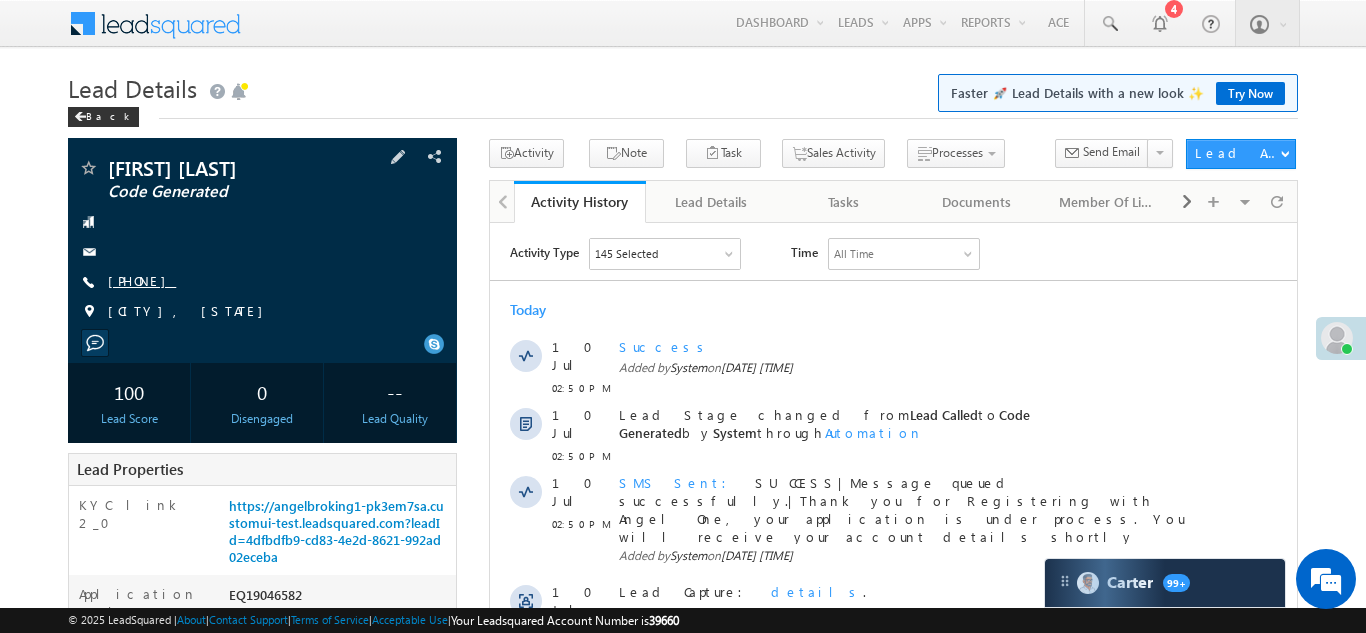 click on "+91-8851549674" at bounding box center (142, 280) 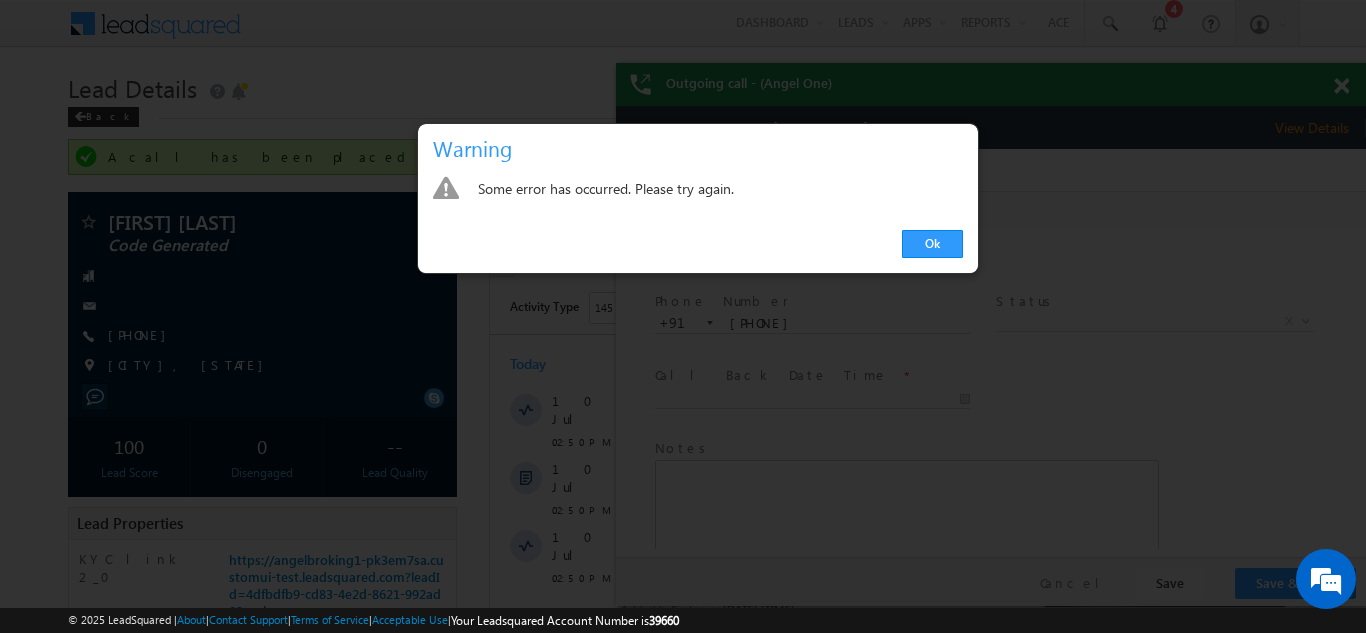 scroll, scrollTop: 0, scrollLeft: 0, axis: both 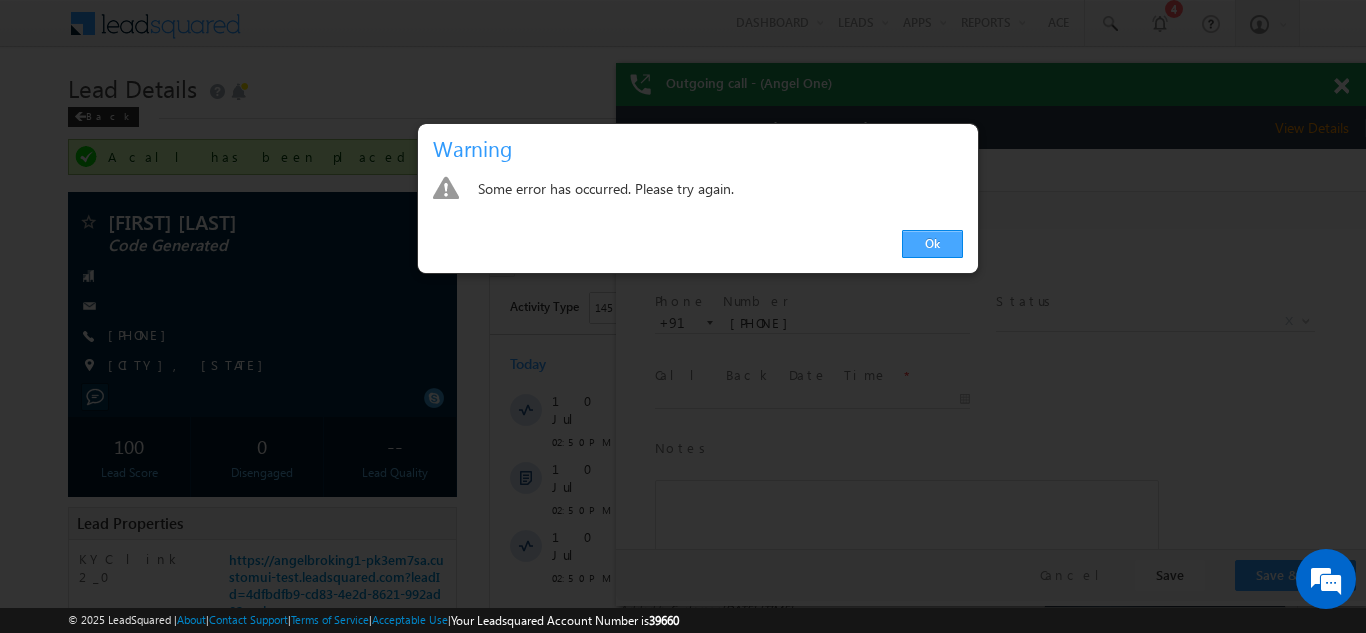 click on "Ok" at bounding box center [932, 244] 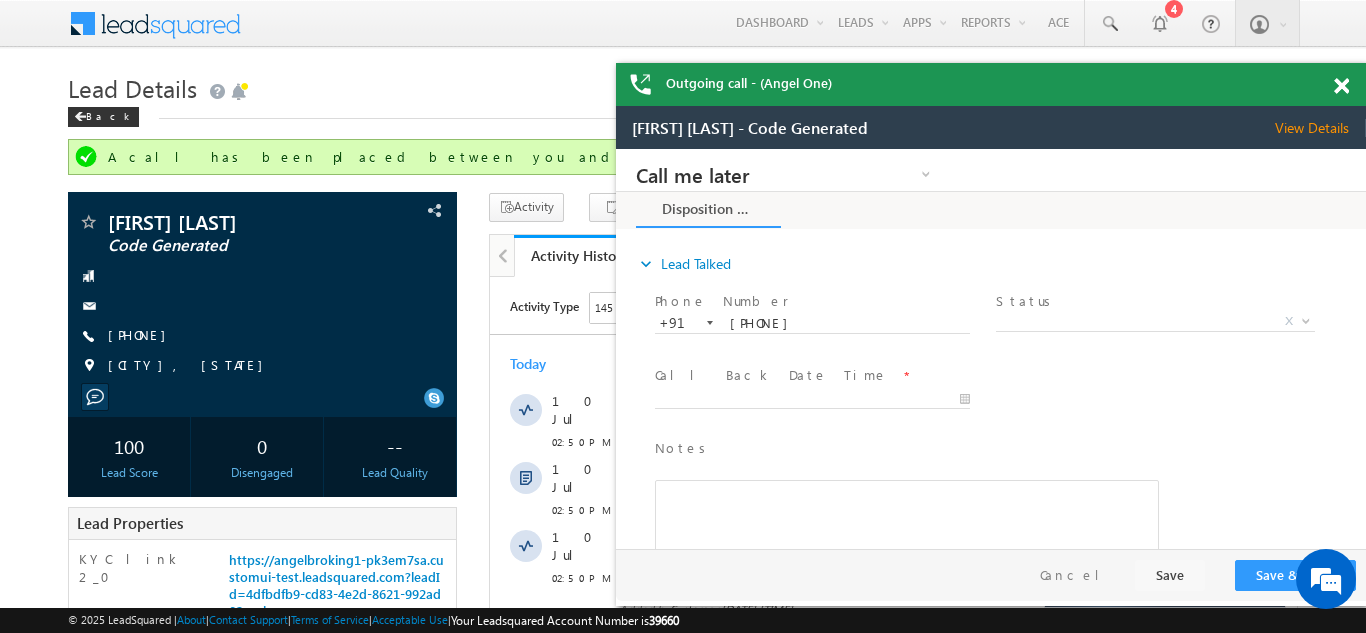 click at bounding box center [1341, 86] 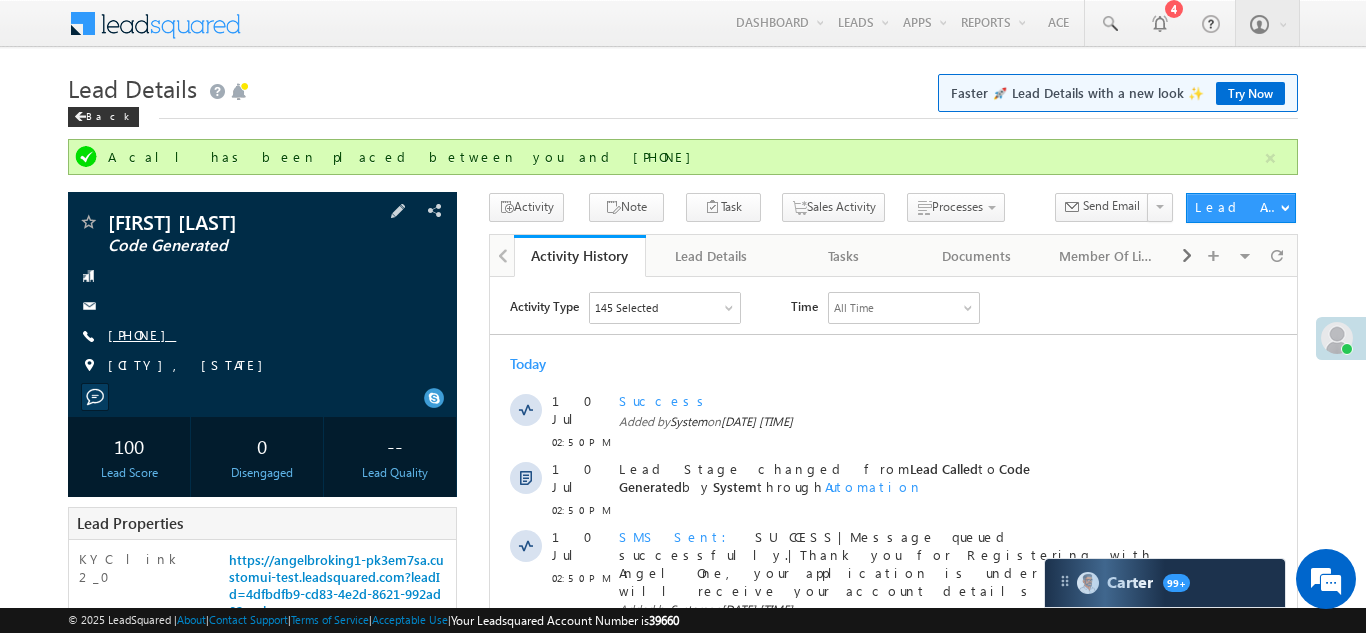 click on "+91-8851549674" at bounding box center [142, 334] 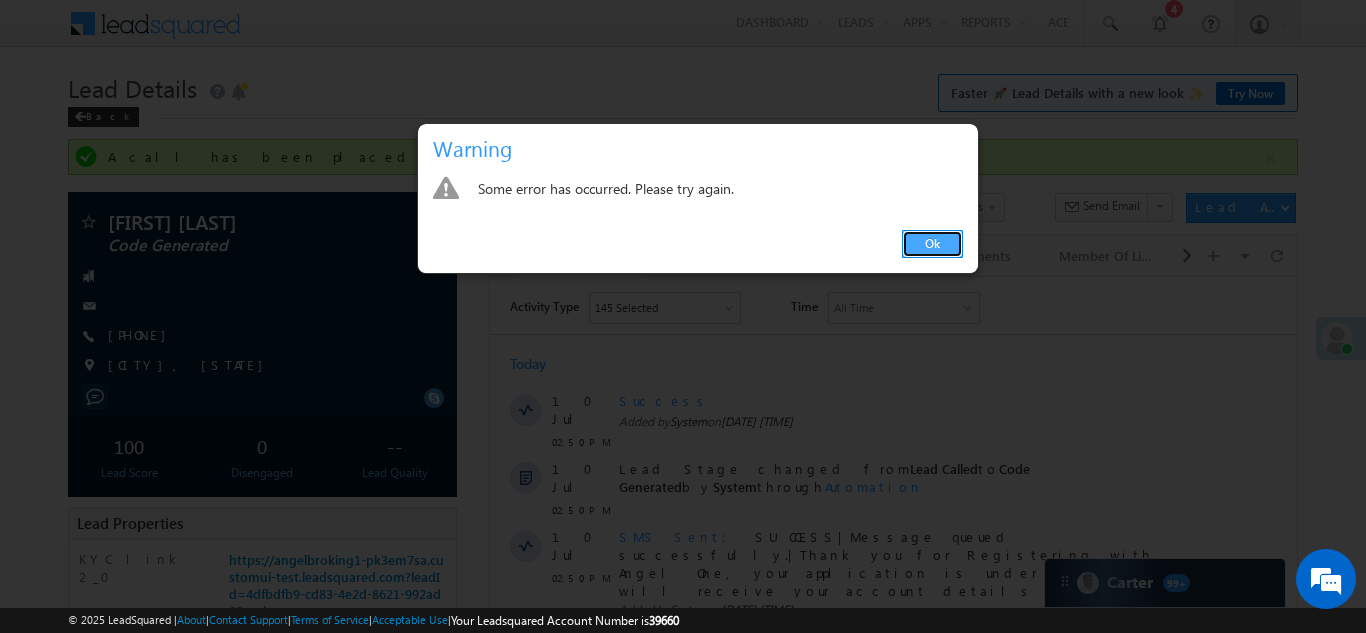 click on "Ok" at bounding box center [932, 244] 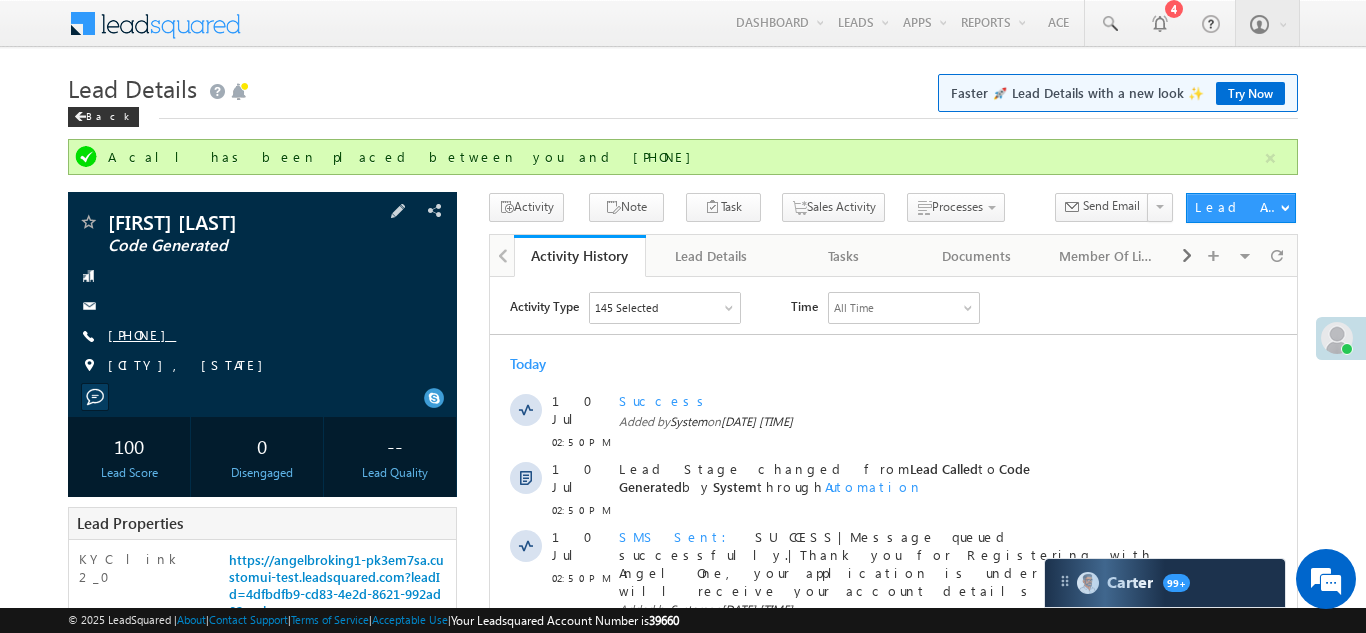 click on "+91-8851549674" at bounding box center [142, 334] 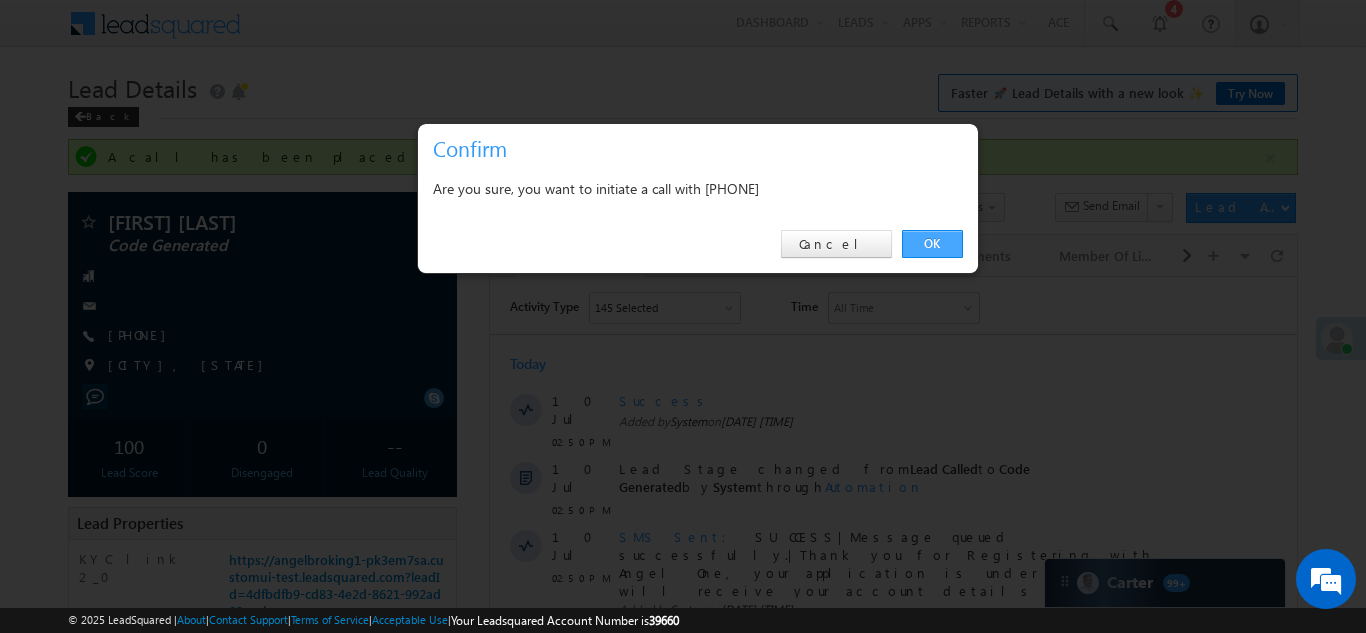 click on "OK" at bounding box center (932, 244) 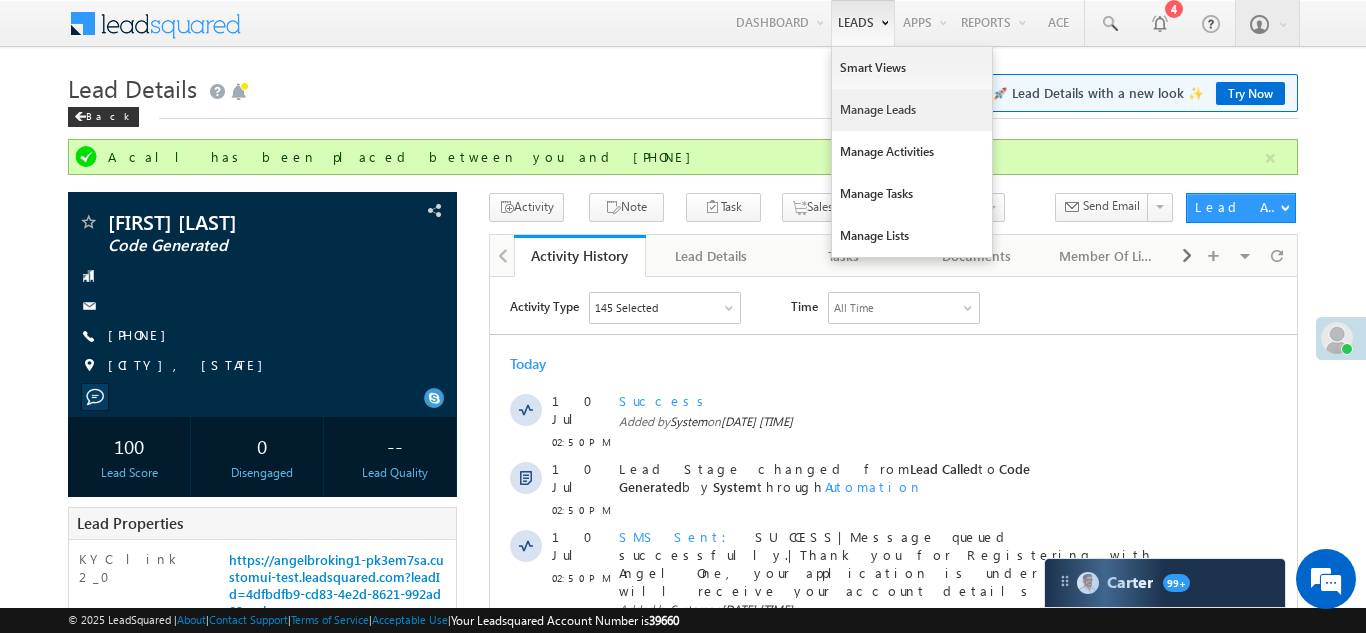 click on "Manage Leads" at bounding box center (912, 110) 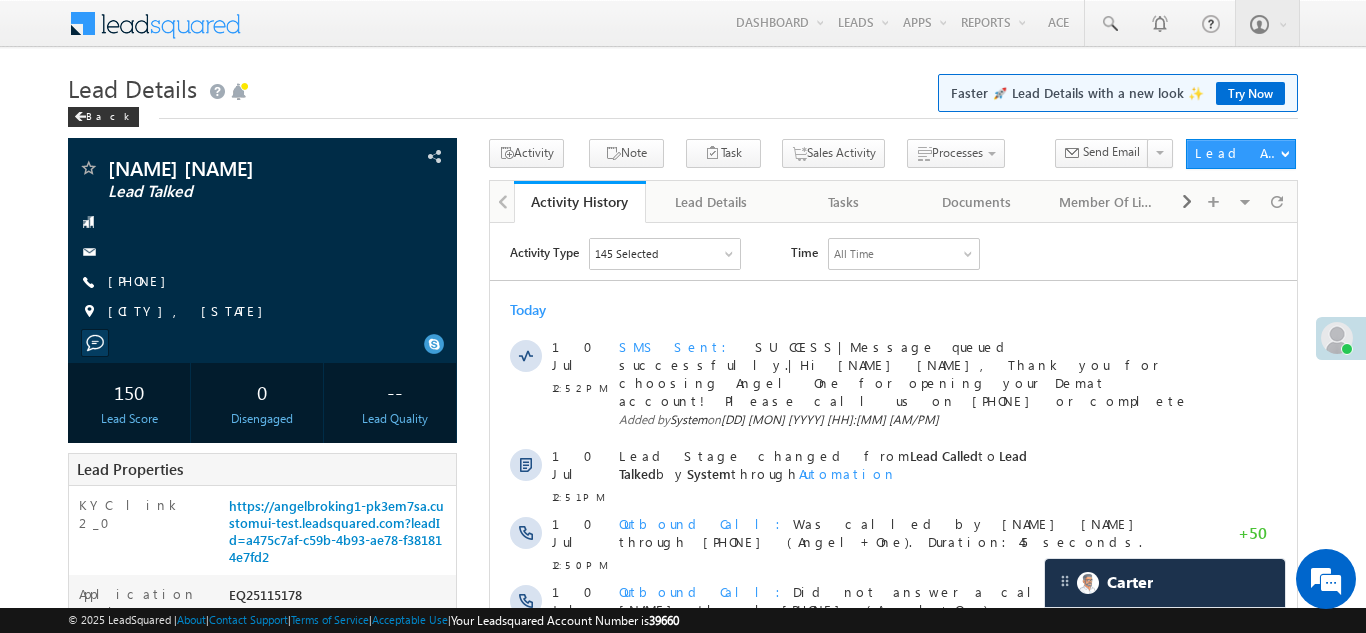 scroll, scrollTop: 0, scrollLeft: 0, axis: both 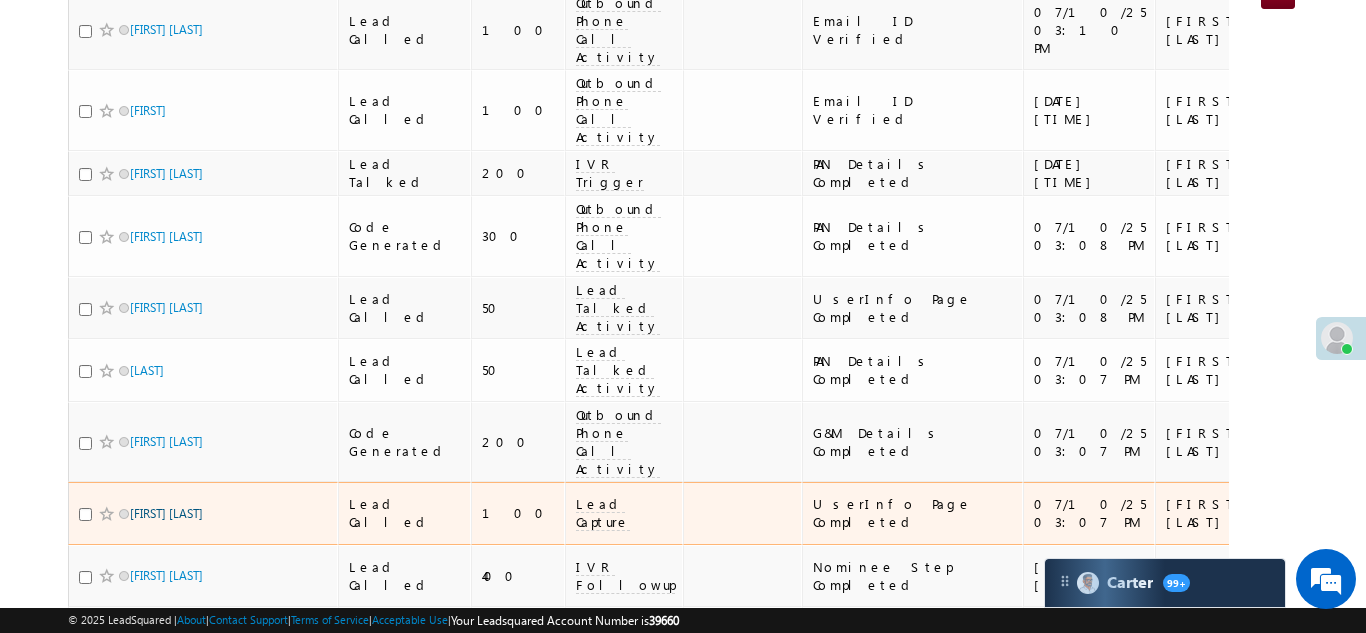 click on "[FIRST] [LAST]" at bounding box center (166, 513) 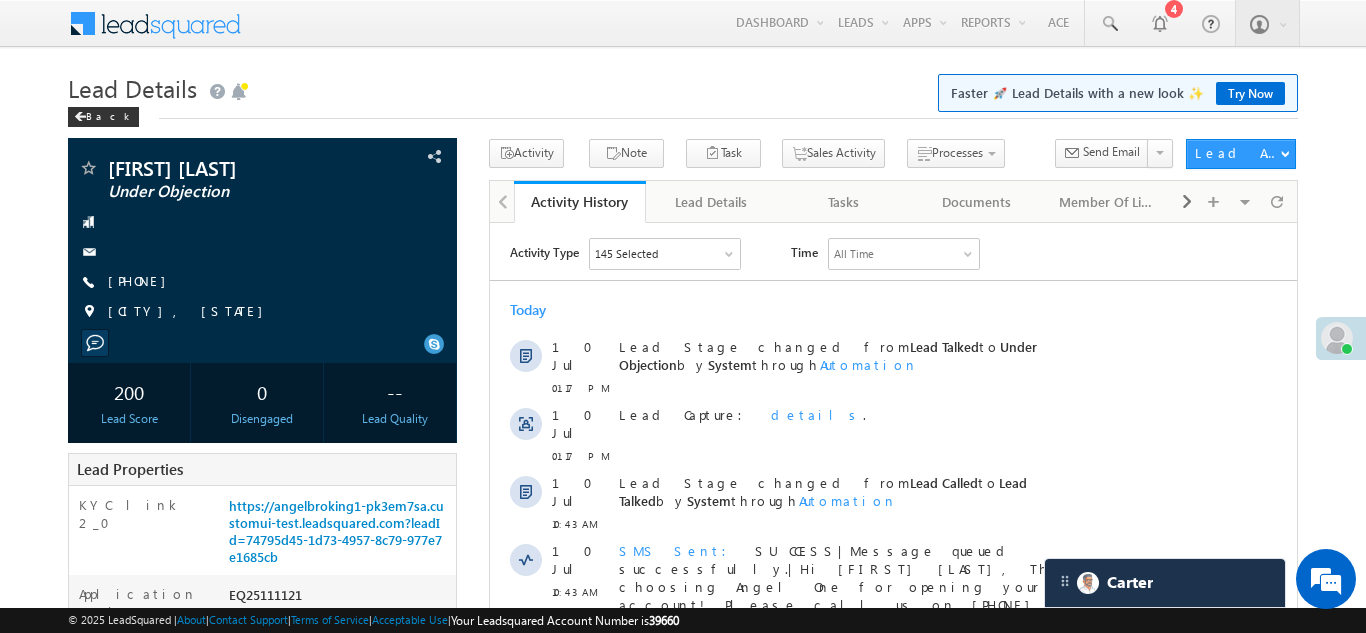 scroll, scrollTop: 0, scrollLeft: 0, axis: both 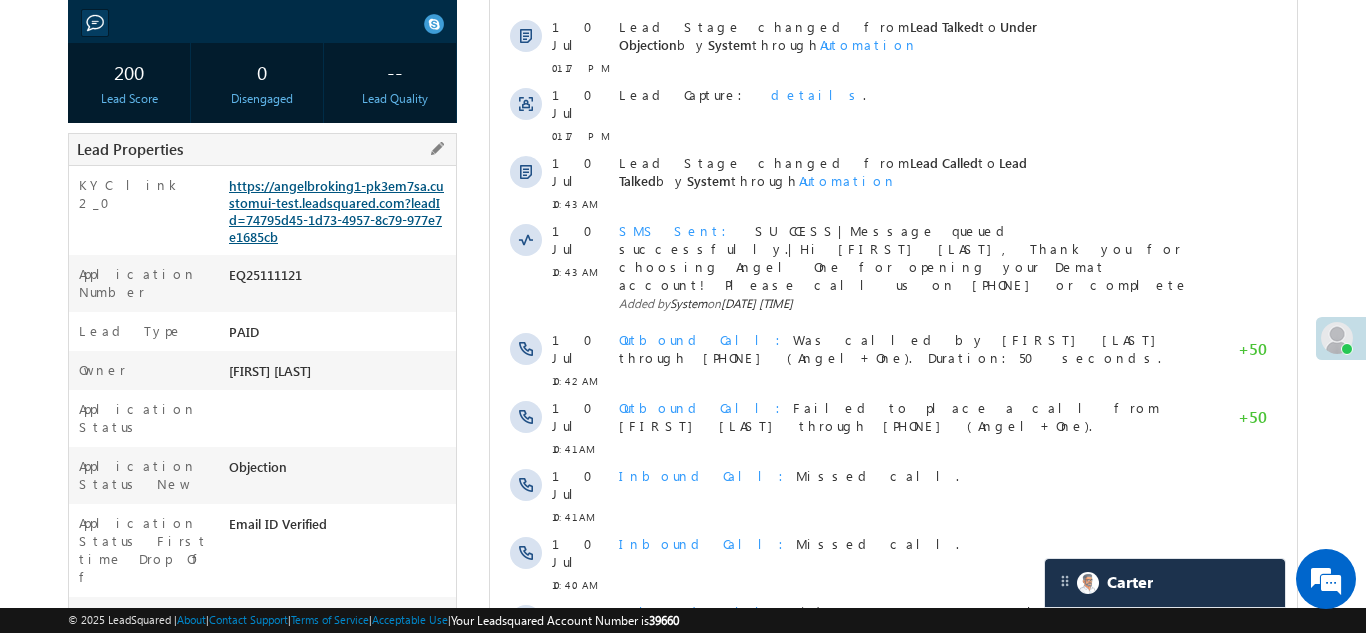 click on "https://angelbroking1-pk3em7sa.customui-test.leadsquared.com?leadId=74795d45-1d73-4957-8c79-977e7e1685cb" at bounding box center [336, 211] 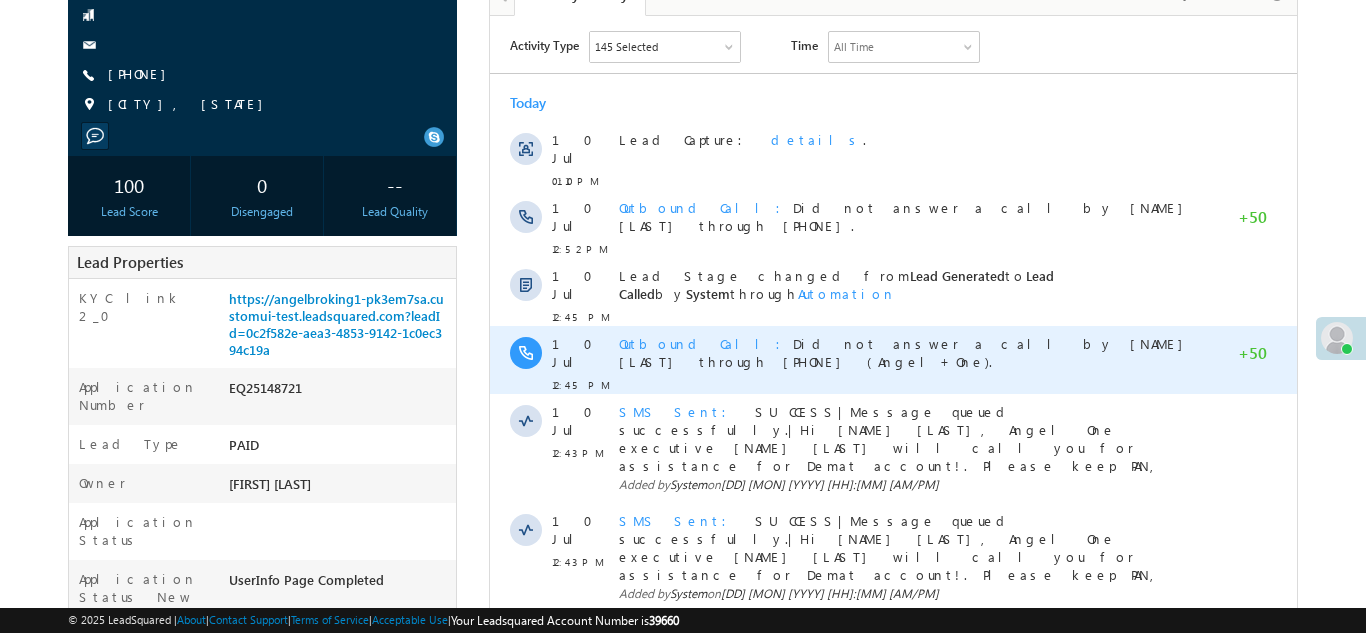scroll, scrollTop: 203, scrollLeft: 0, axis: vertical 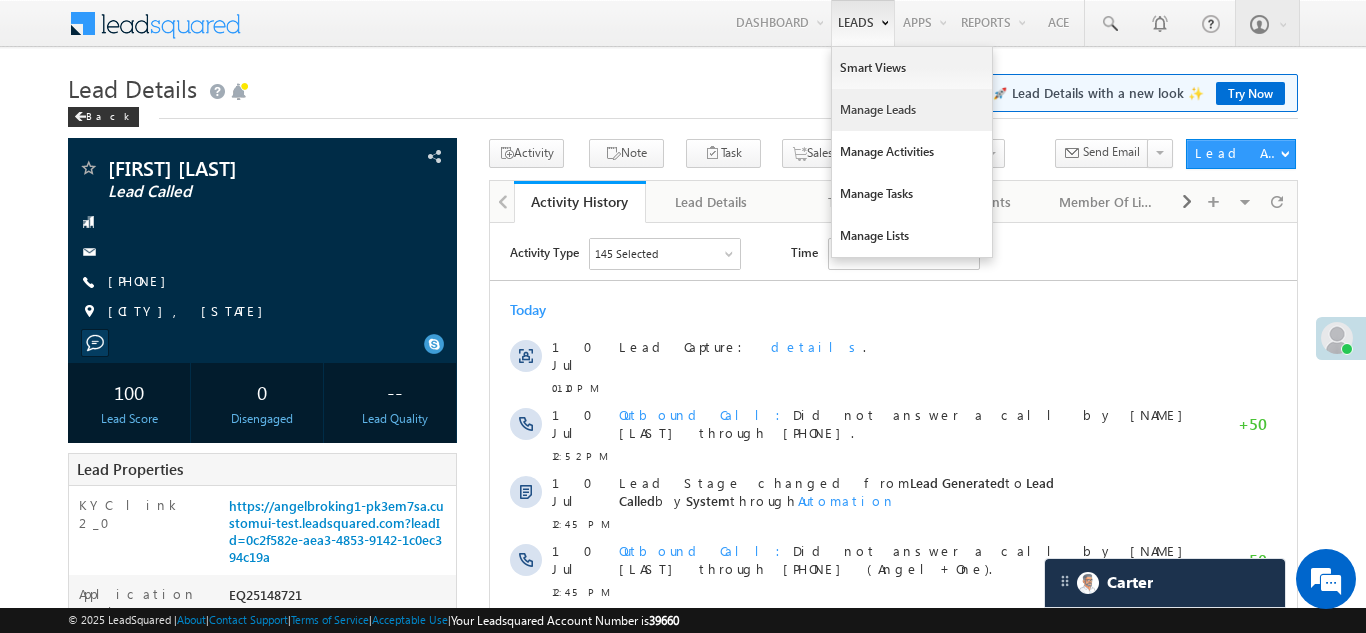 click on "Manage Leads" at bounding box center (912, 110) 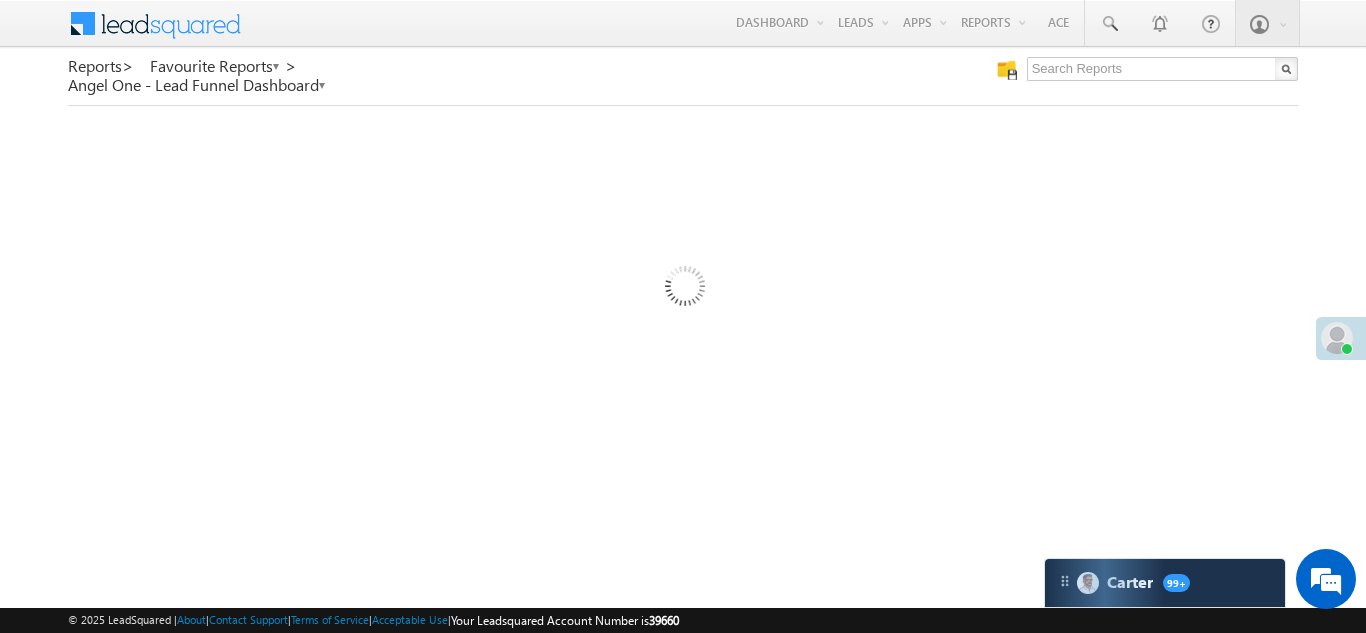 scroll, scrollTop: 0, scrollLeft: 0, axis: both 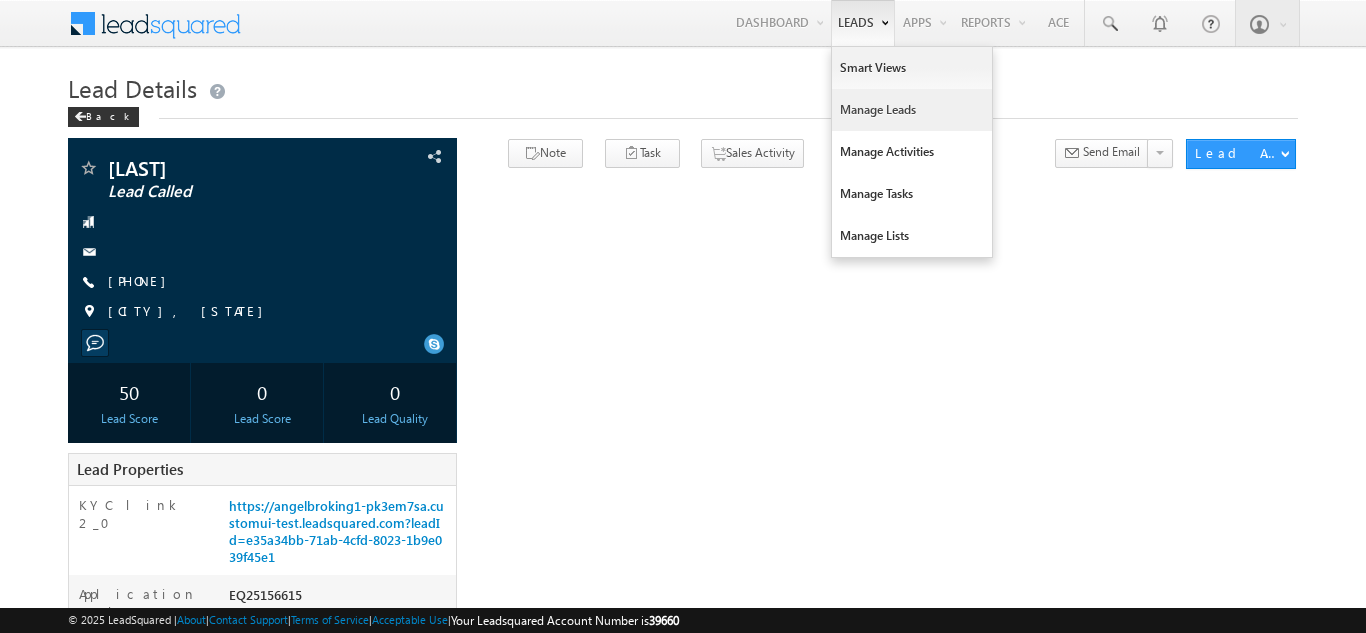 click on "Manage Leads" at bounding box center (912, 110) 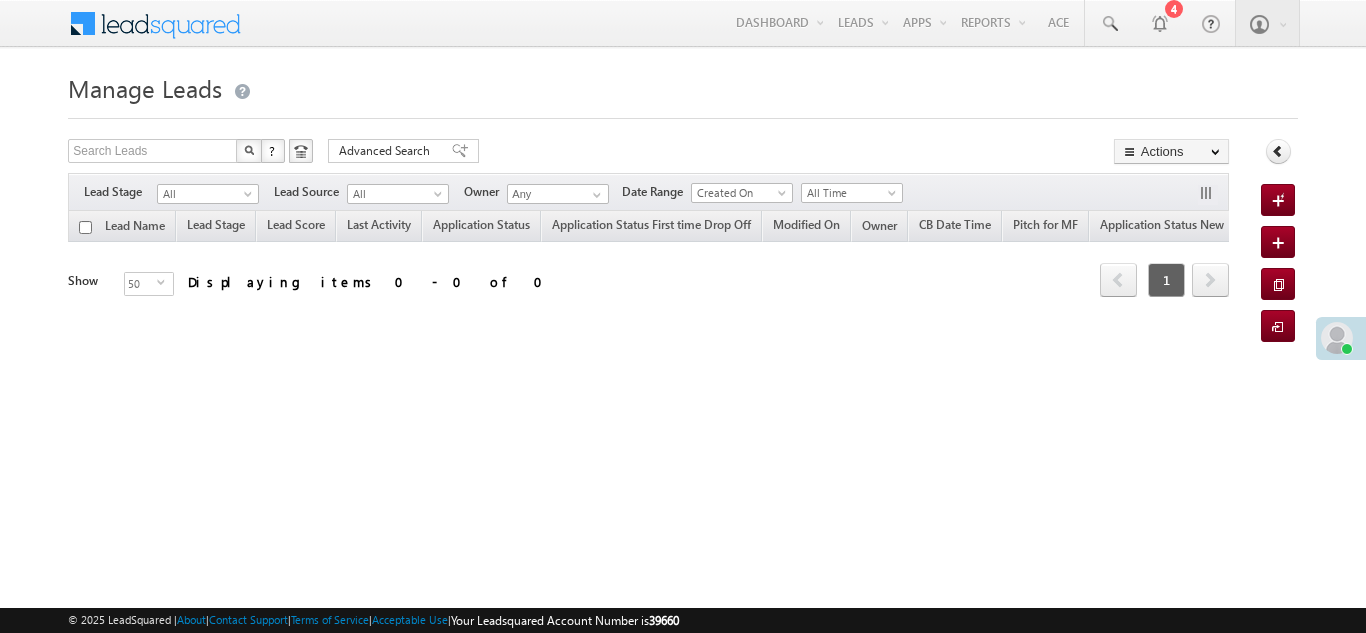 scroll, scrollTop: 0, scrollLeft: 0, axis: both 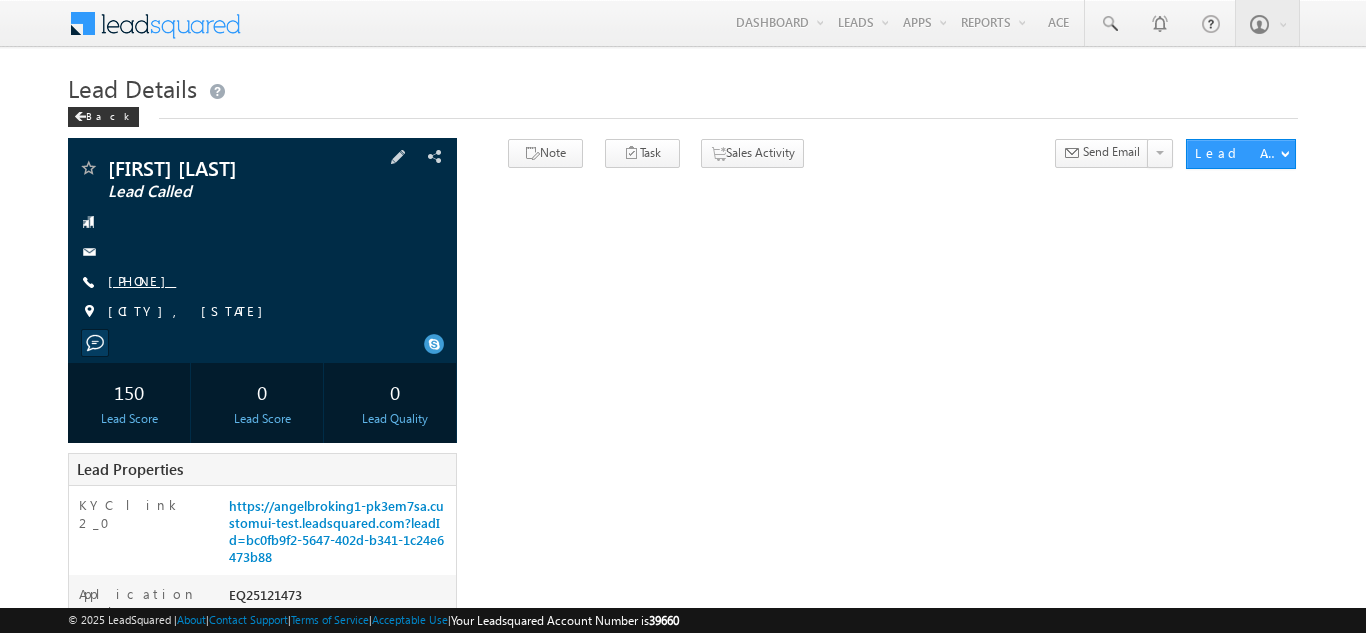 click on "+91-9967785241" at bounding box center (142, 280) 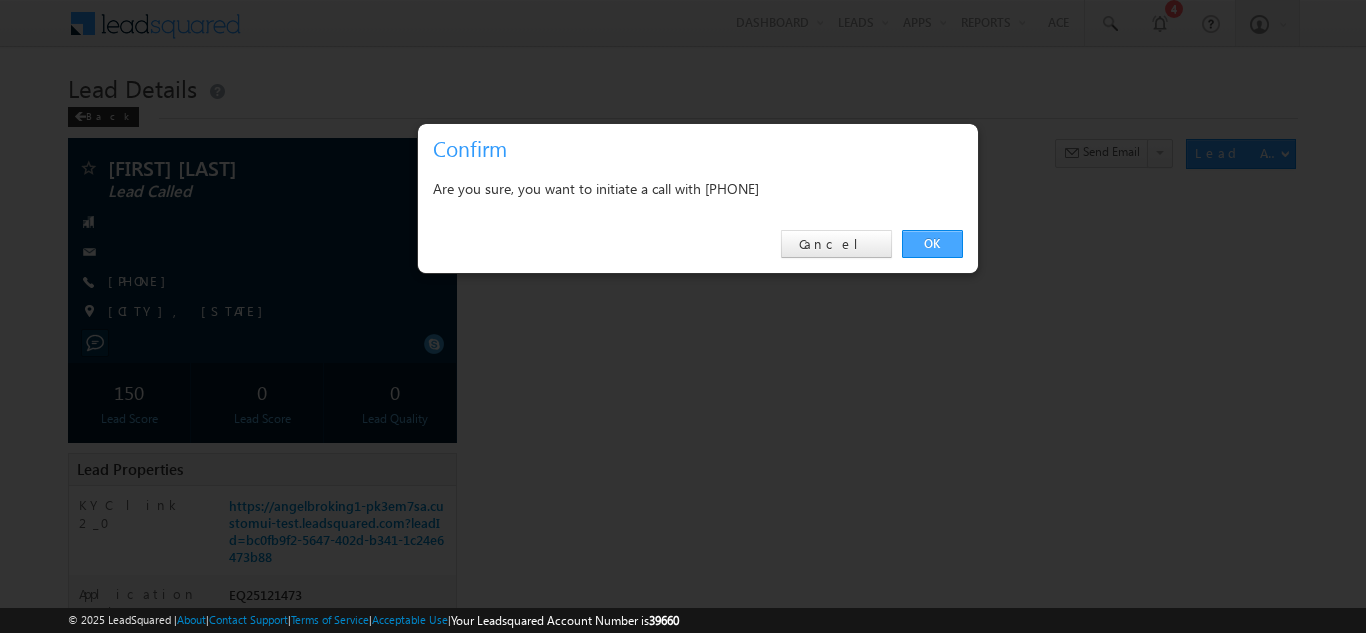 click on "OK" at bounding box center (932, 244) 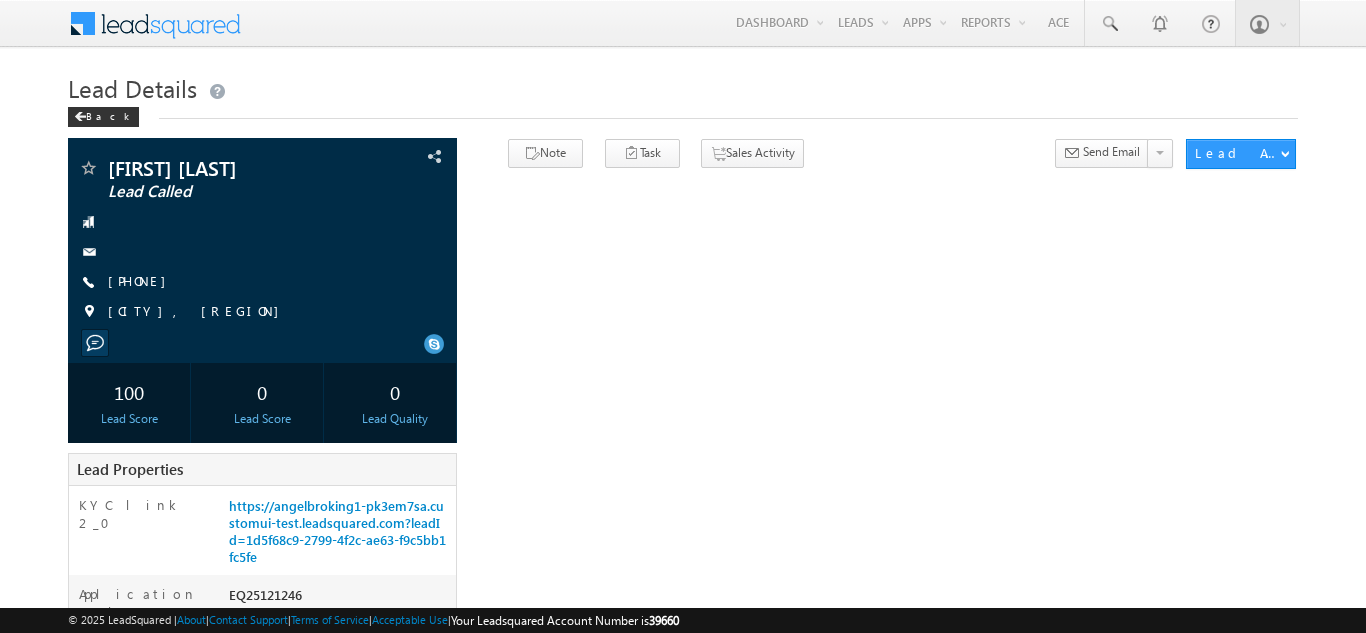 scroll, scrollTop: 0, scrollLeft: 0, axis: both 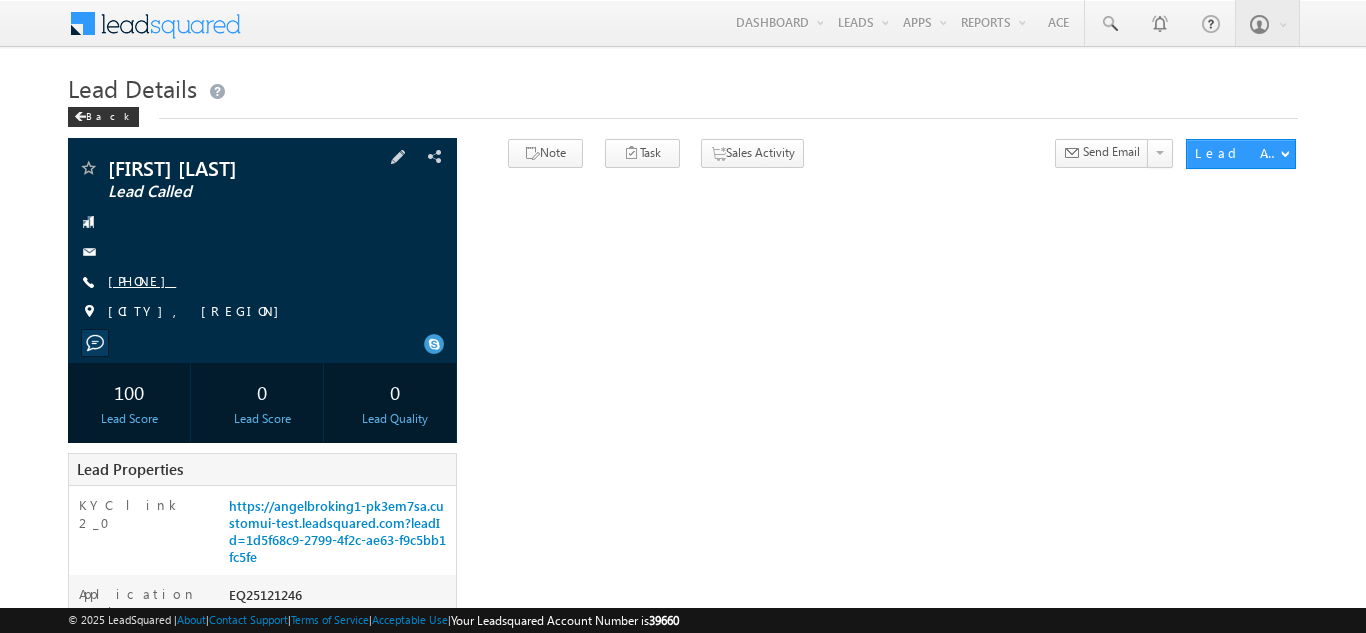 click on "[PHONE]" at bounding box center [142, 280] 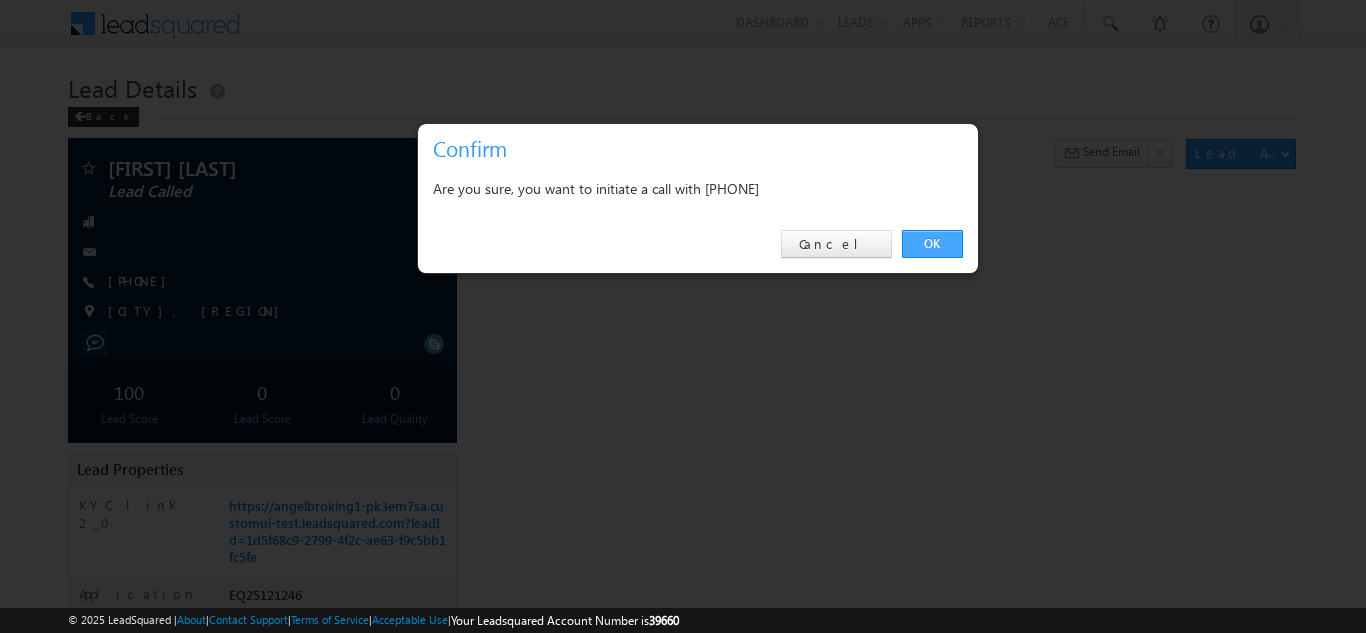 click on "OK" at bounding box center (932, 244) 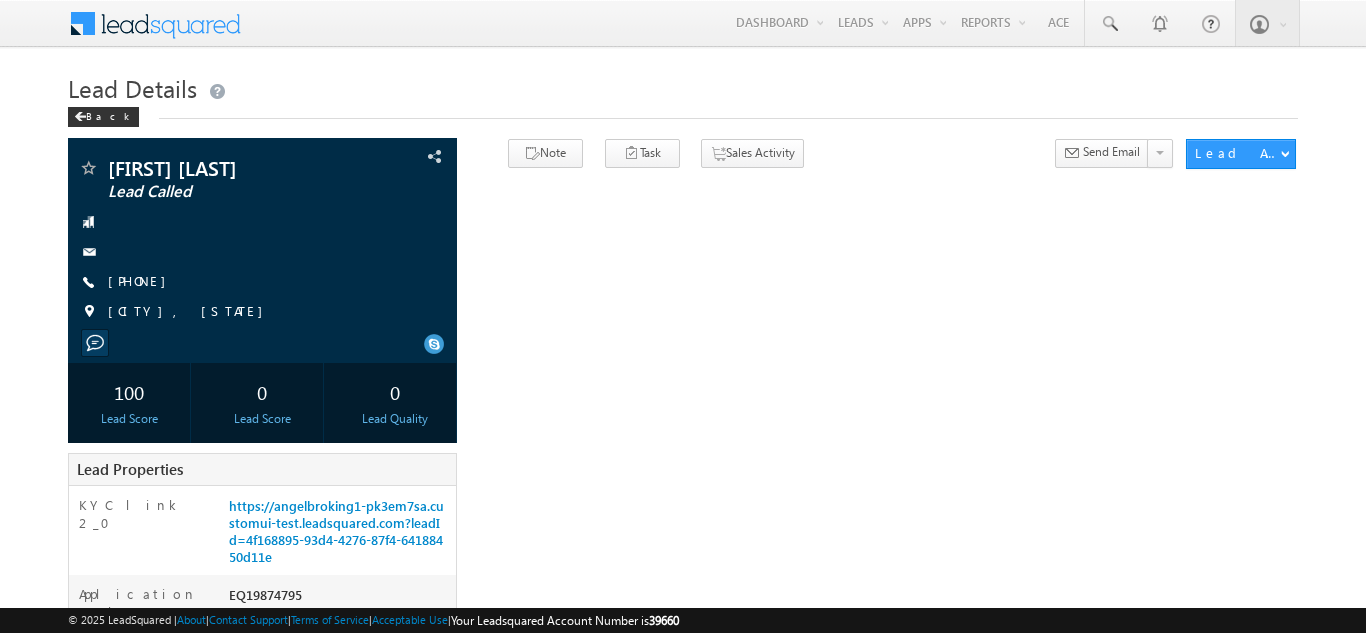 scroll, scrollTop: 0, scrollLeft: 0, axis: both 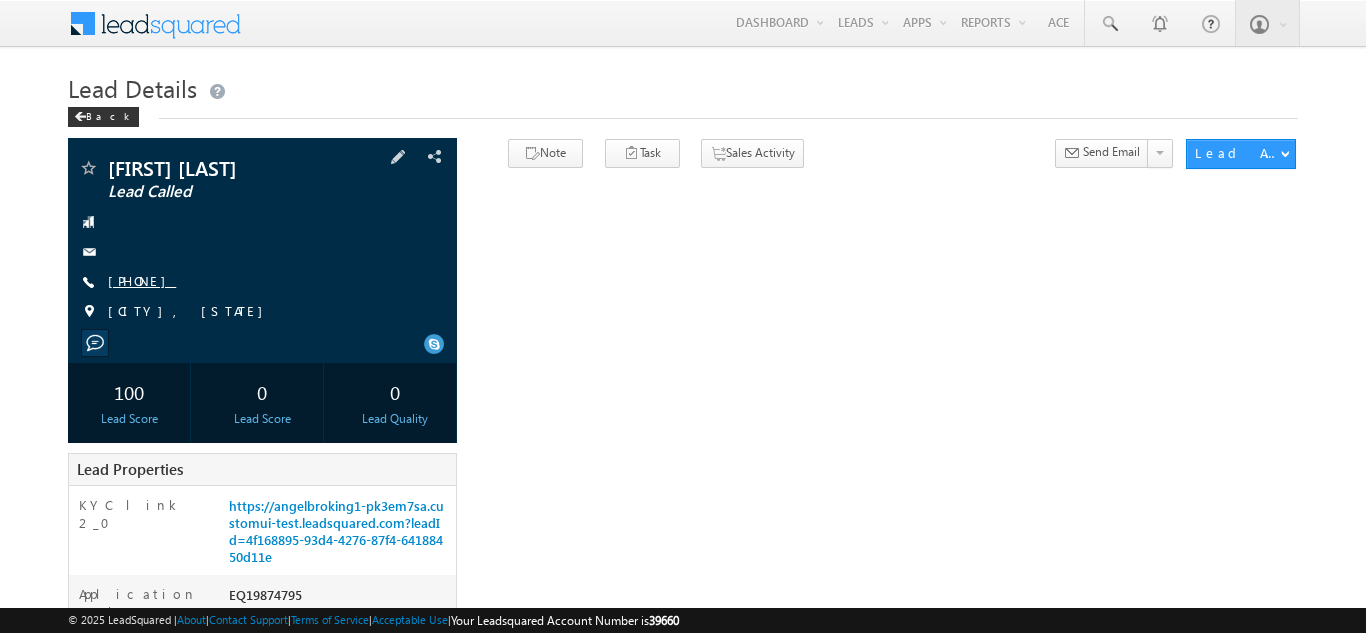 click on "[PHONE]" at bounding box center (142, 280) 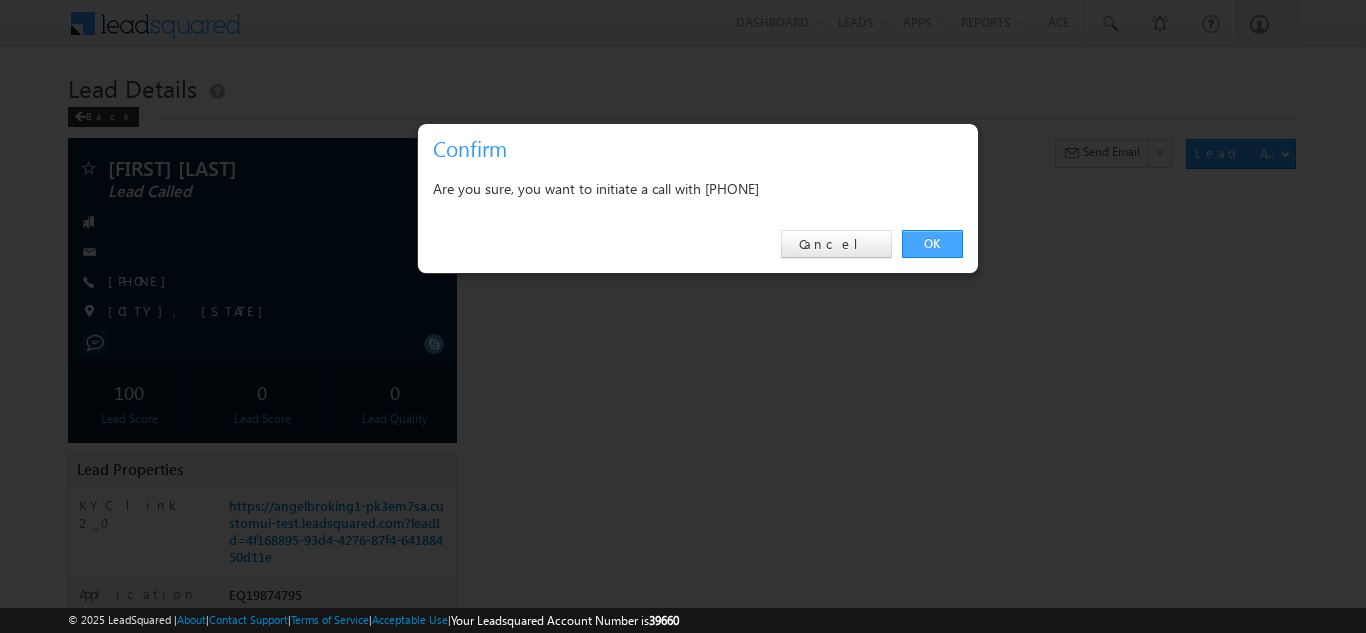 click on "OK" at bounding box center (932, 244) 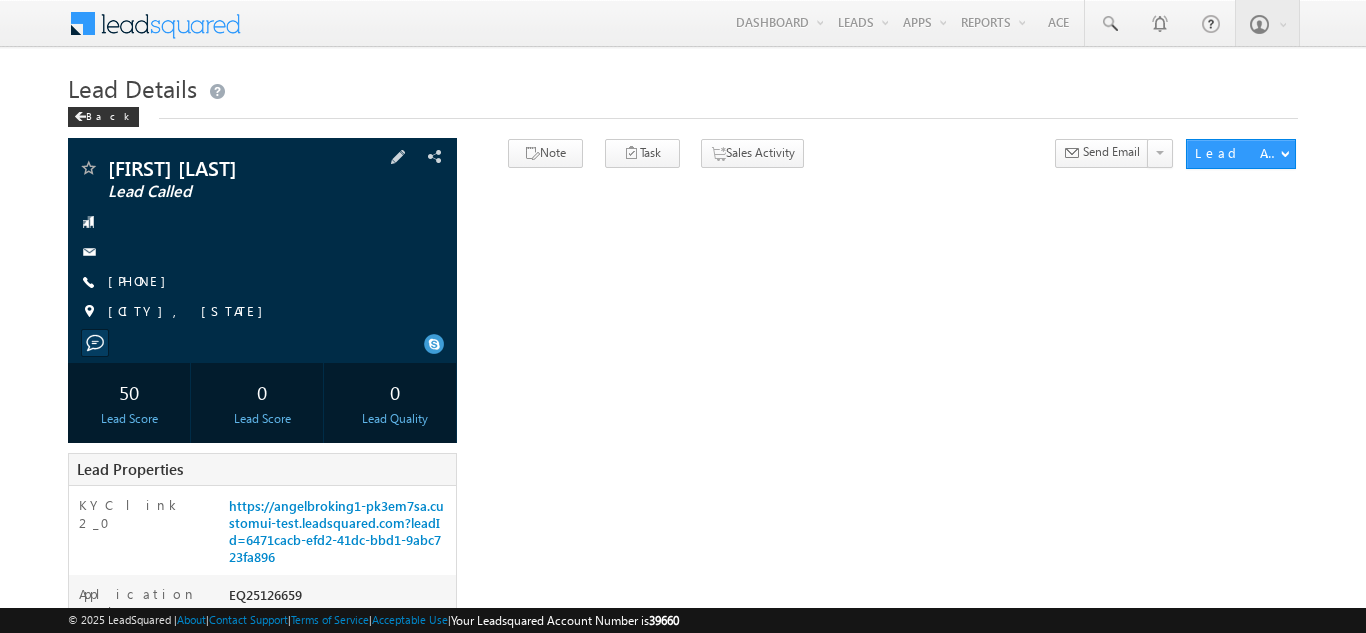 scroll, scrollTop: 0, scrollLeft: 0, axis: both 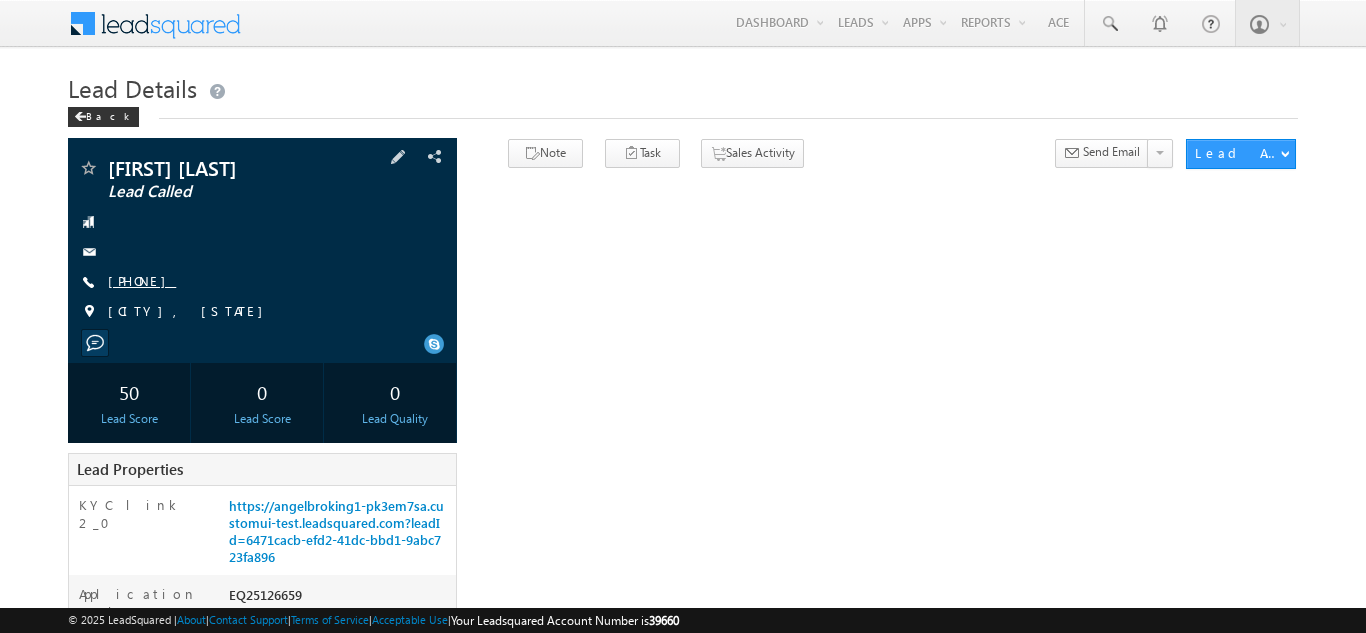 click on "+91-8929135203" at bounding box center (142, 280) 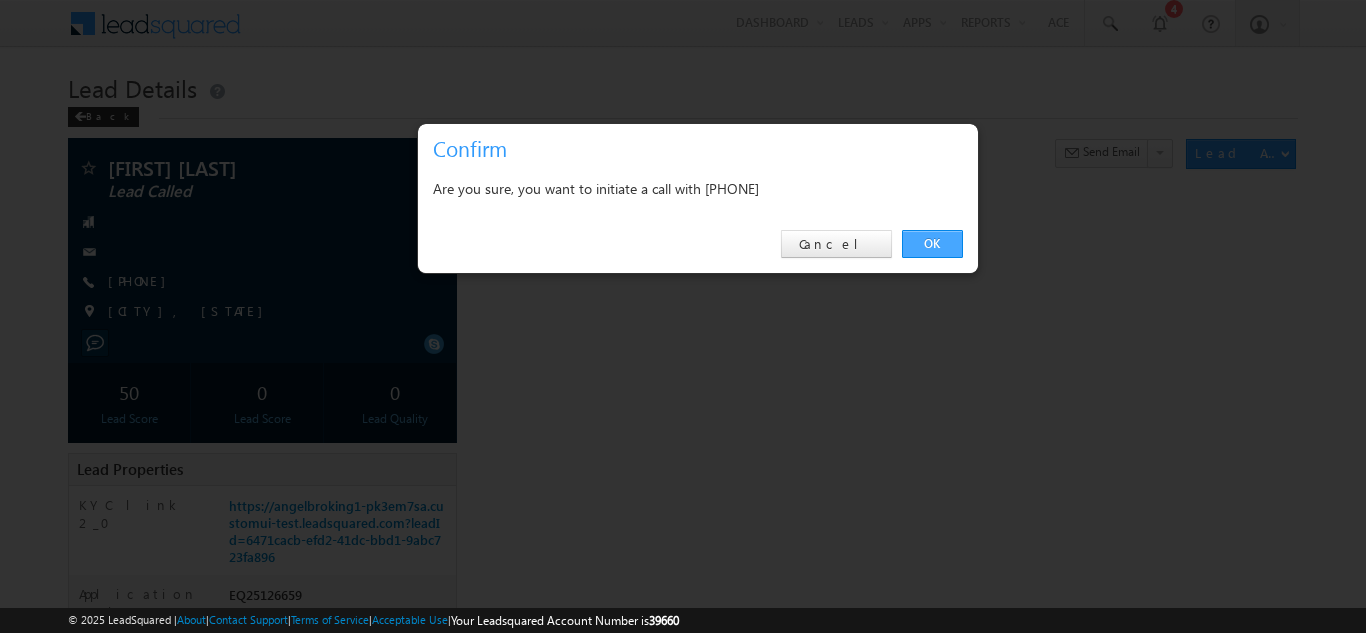 click on "OK" at bounding box center (932, 244) 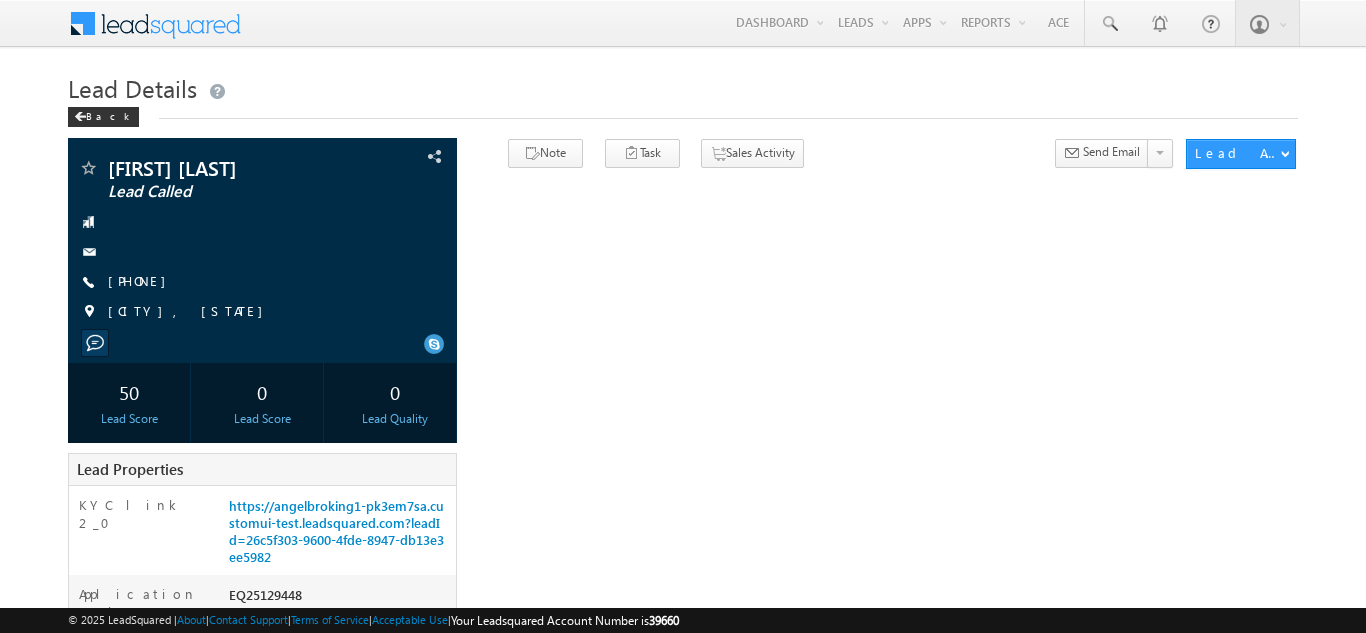 scroll, scrollTop: 0, scrollLeft: 0, axis: both 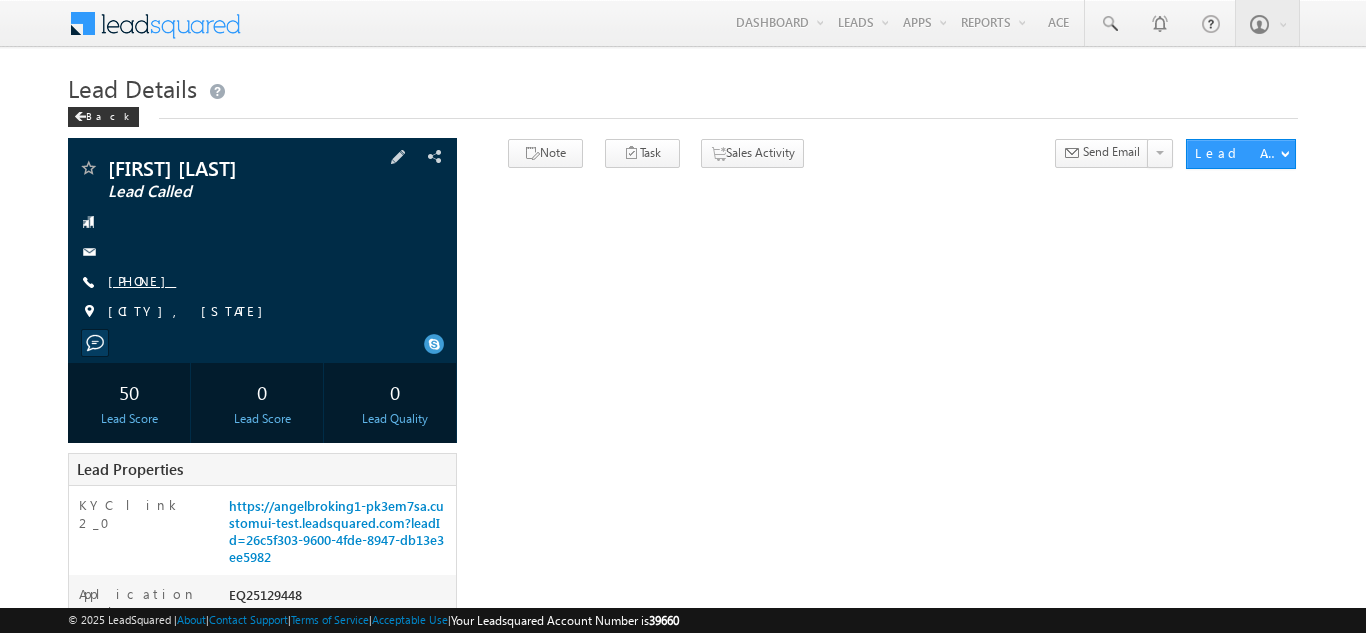 click on "+91-8305392122" at bounding box center [142, 280] 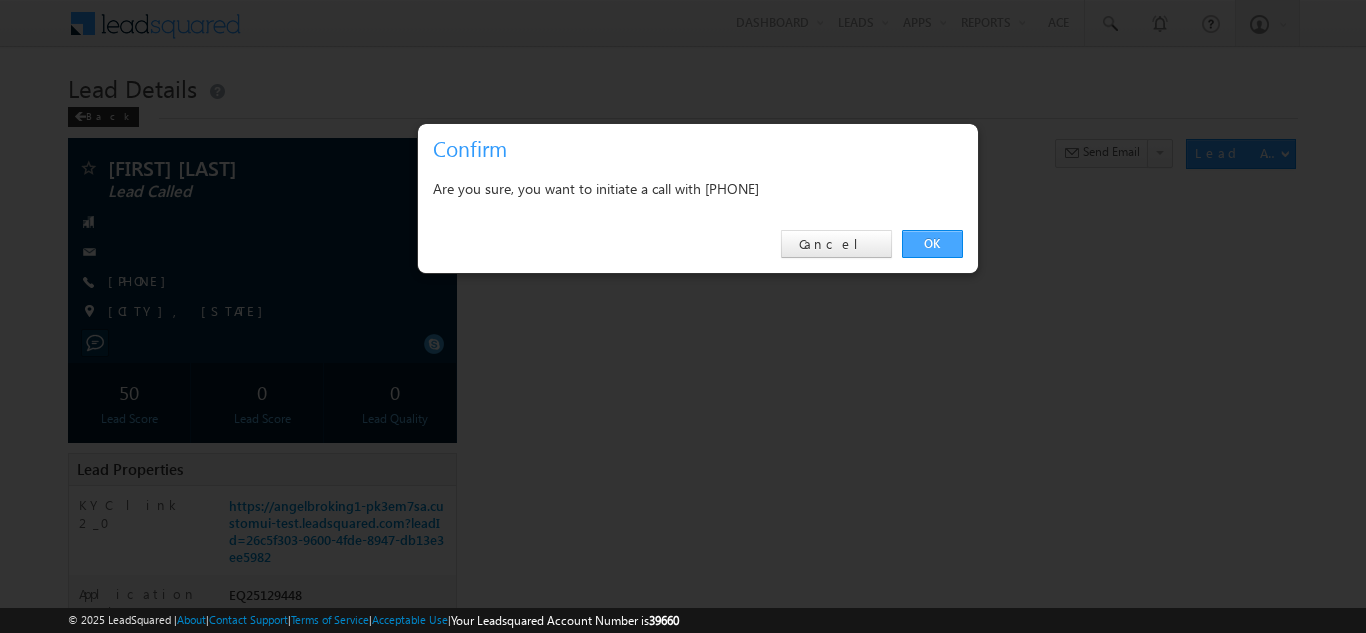 click on "OK" at bounding box center (932, 244) 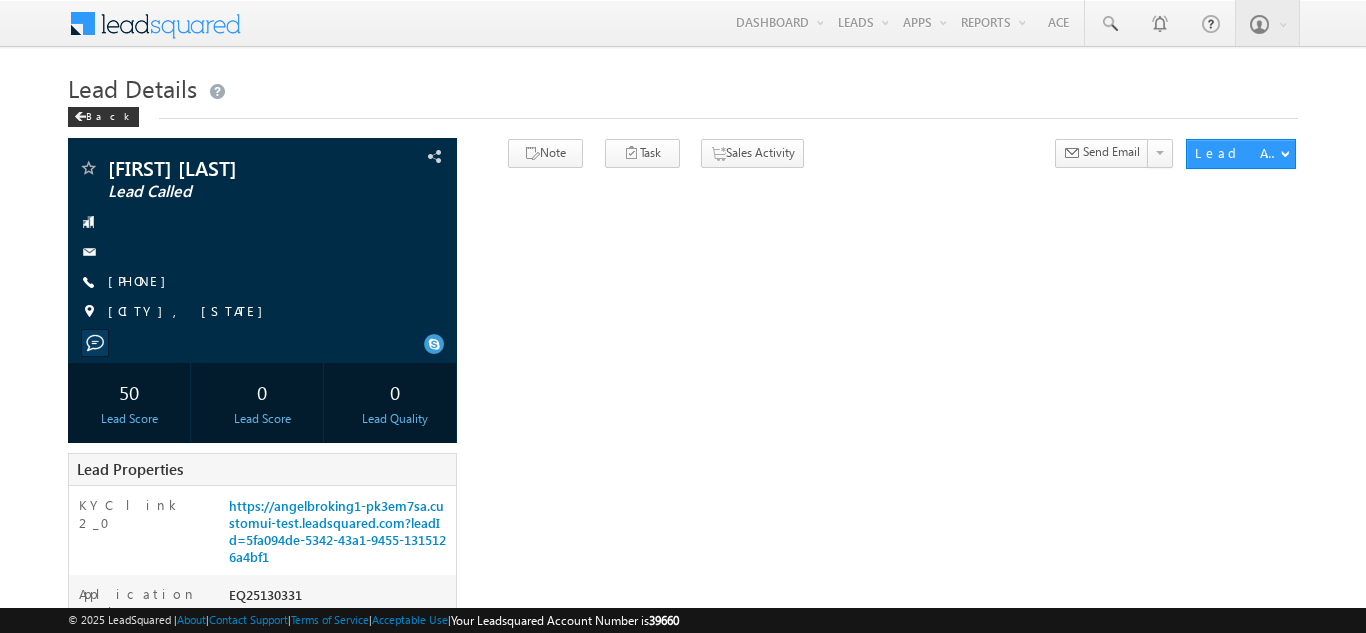 scroll, scrollTop: 0, scrollLeft: 0, axis: both 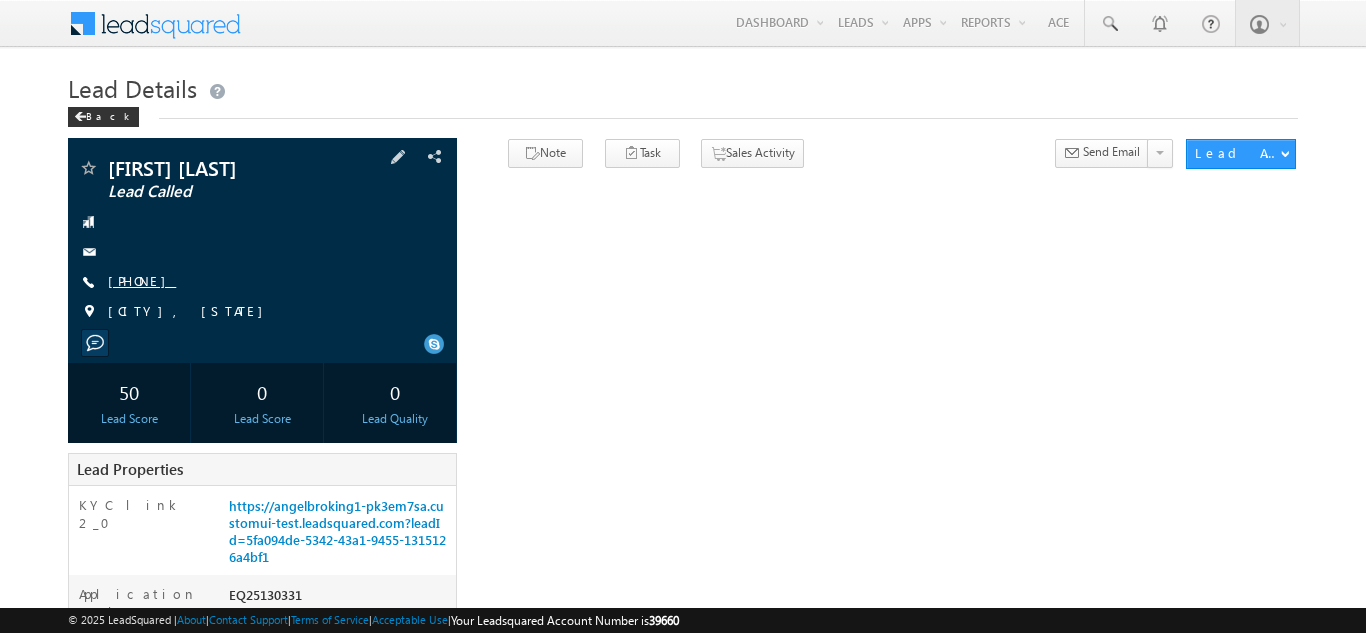 click on "[PHONE]" at bounding box center (142, 280) 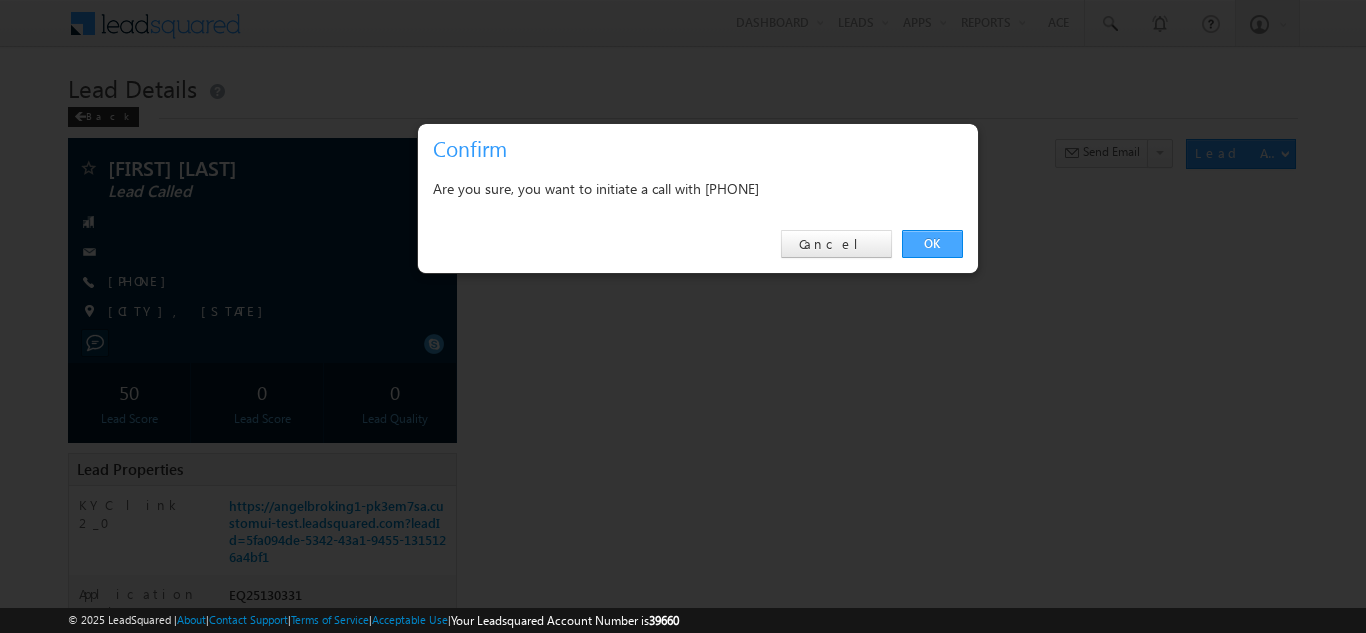 click on "OK" at bounding box center (932, 244) 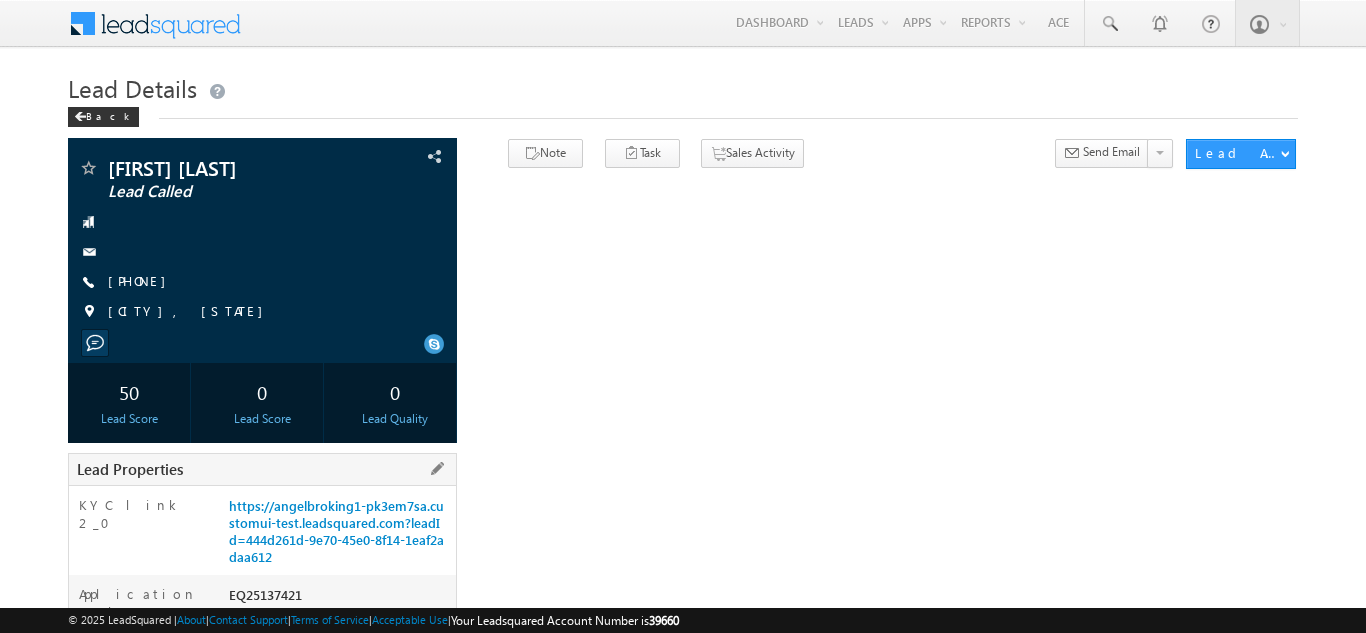 scroll, scrollTop: 0, scrollLeft: 0, axis: both 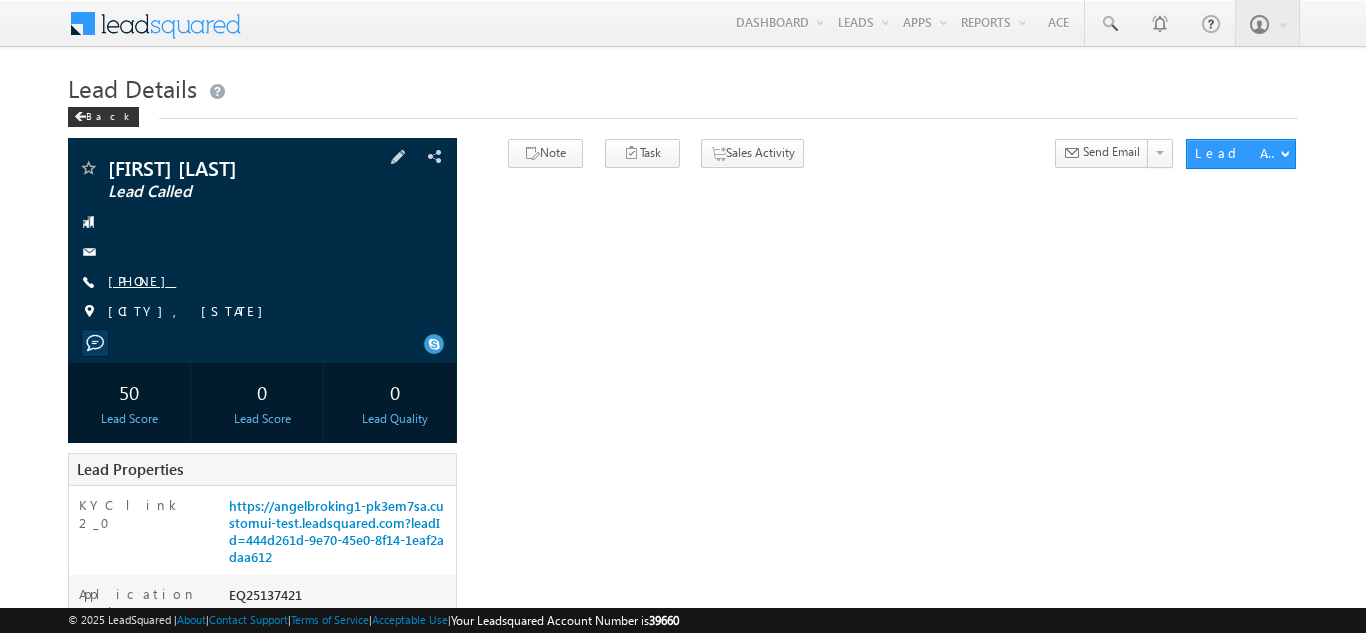 click on "[PHONE]" at bounding box center (142, 280) 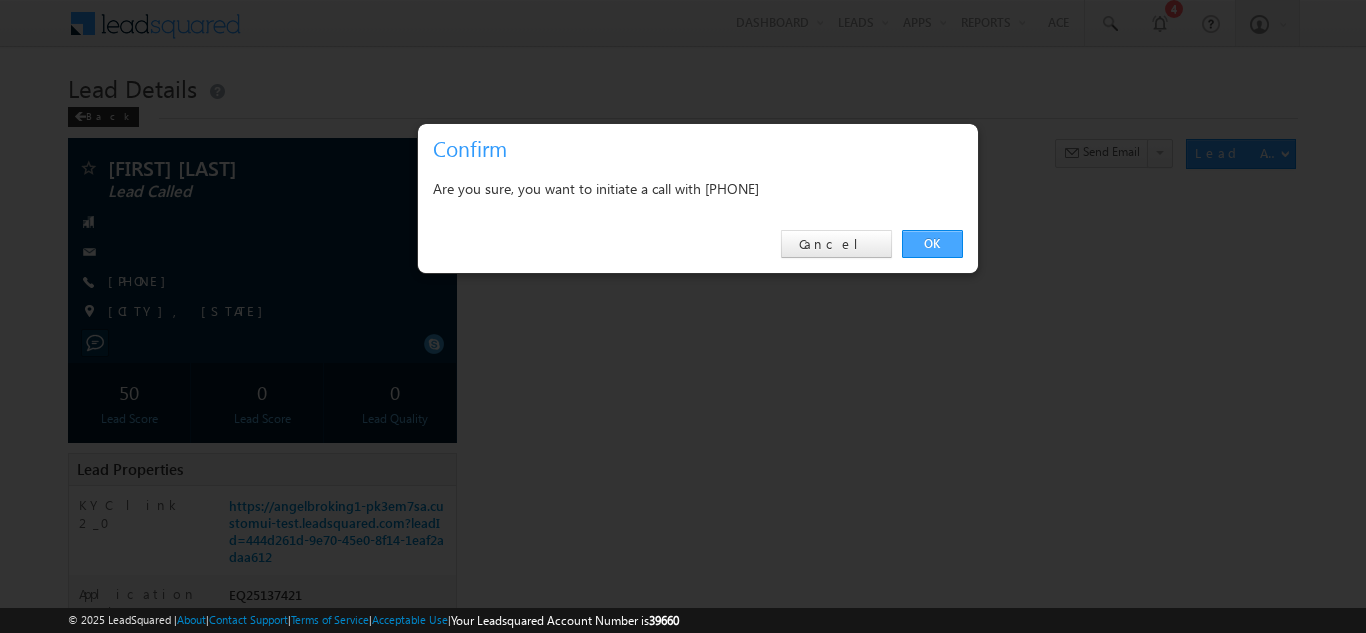 click on "OK" at bounding box center [932, 244] 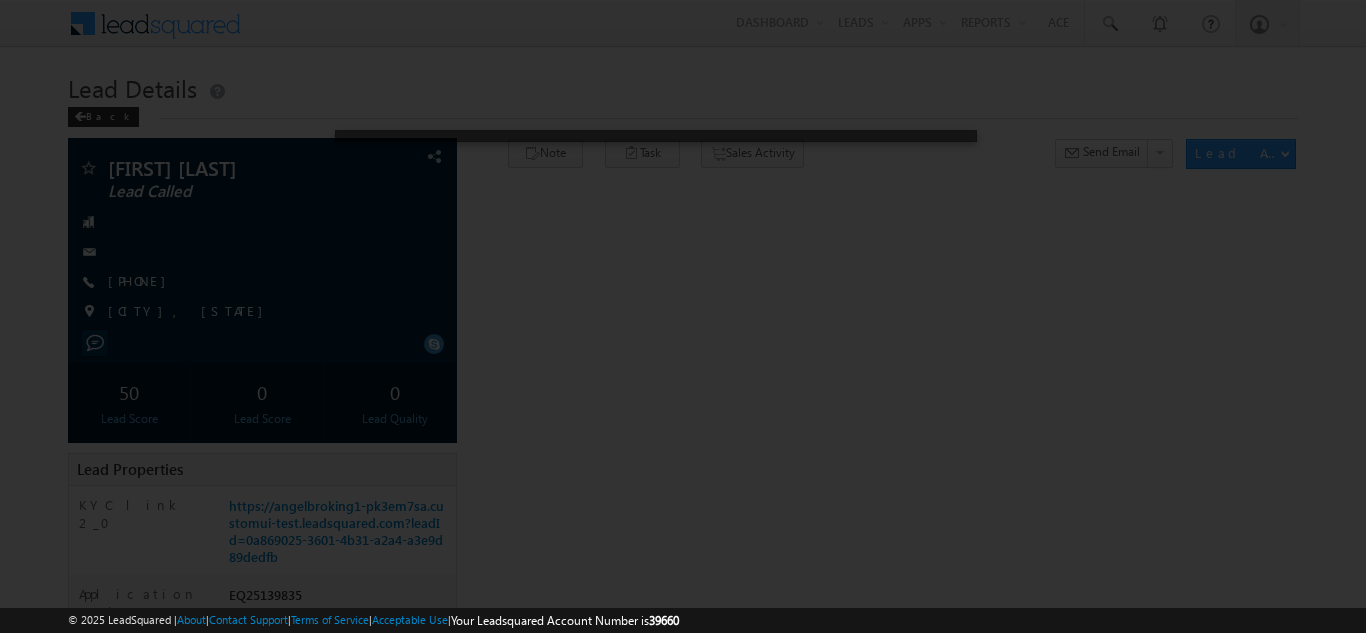 scroll, scrollTop: 0, scrollLeft: 0, axis: both 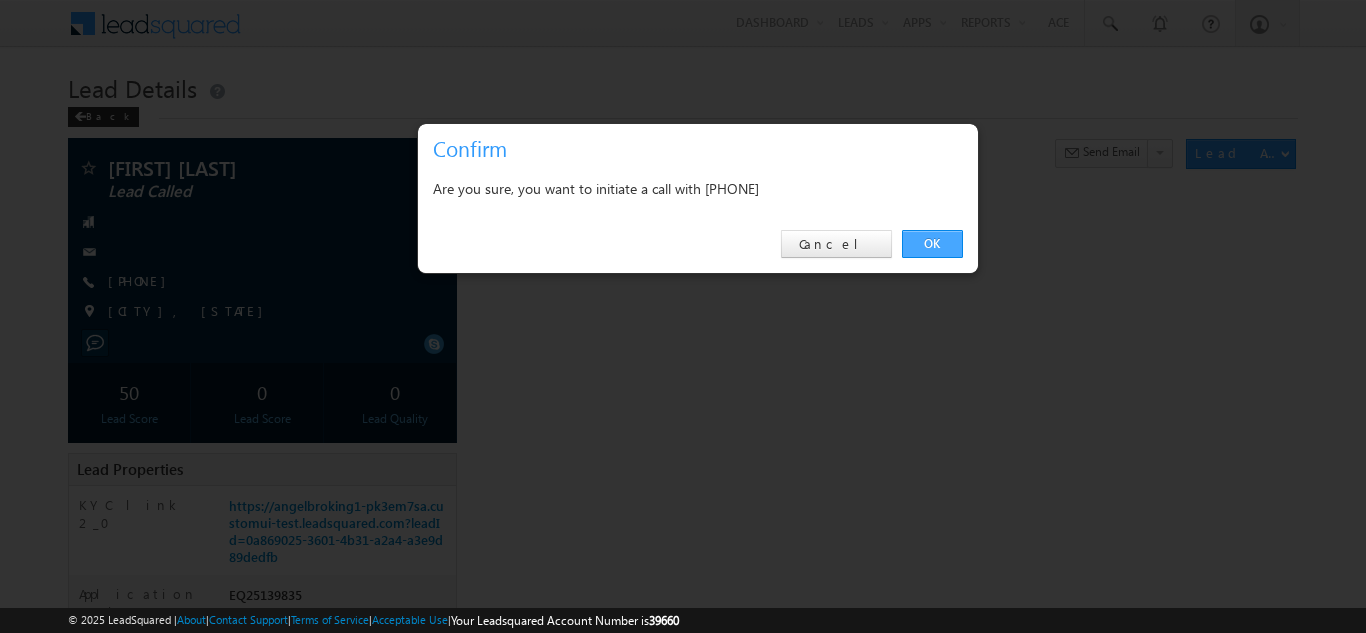 click on "OK" at bounding box center [932, 244] 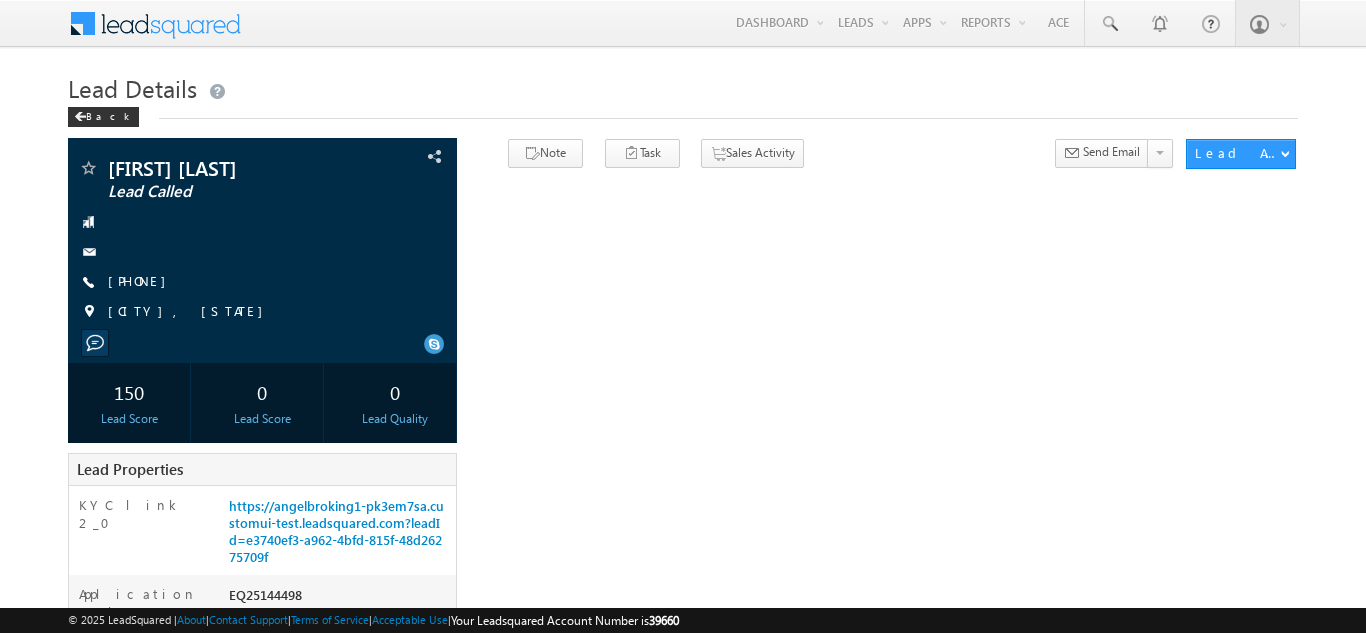scroll, scrollTop: 0, scrollLeft: 0, axis: both 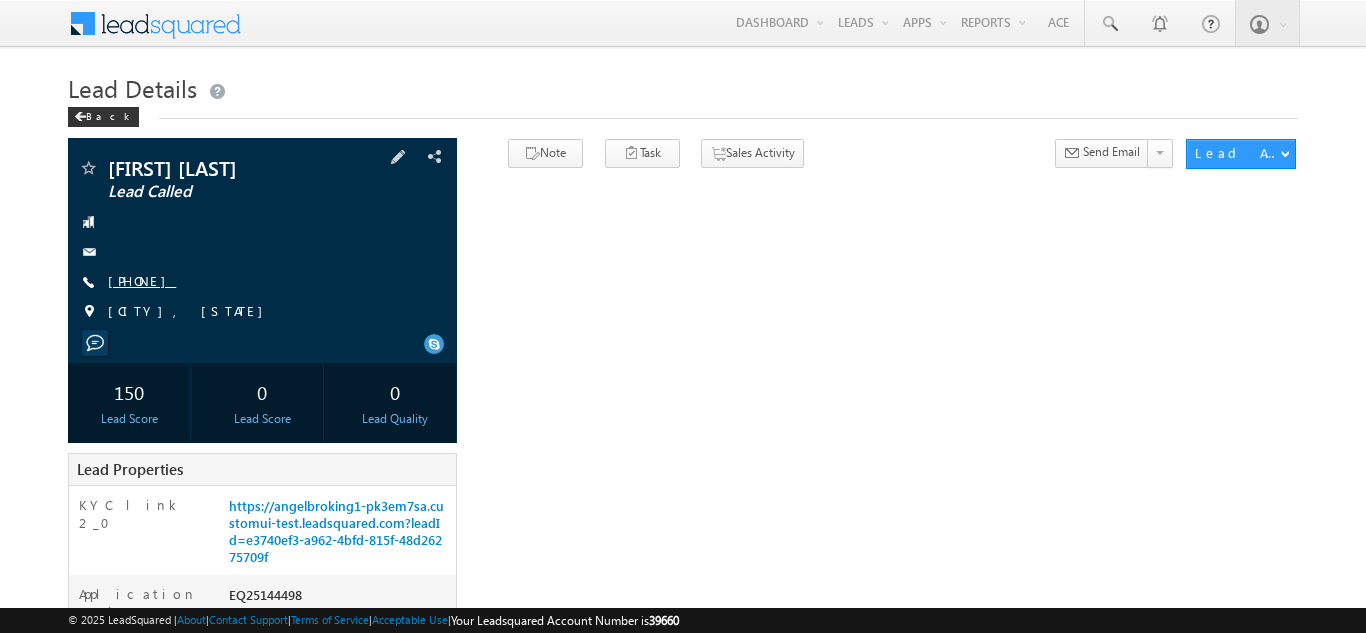 click on "+91-8507460750" at bounding box center [142, 280] 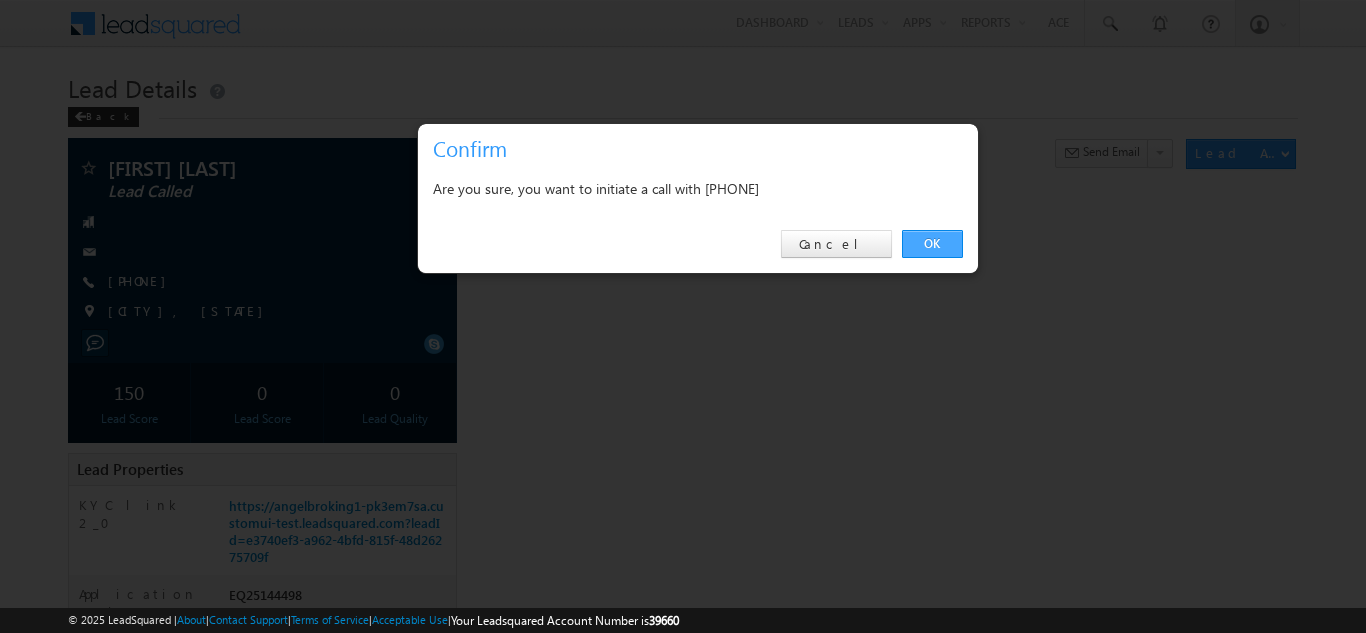 click on "OK" at bounding box center (932, 244) 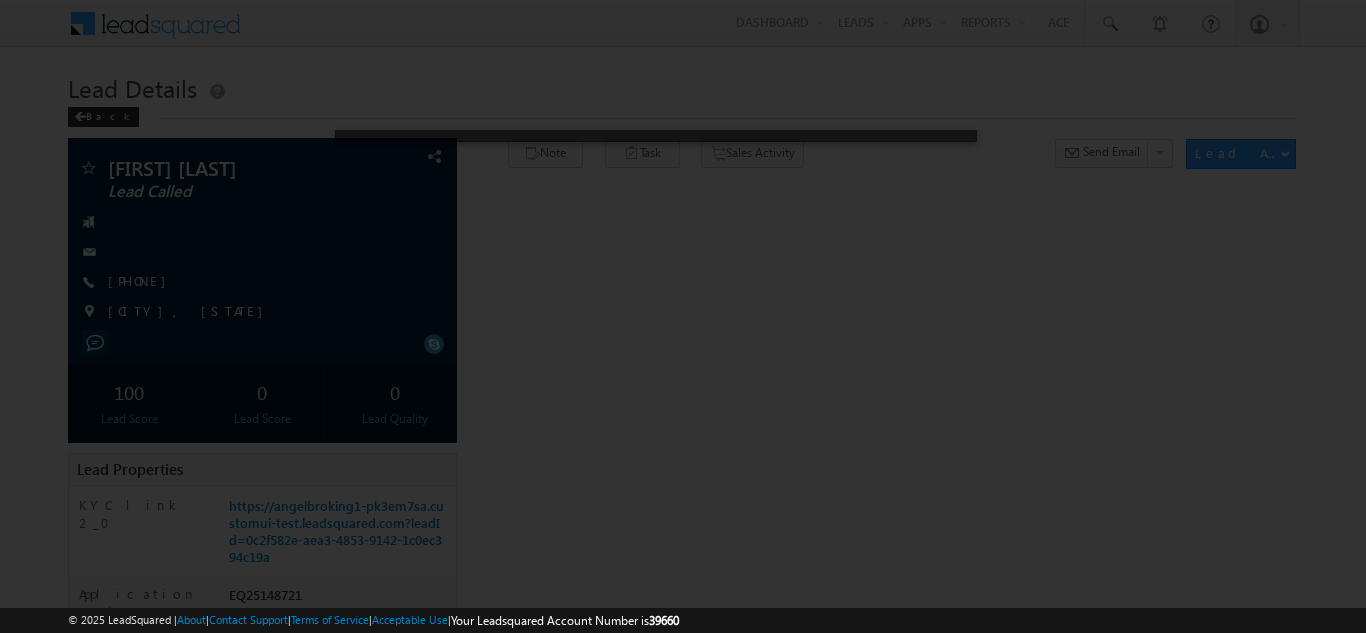 scroll, scrollTop: 0, scrollLeft: 0, axis: both 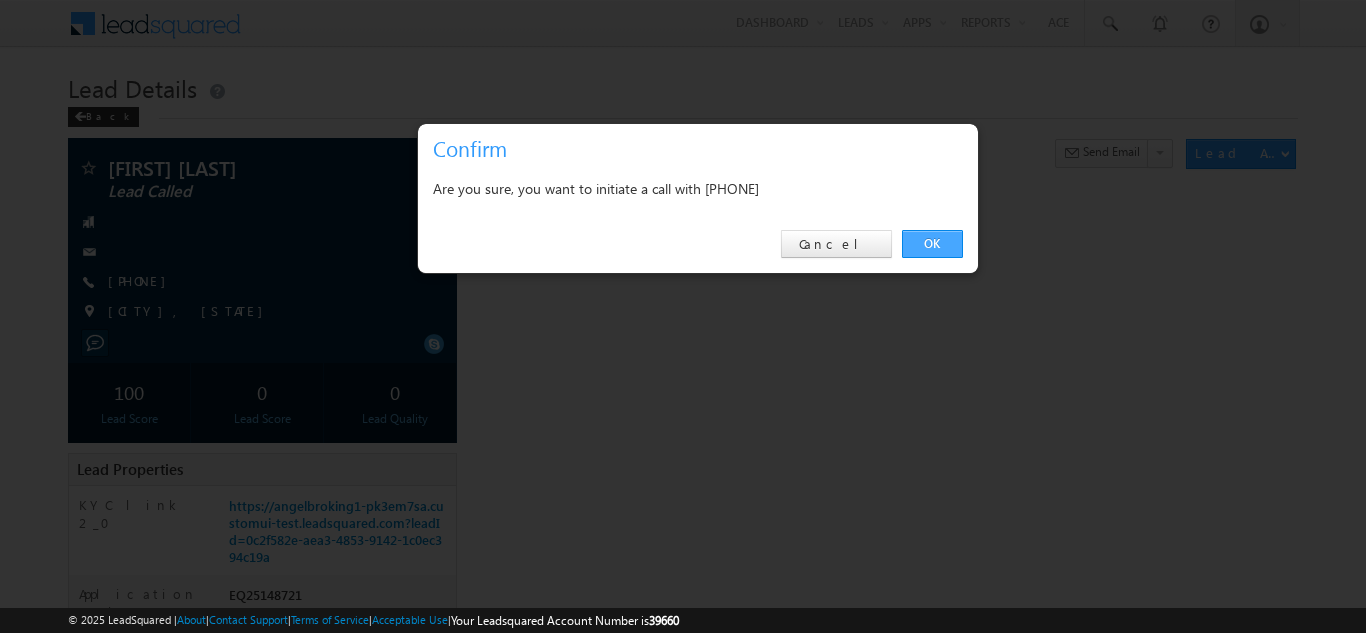 click on "OK" at bounding box center [932, 244] 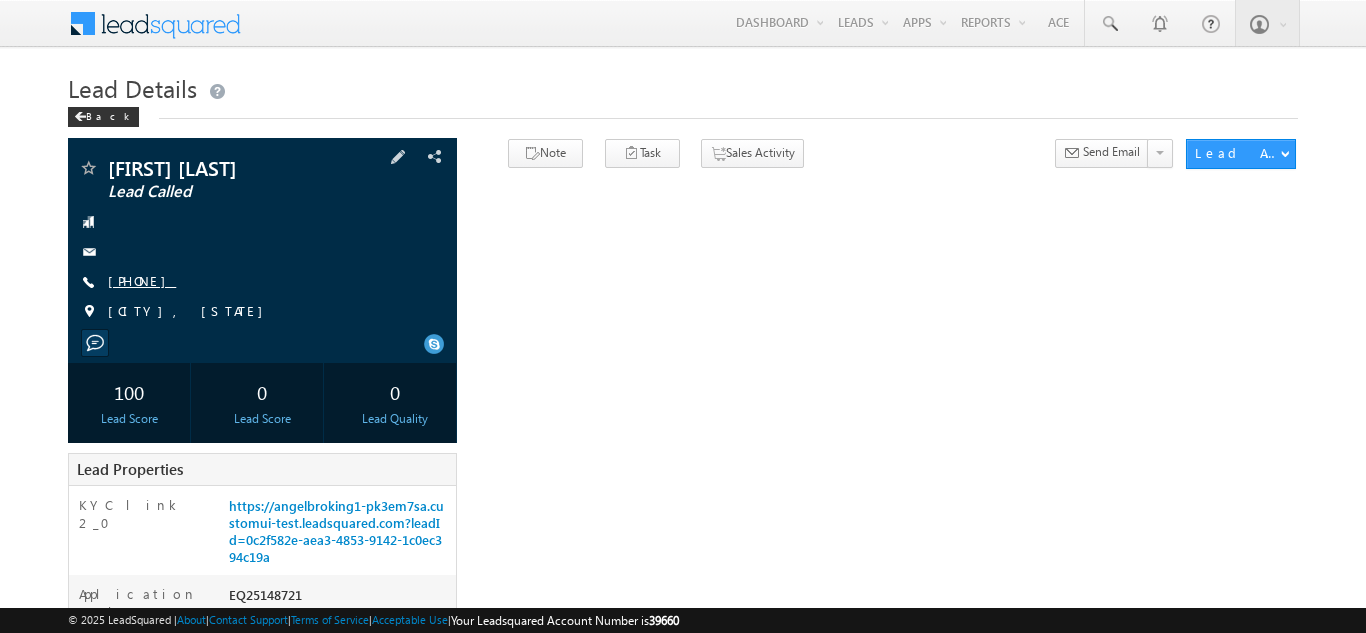 click on "[PHONE]" at bounding box center (142, 280) 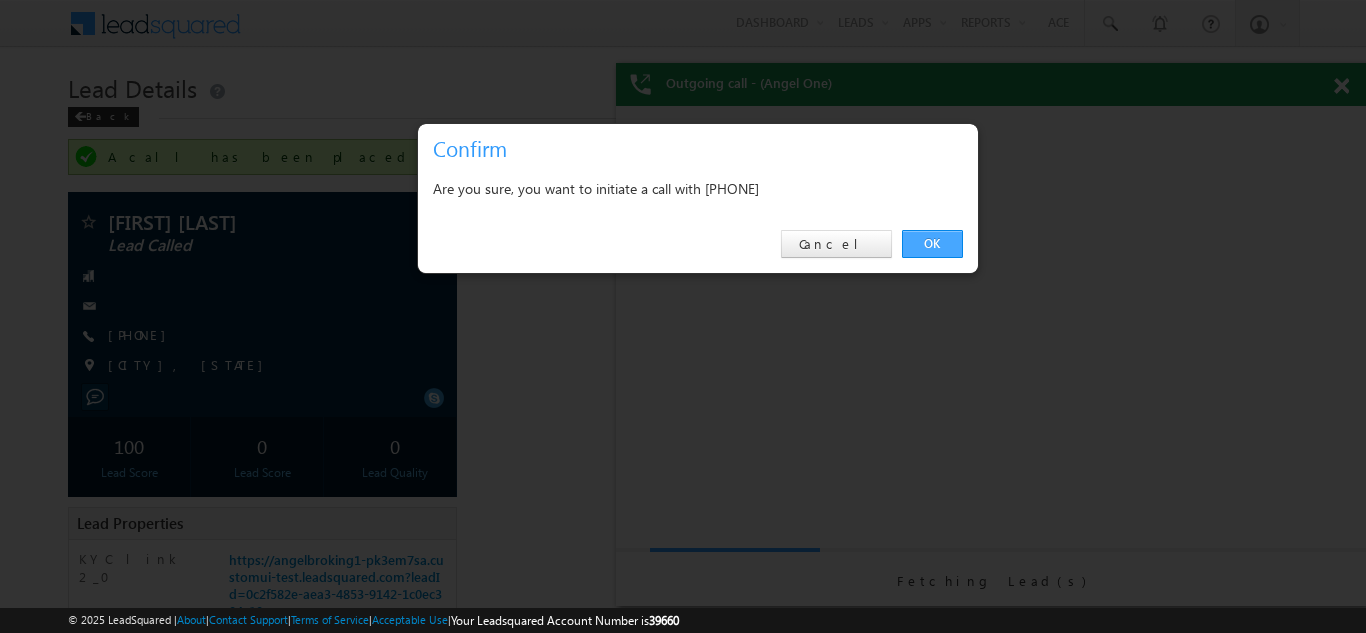scroll, scrollTop: 0, scrollLeft: 0, axis: both 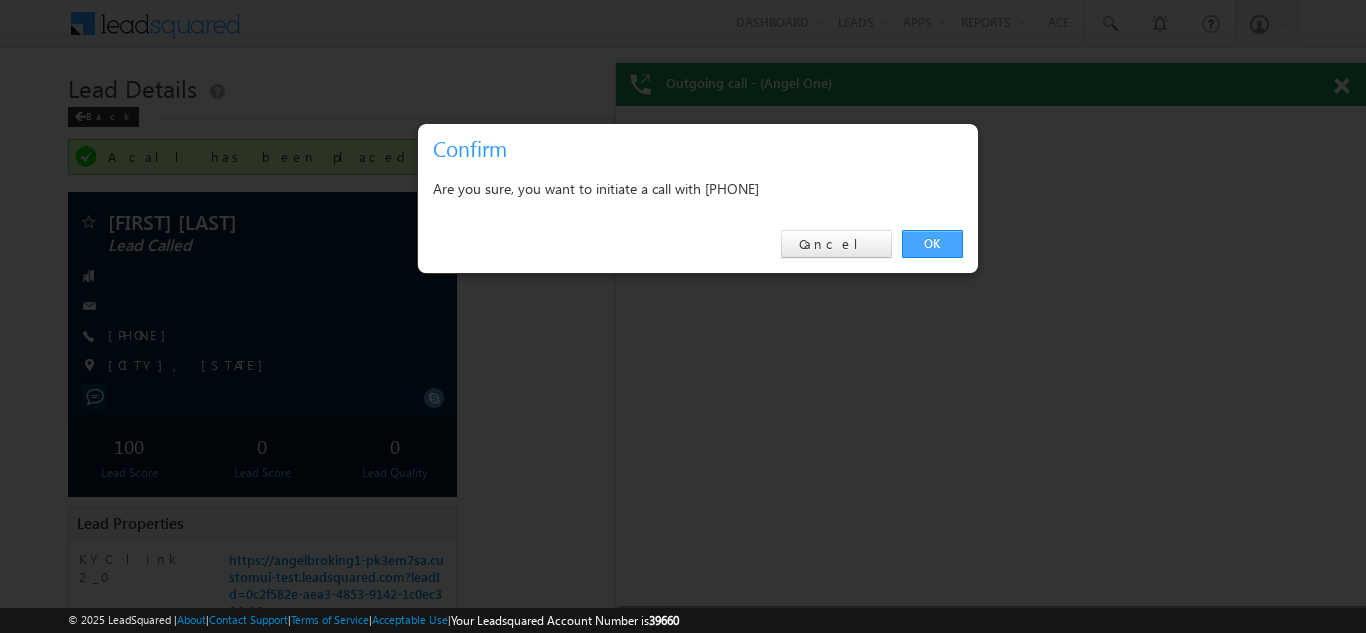 click on "OK" at bounding box center [932, 244] 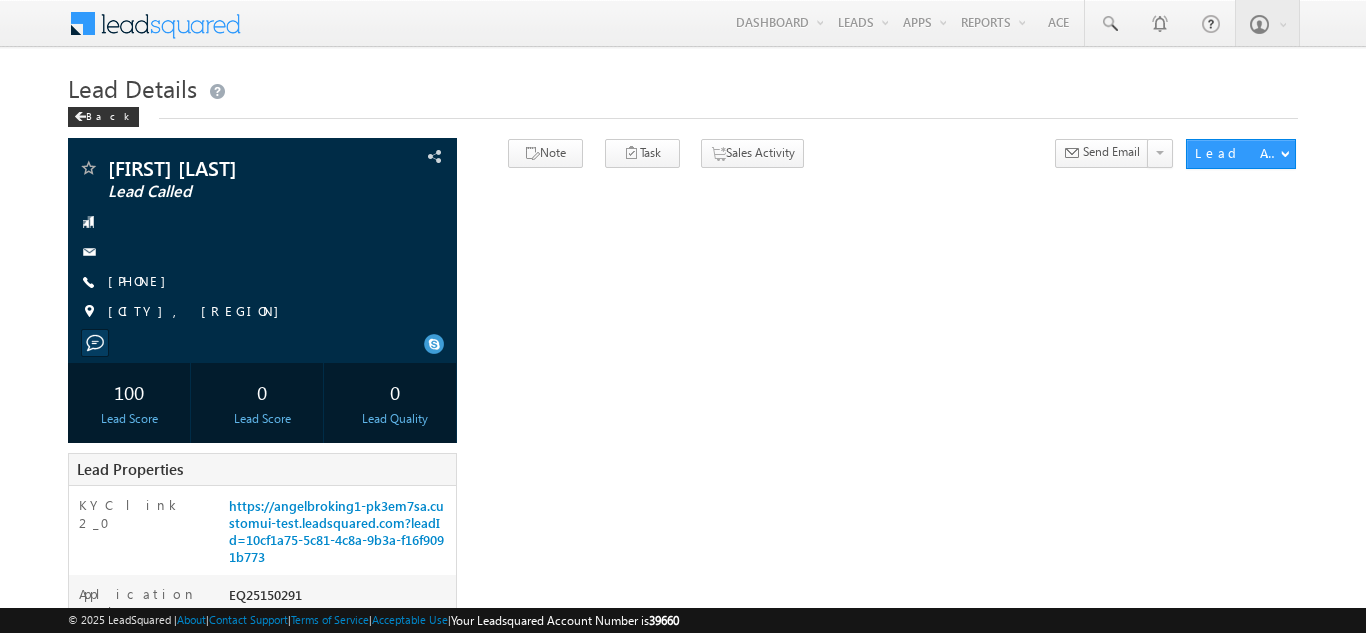 scroll, scrollTop: 0, scrollLeft: 0, axis: both 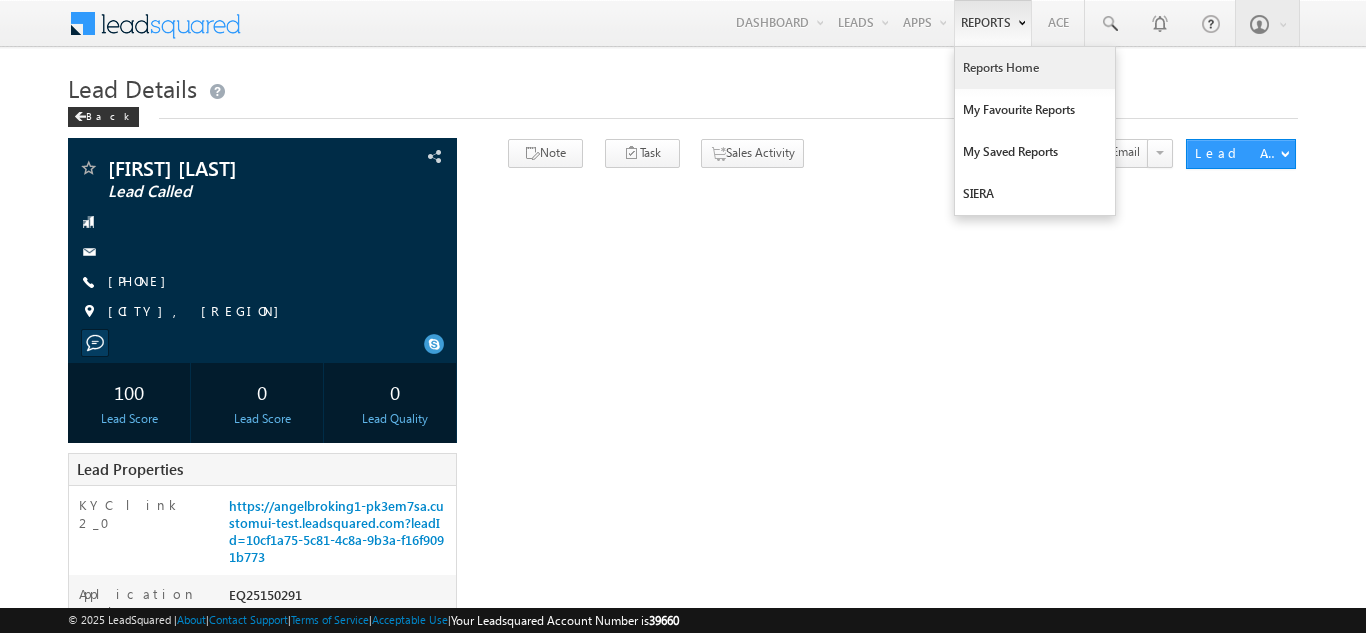 click on "Reports Home" at bounding box center (1035, 68) 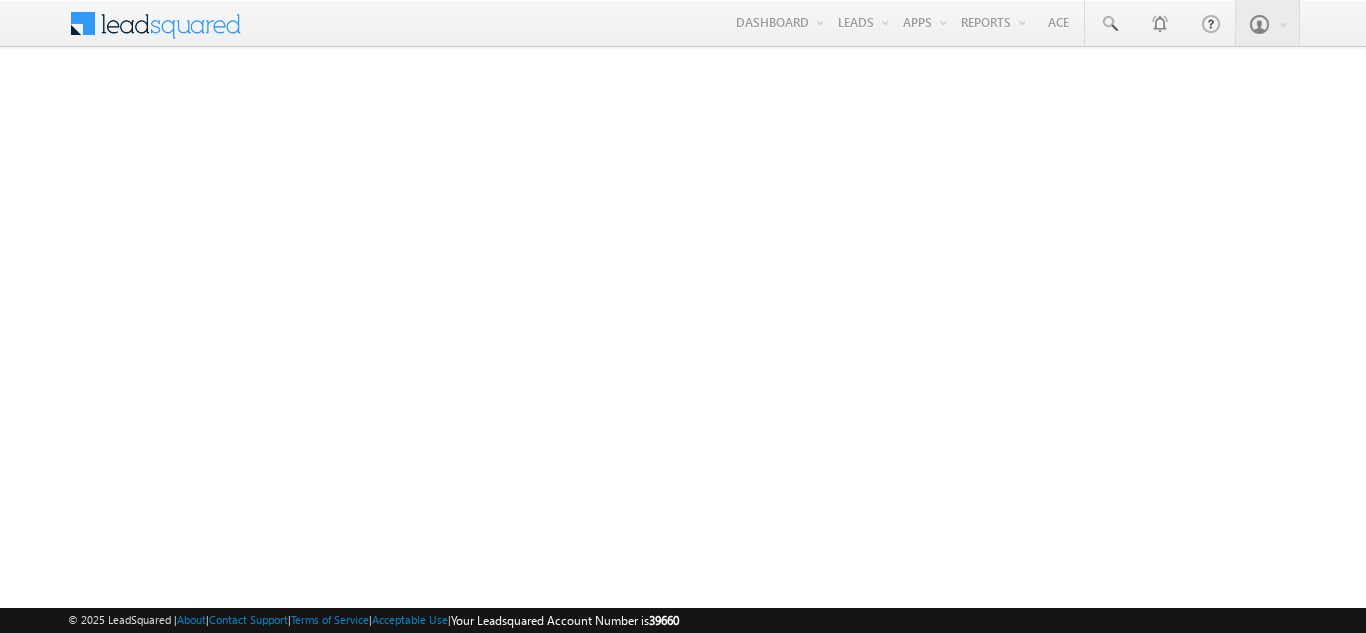 scroll, scrollTop: 0, scrollLeft: 0, axis: both 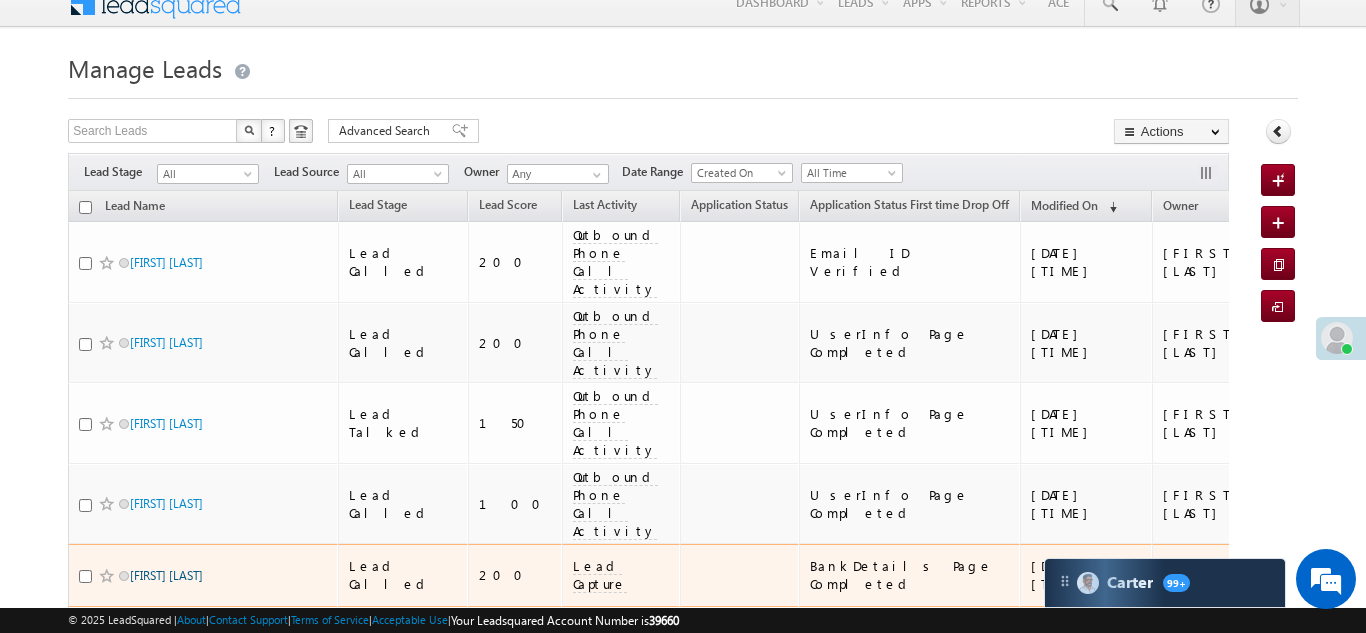click on "[FIRST] [LAST]" at bounding box center (166, 575) 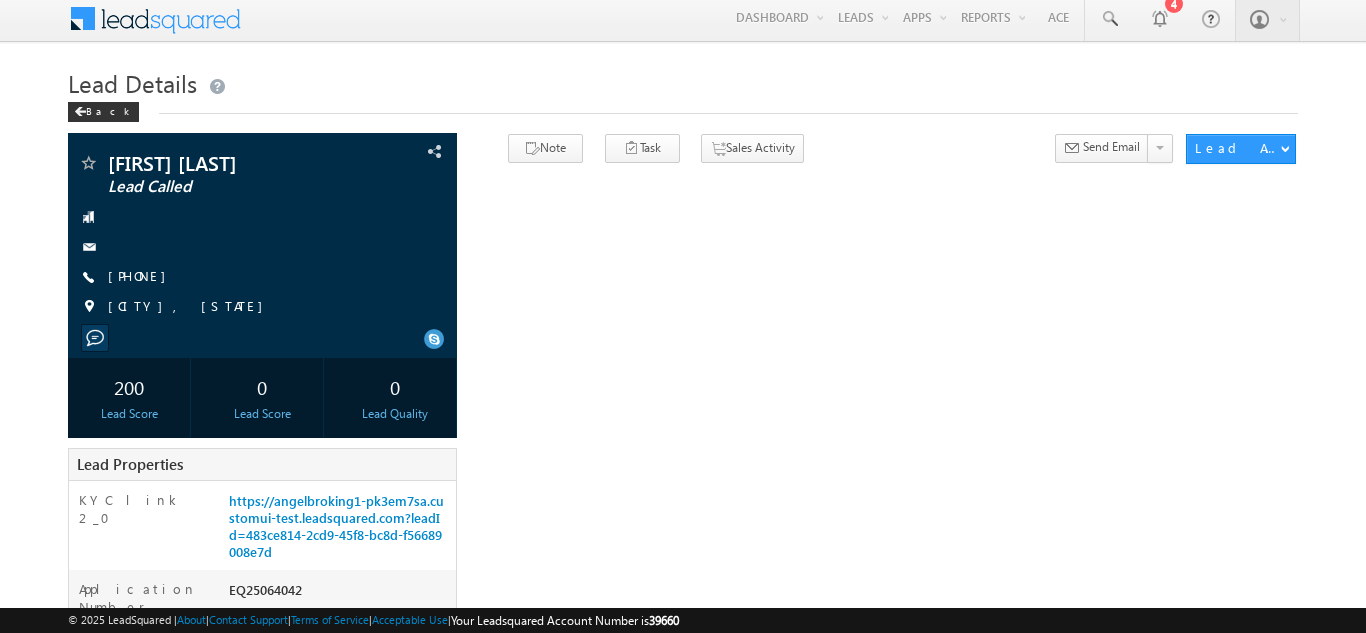 scroll, scrollTop: 0, scrollLeft: 0, axis: both 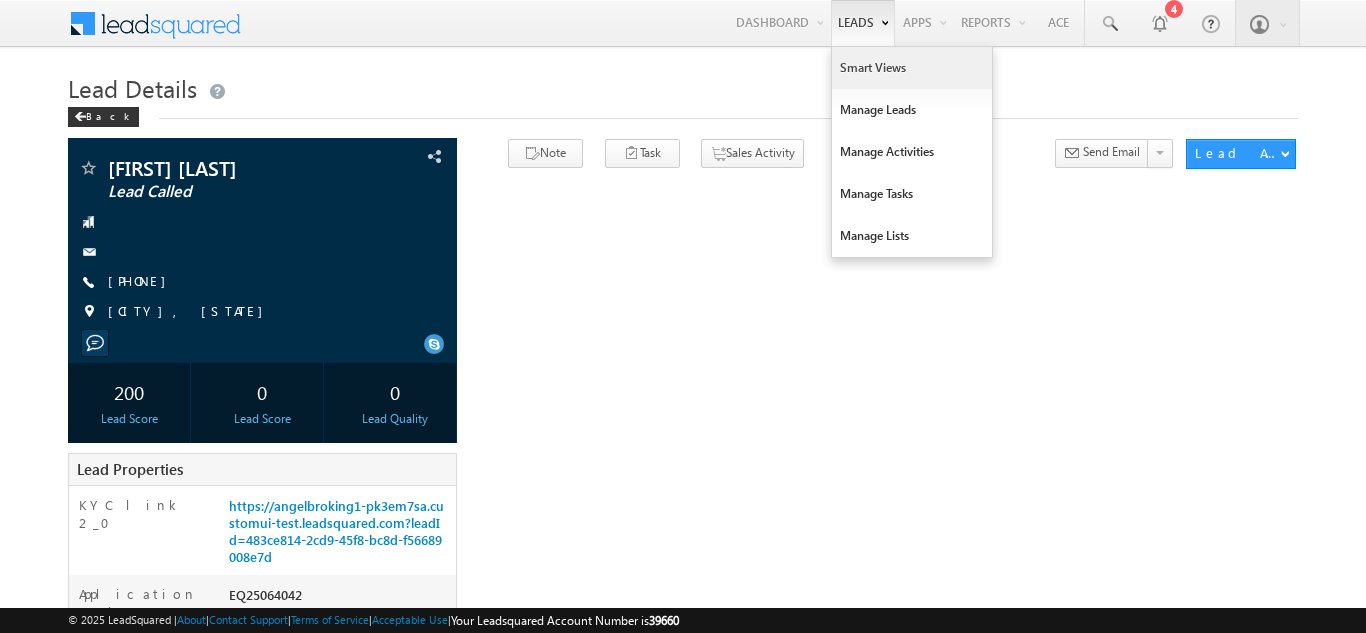 click on "Smart Views" at bounding box center [912, 68] 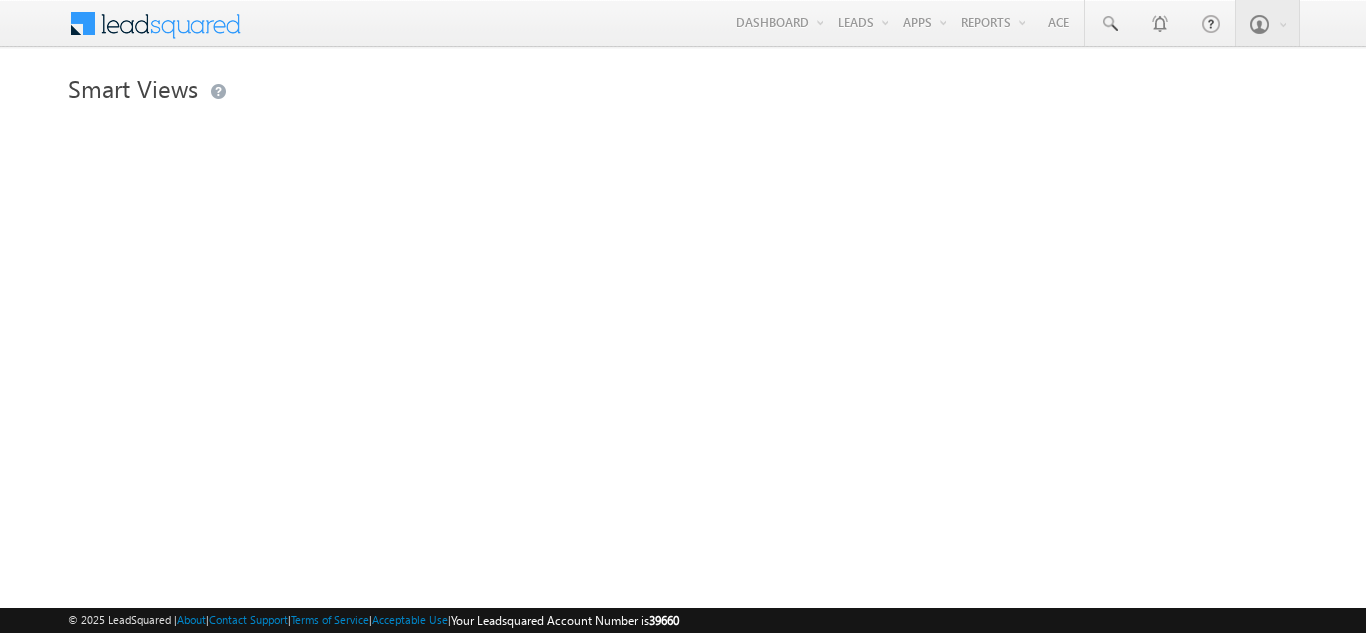 scroll, scrollTop: 0, scrollLeft: 0, axis: both 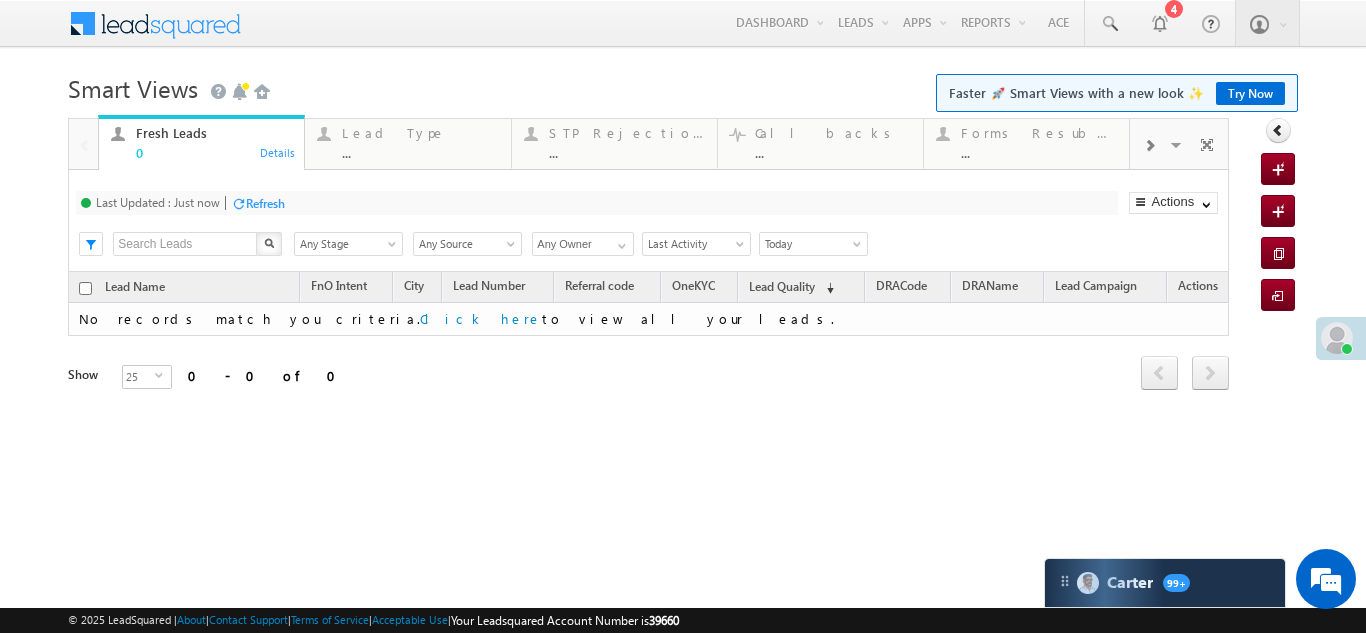click at bounding box center [1149, 146] 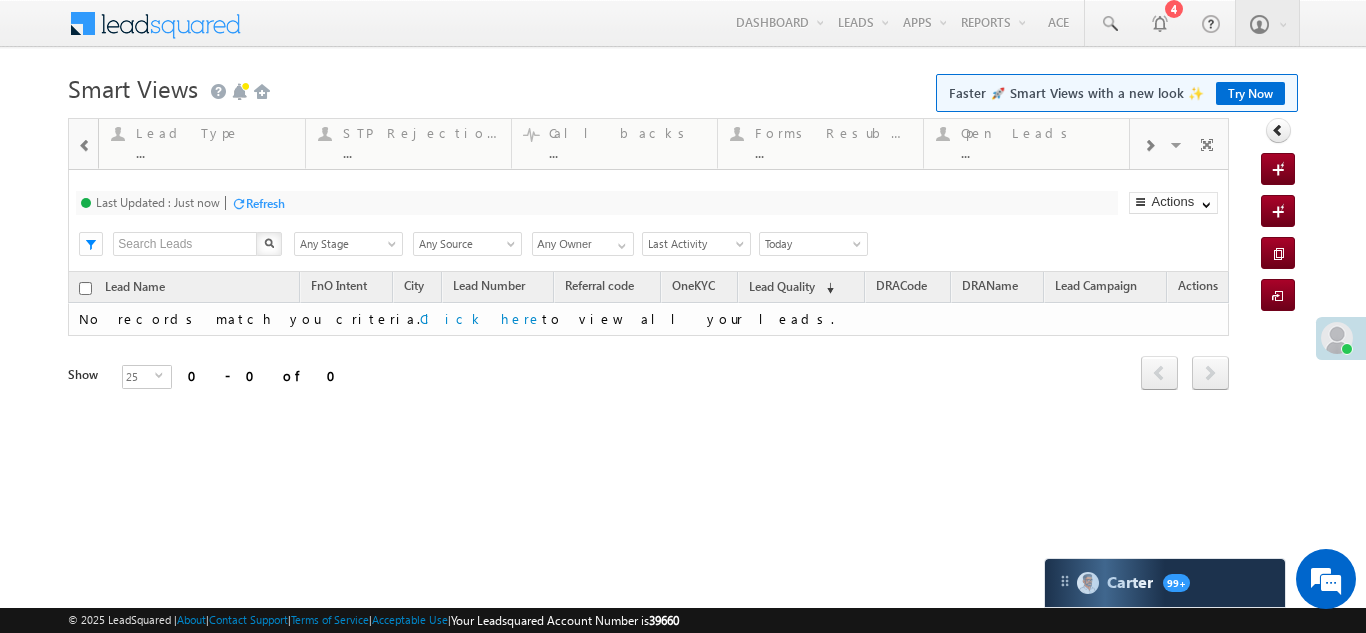 click at bounding box center (1149, 146) 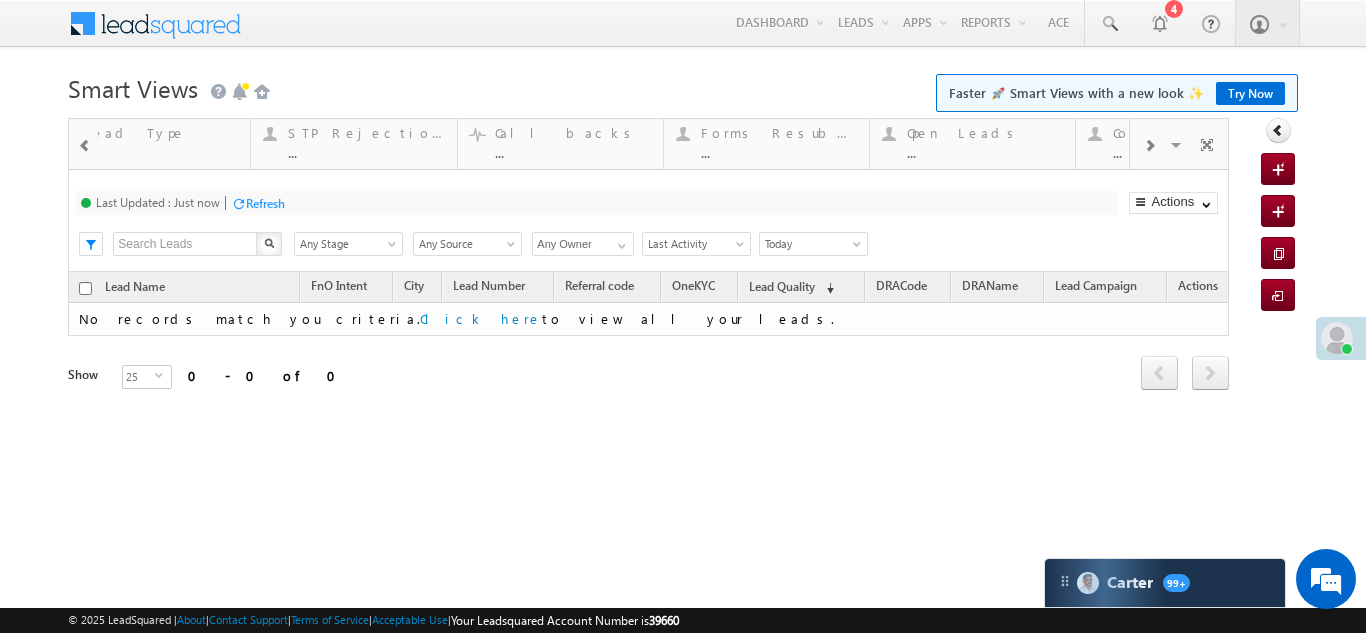 scroll, scrollTop: 0, scrollLeft: 0, axis: both 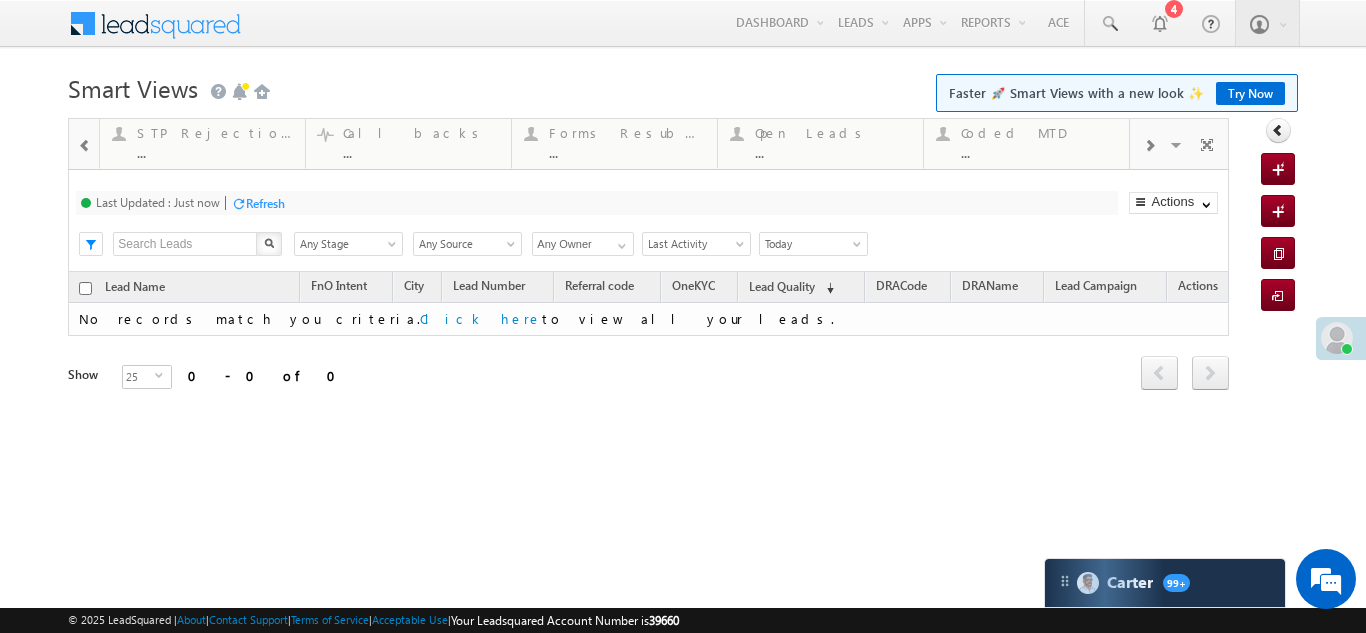 click at bounding box center [1149, 146] 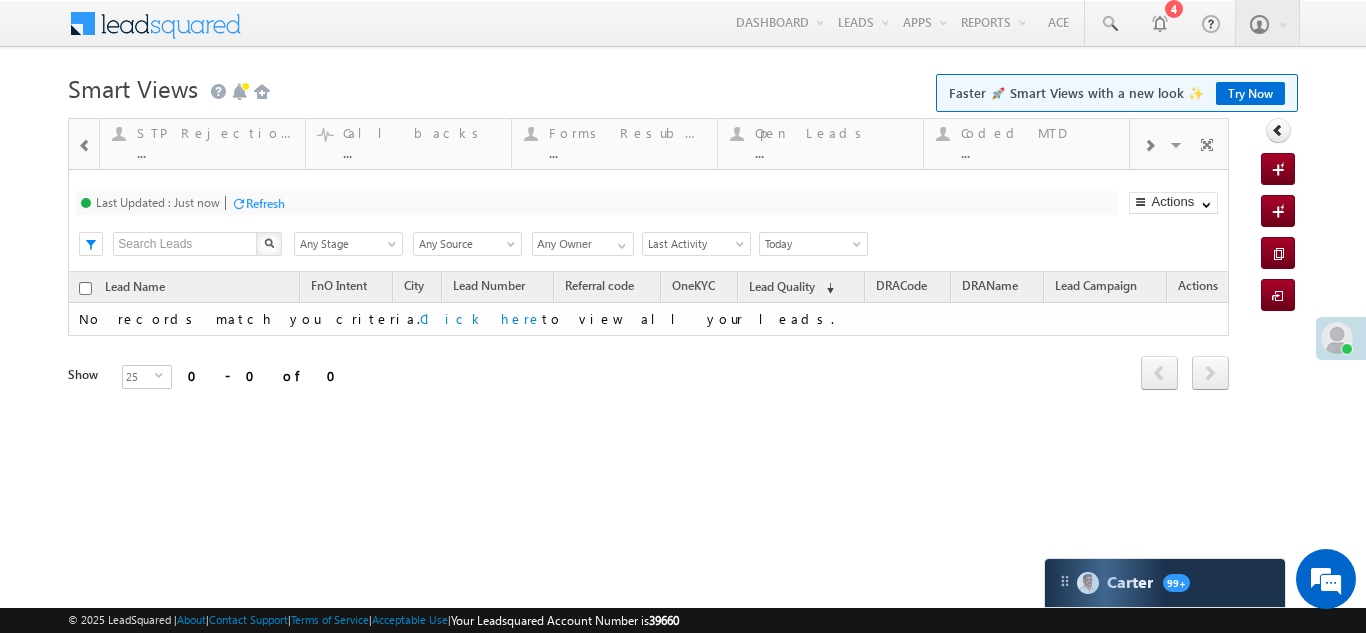 click at bounding box center [1149, 146] 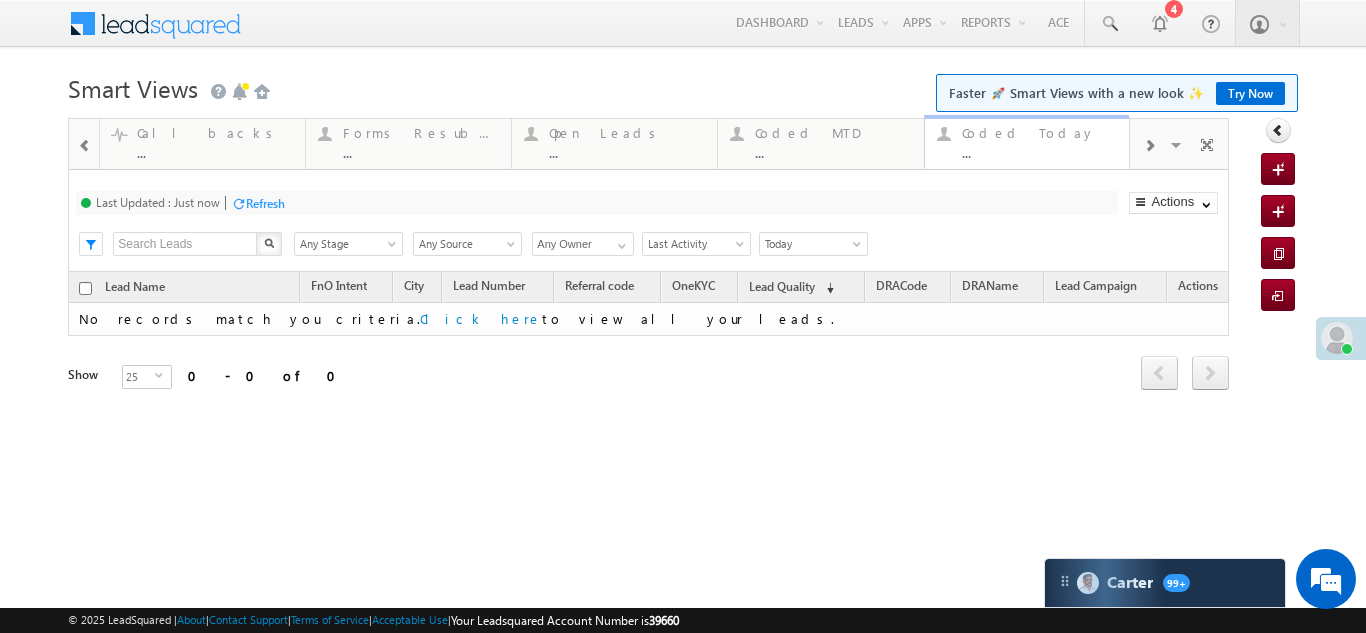 click on "Coded Today" at bounding box center (1040, 133) 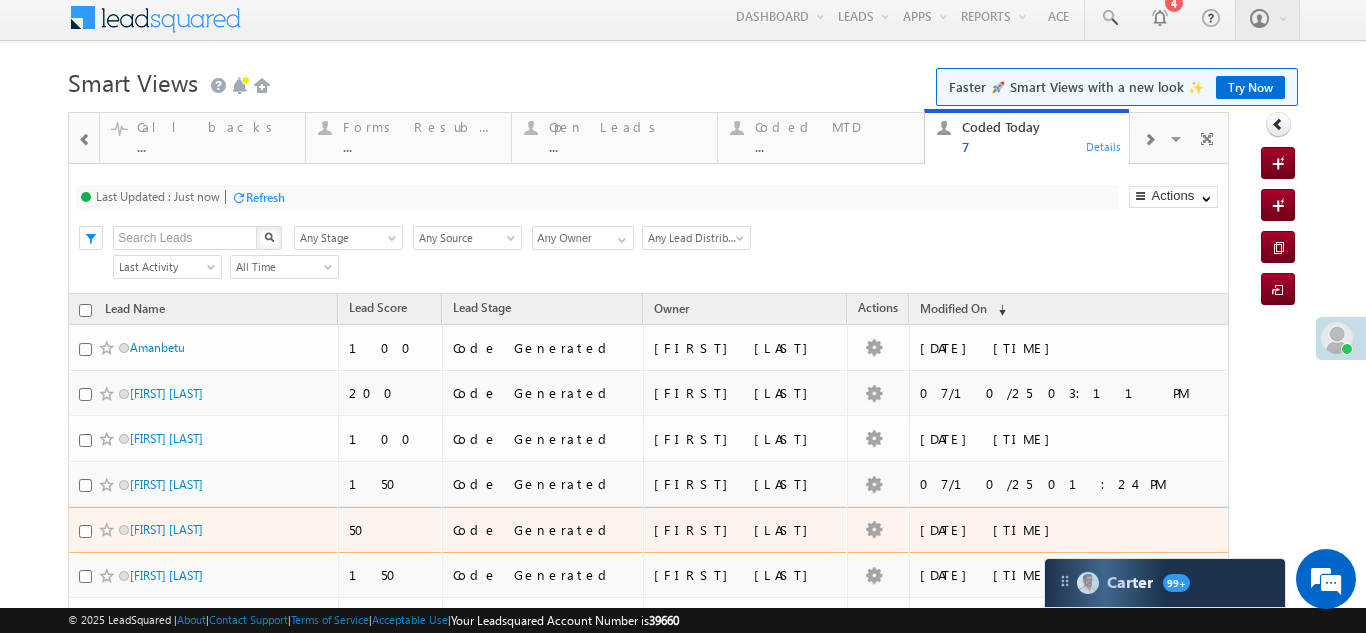 scroll, scrollTop: 0, scrollLeft: 0, axis: both 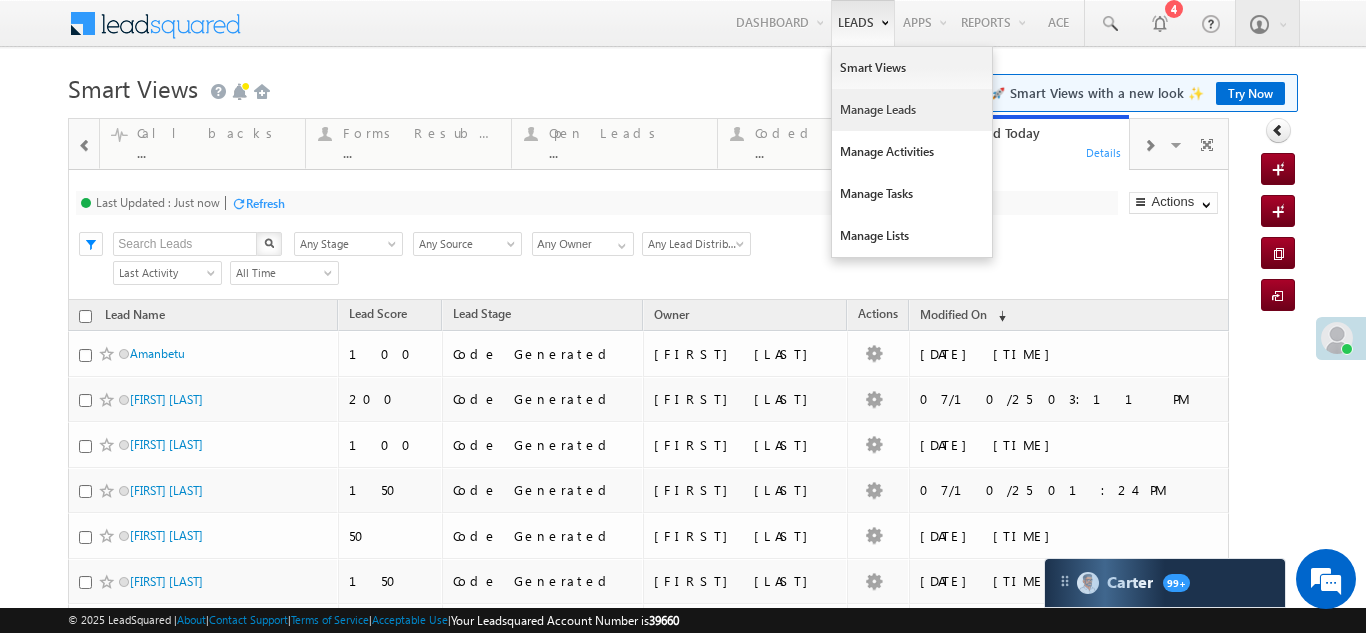 click on "Manage Leads" at bounding box center [912, 110] 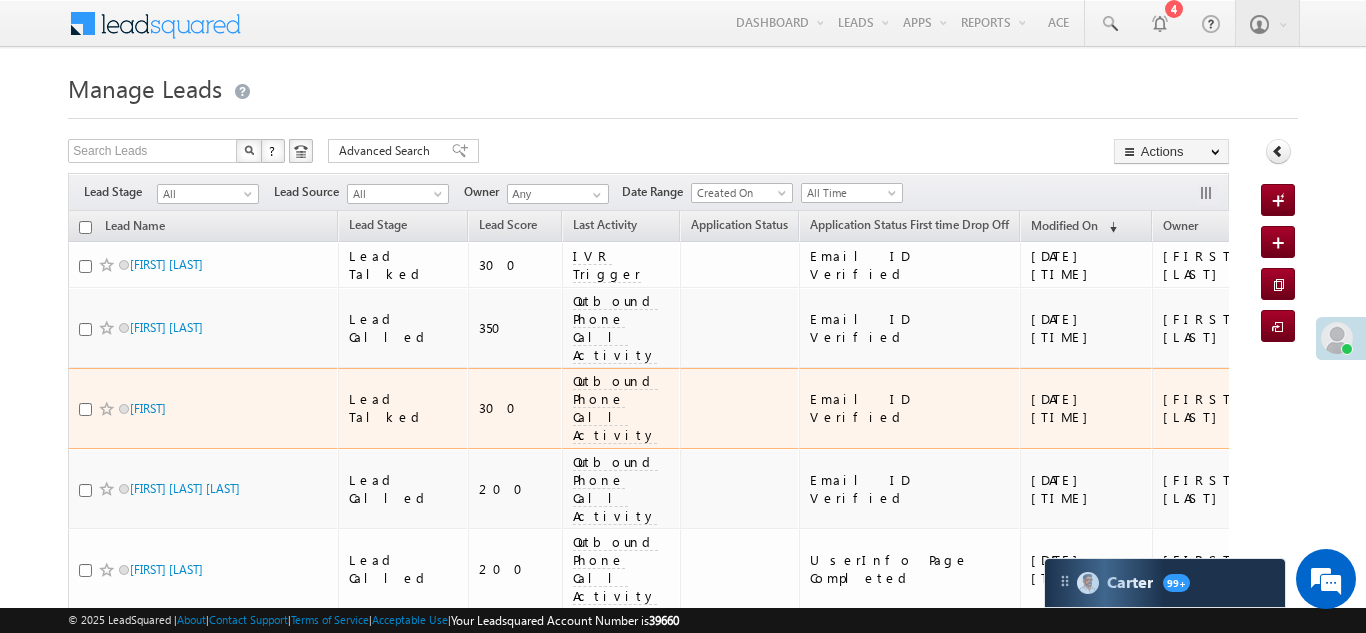 scroll, scrollTop: 20, scrollLeft: 0, axis: vertical 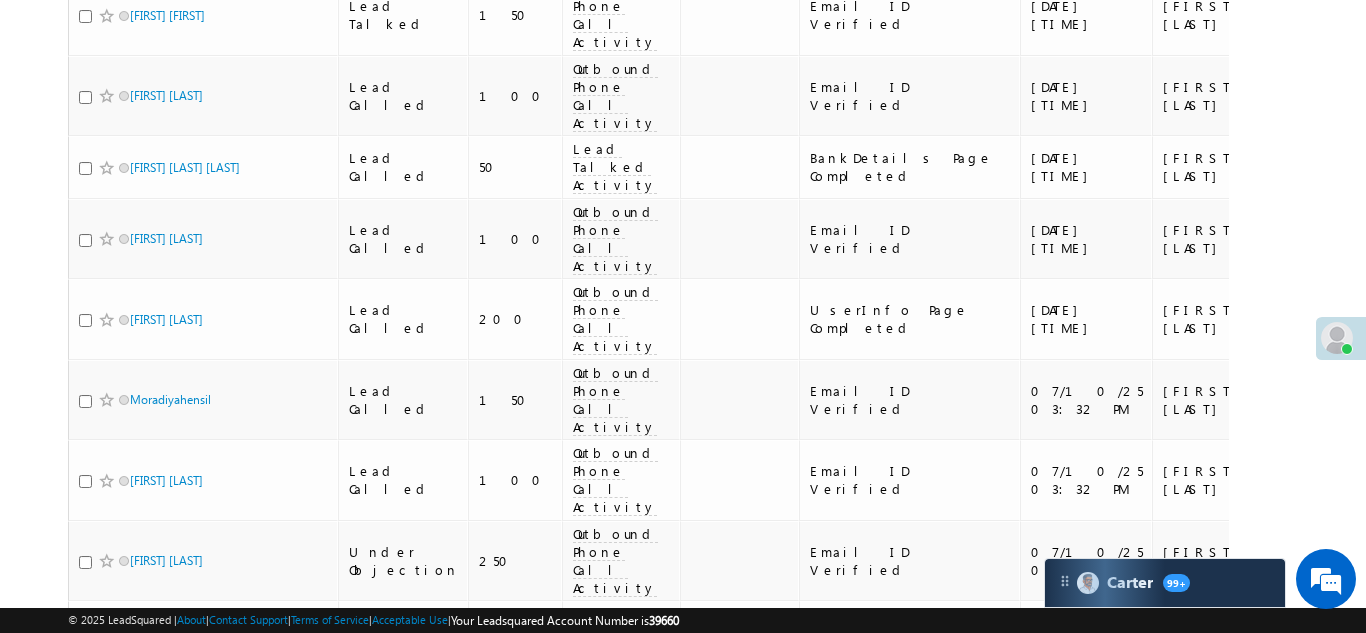 click on "[FIRST]" at bounding box center [148, 873] 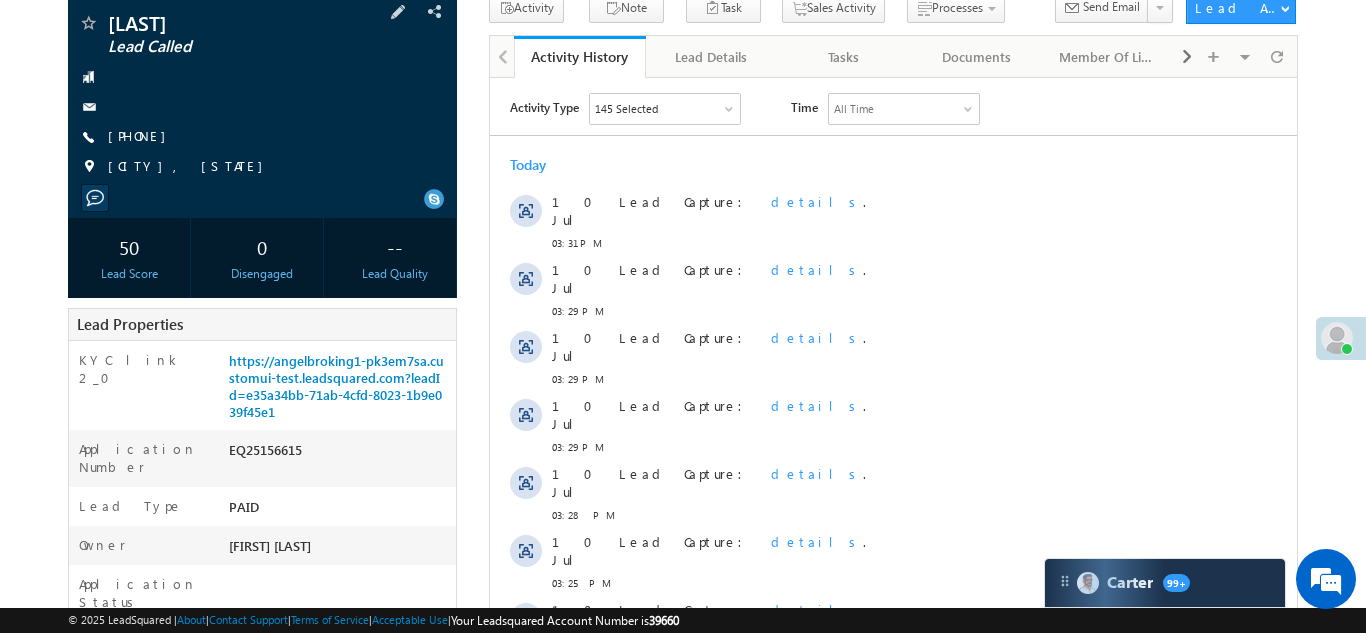 scroll, scrollTop: 135, scrollLeft: 0, axis: vertical 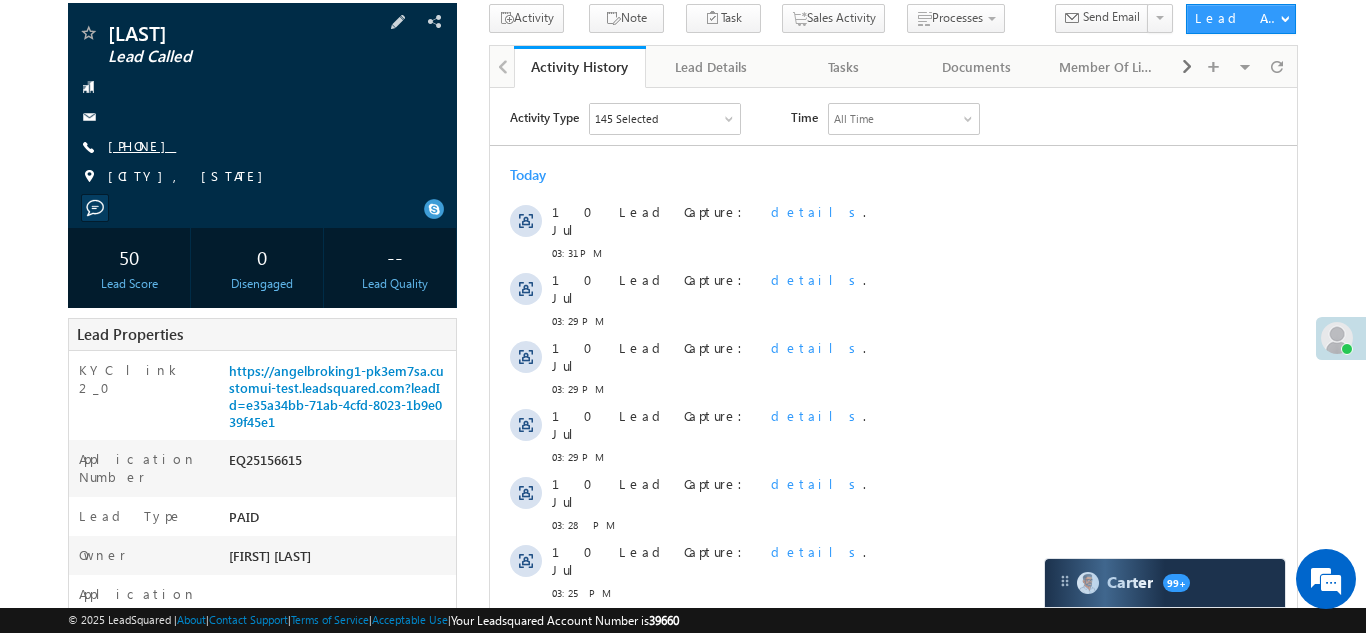 click on "+91-9448895407" at bounding box center (142, 145) 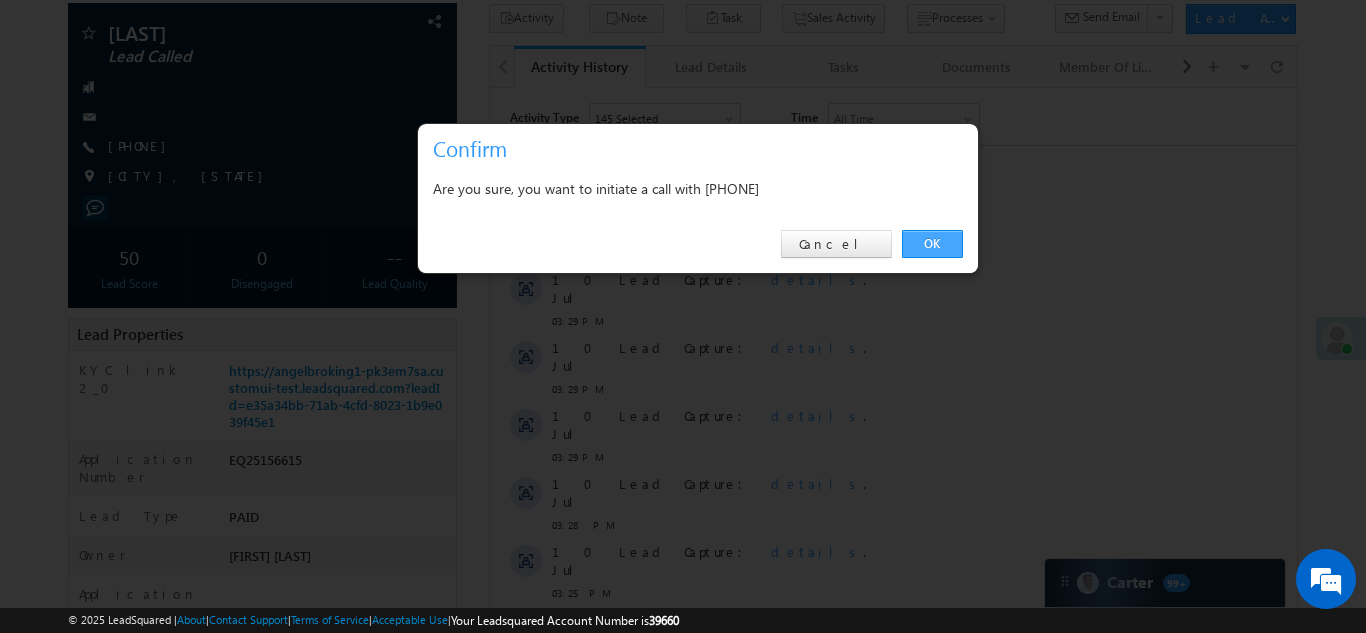 click on "OK" at bounding box center (932, 244) 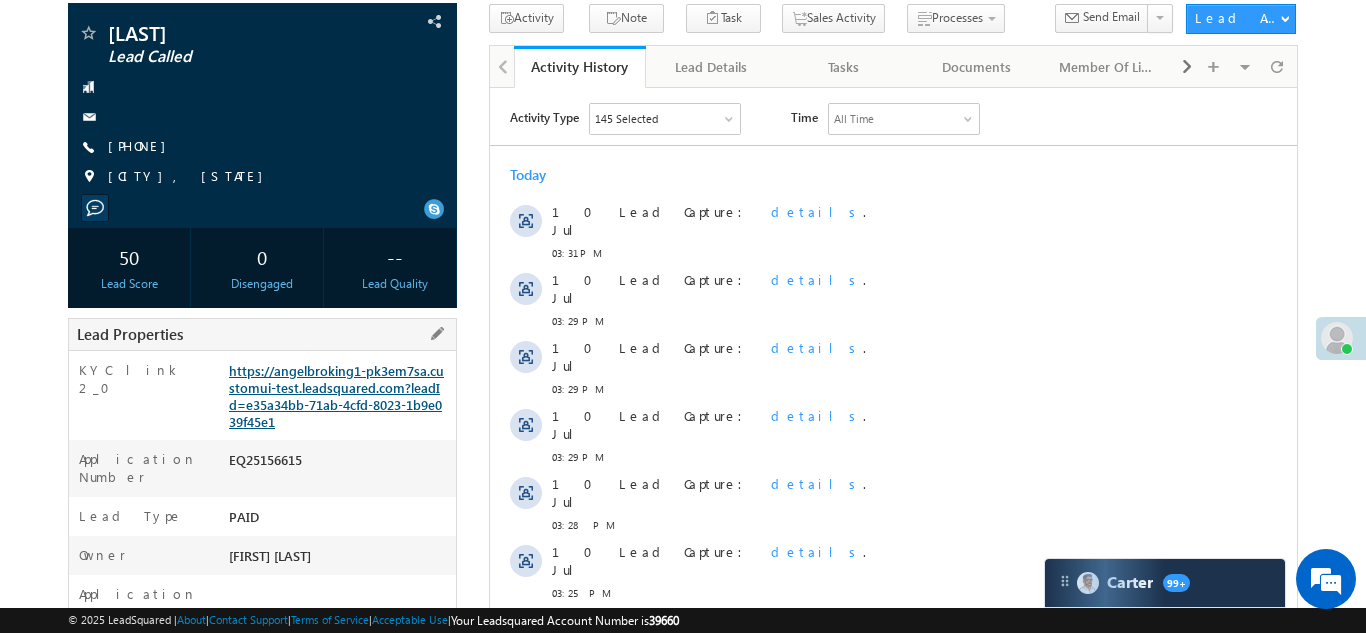 click on "https://angelbroking1-pk3em7sa.customui-test.leadsquared.com?leadId=e35a34bb-71ab-4cfd-8023-1b9e039f45e1" at bounding box center [336, 396] 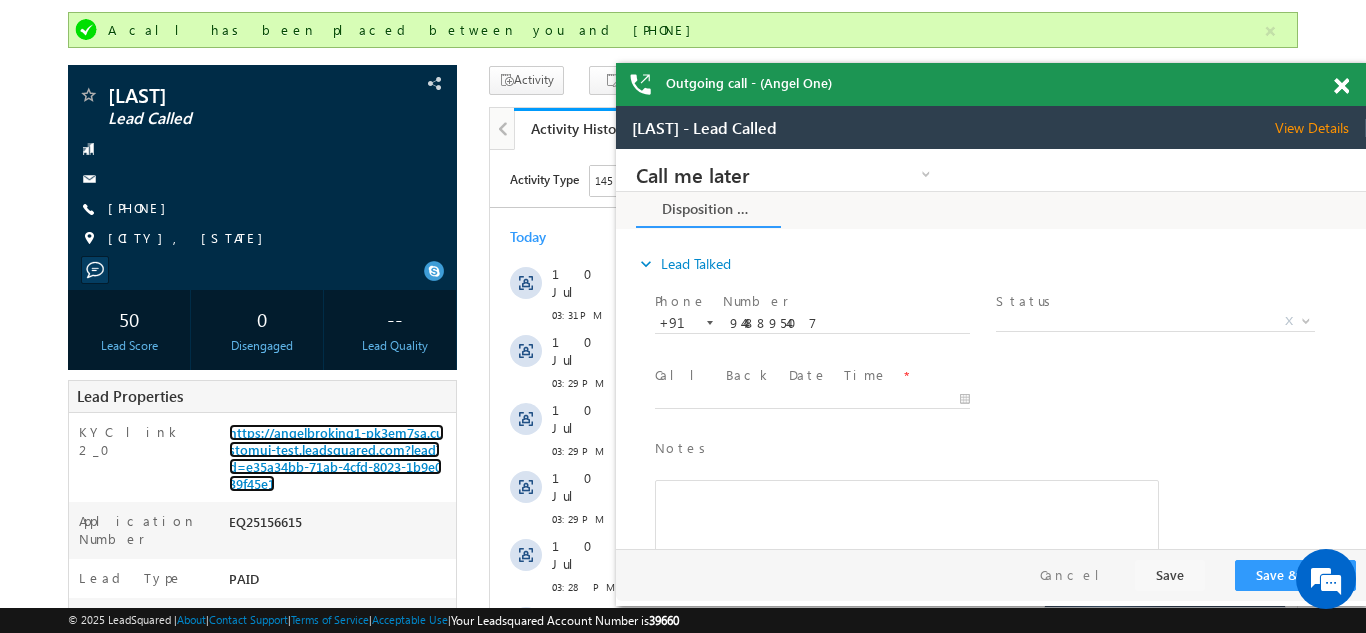 scroll, scrollTop: 125, scrollLeft: 0, axis: vertical 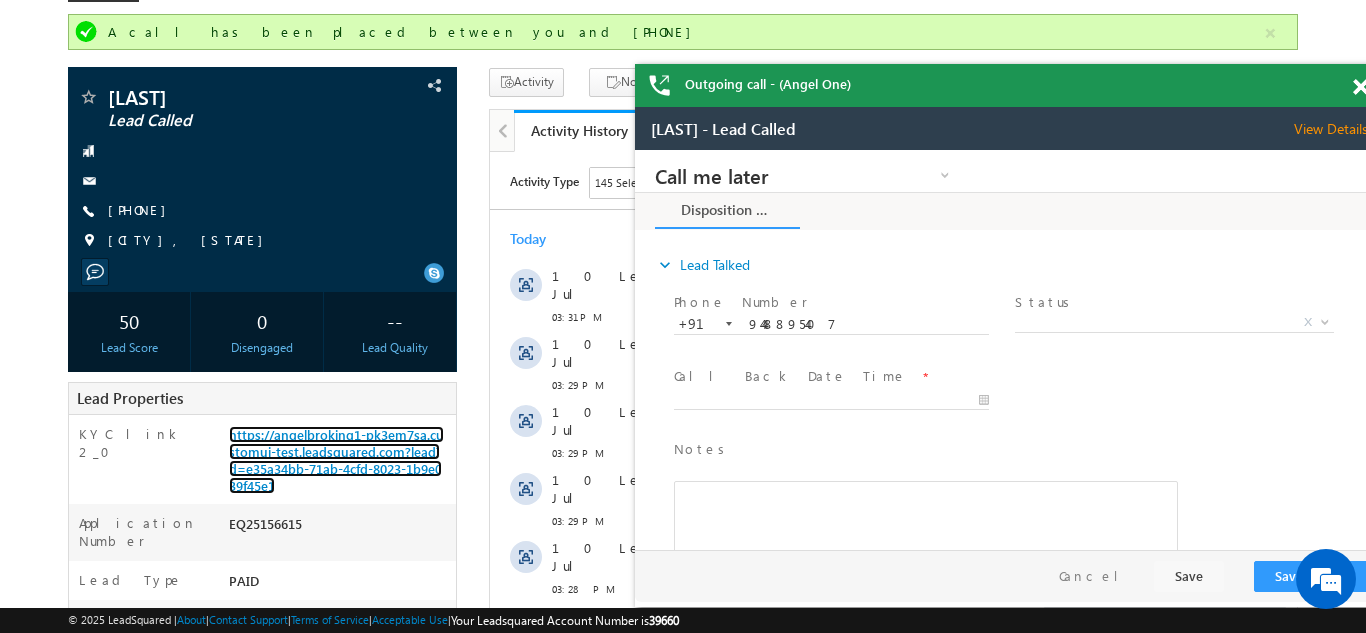 click at bounding box center [1360, 87] 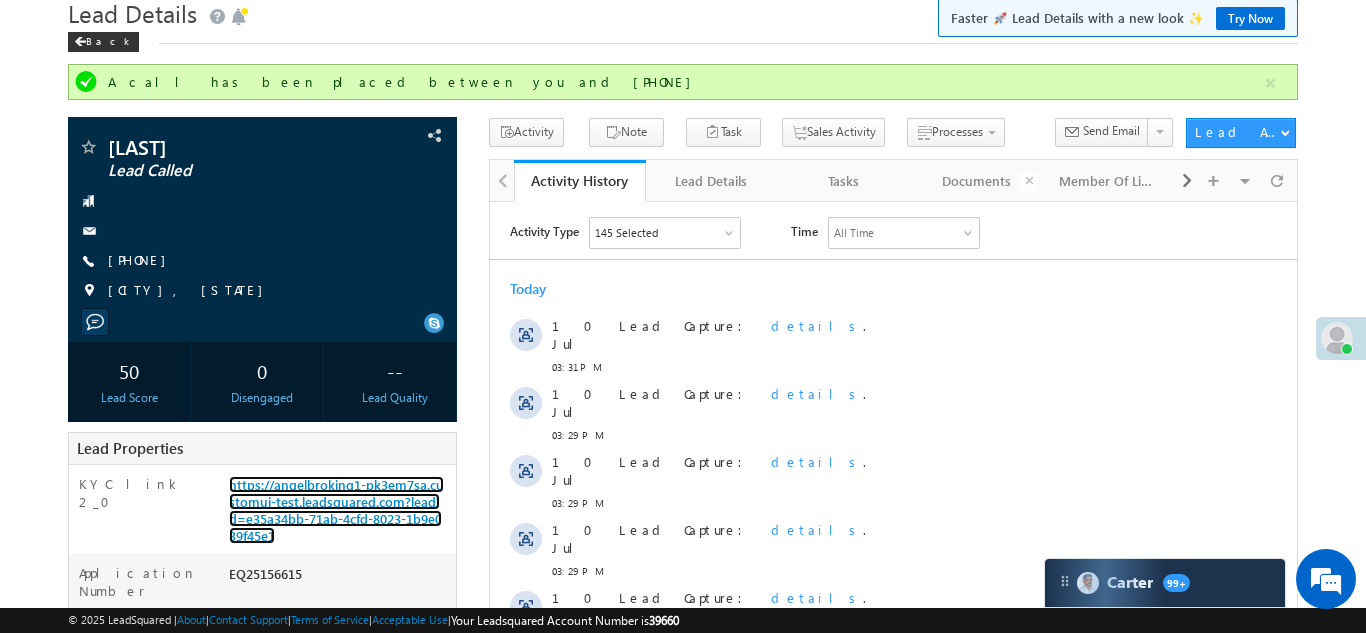 scroll, scrollTop: 0, scrollLeft: 0, axis: both 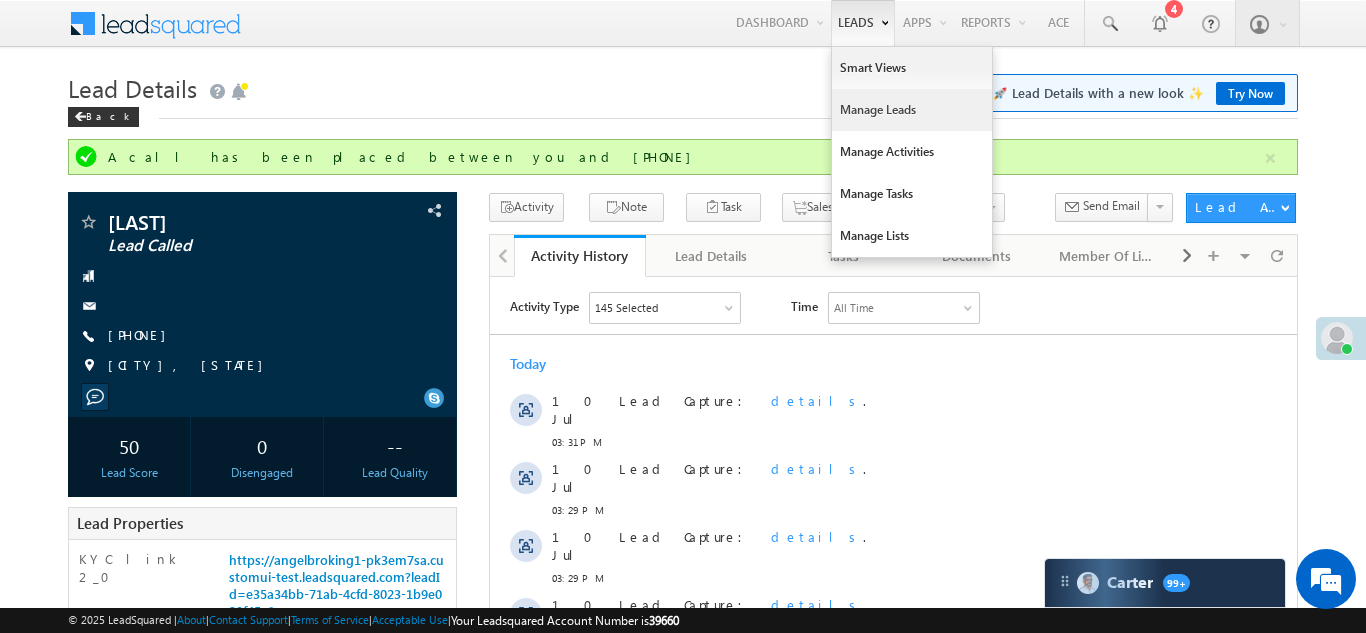 click on "Manage Leads" at bounding box center (912, 110) 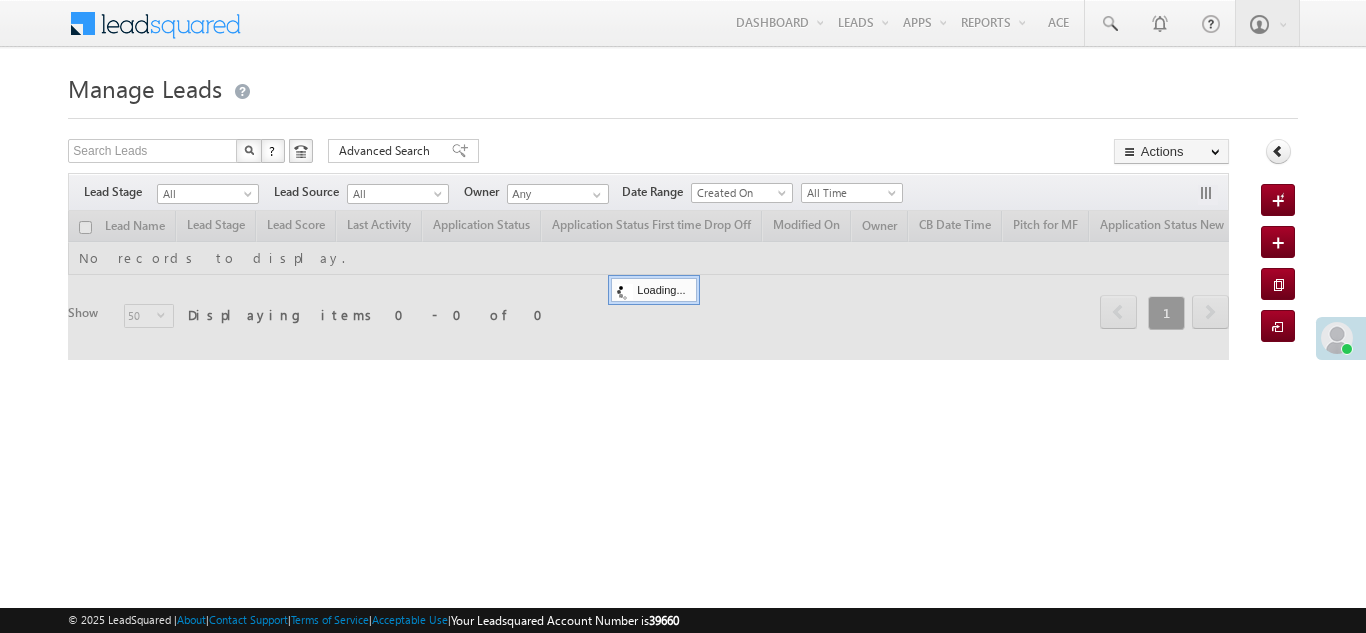 scroll, scrollTop: 0, scrollLeft: 0, axis: both 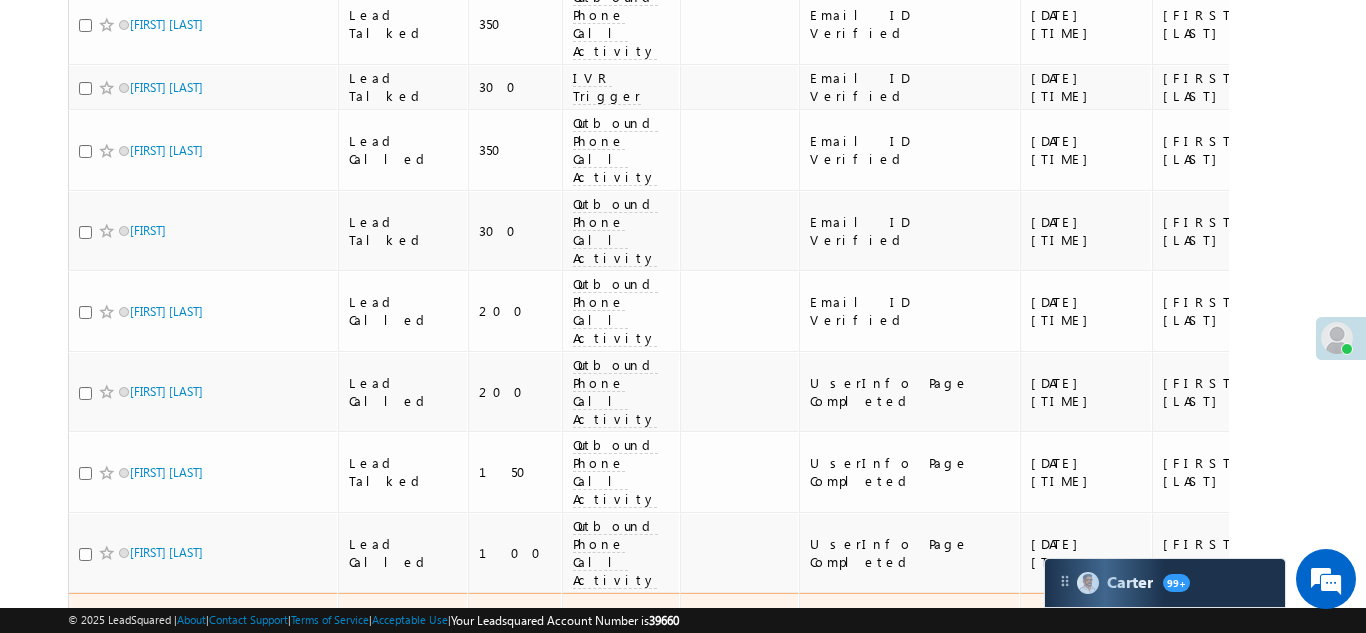 click on "[FIRST] [LAST] [LAST]" at bounding box center [185, 624] 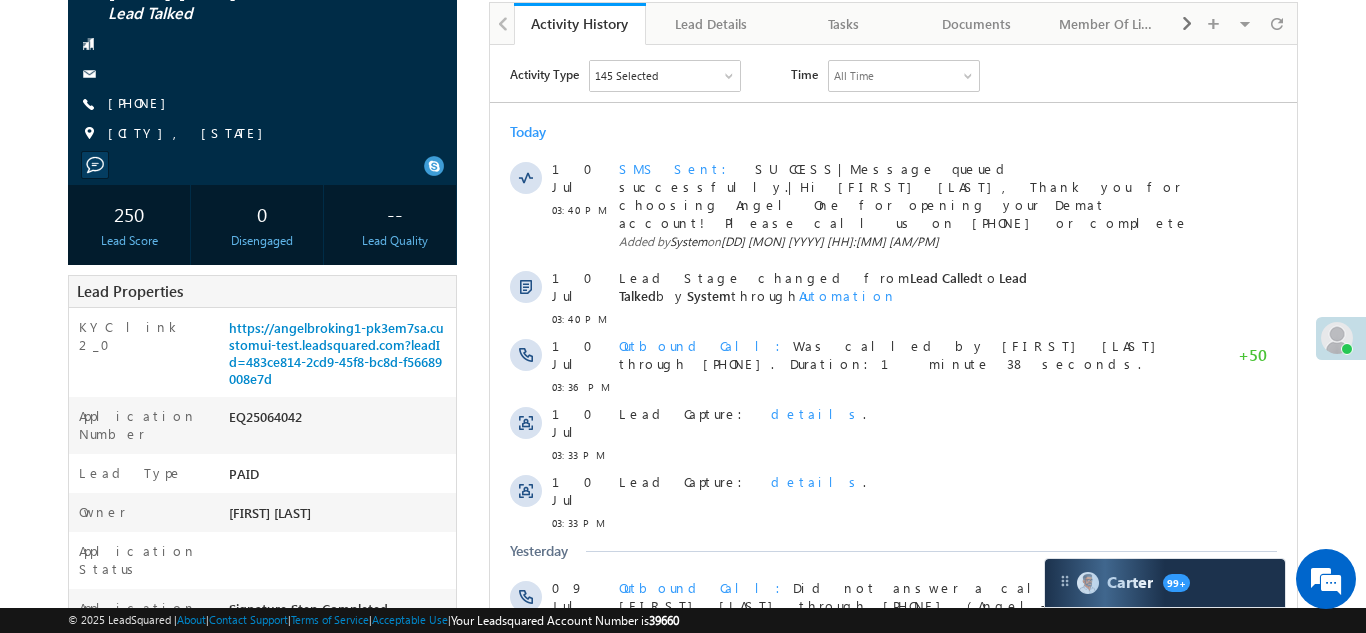 scroll, scrollTop: 179, scrollLeft: 0, axis: vertical 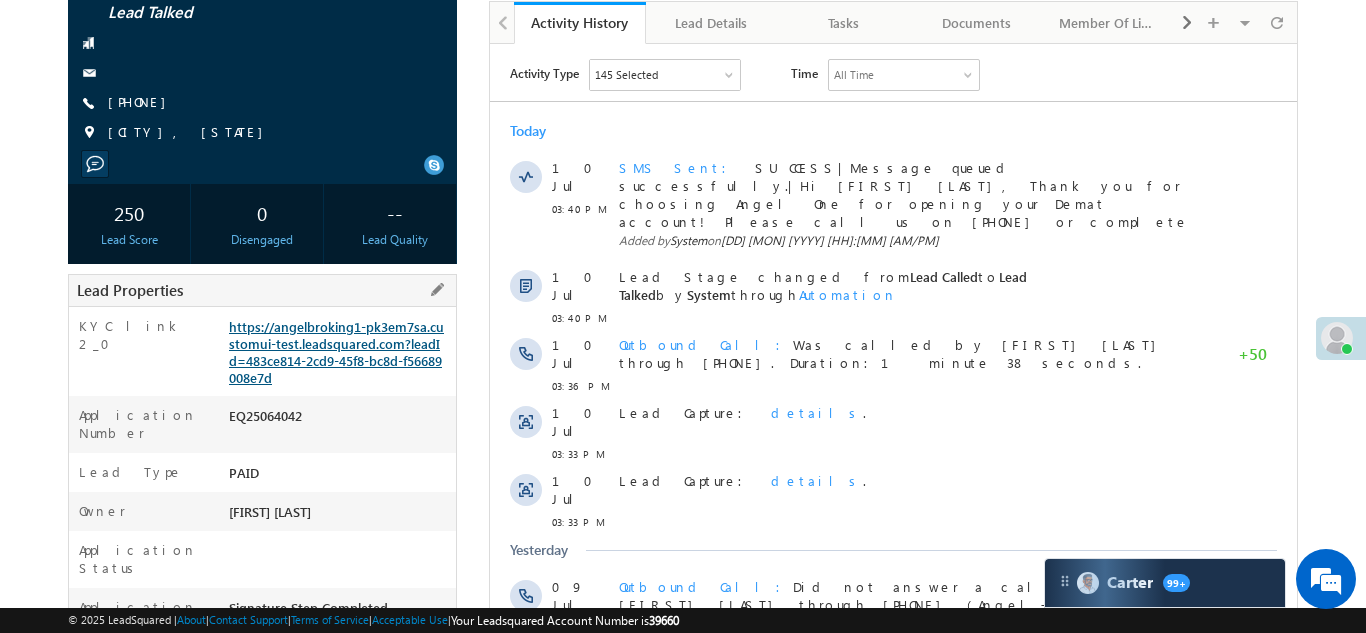 click on "https://angelbroking1-pk3em7sa.customui-test.leadsquared.com?leadId=483ce814-2cd9-45f8-bc8d-f56689008e7d" at bounding box center (336, 352) 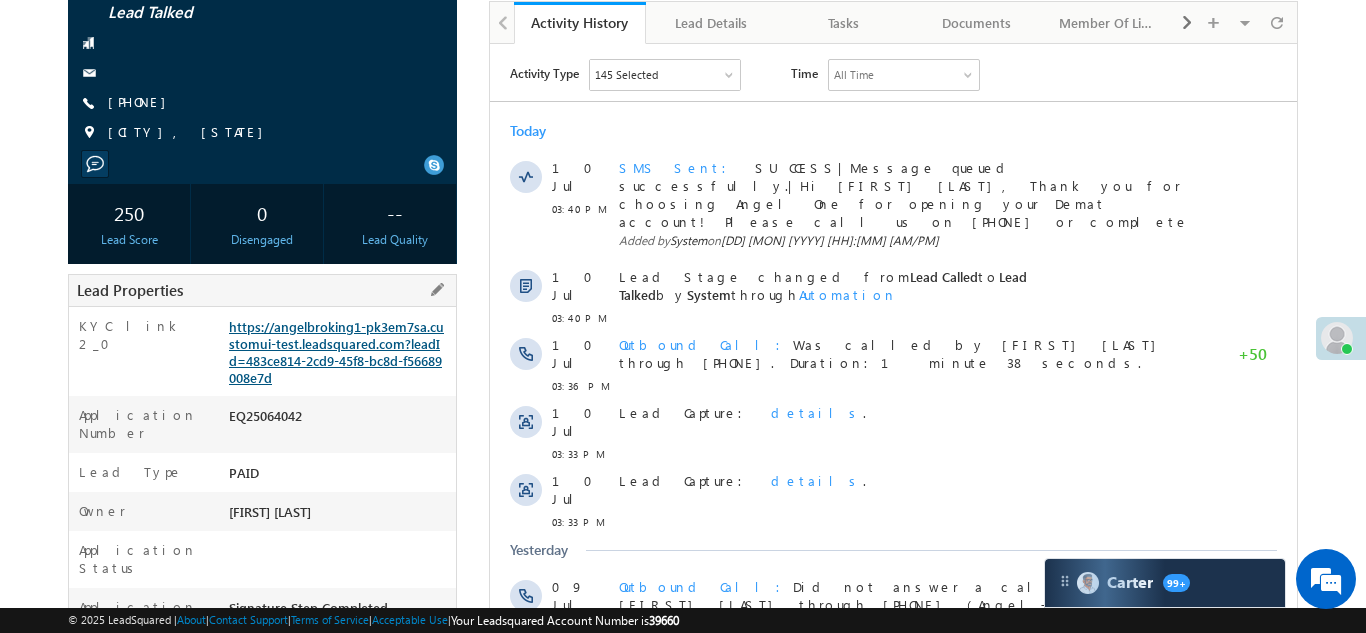 scroll, scrollTop: 0, scrollLeft: 0, axis: both 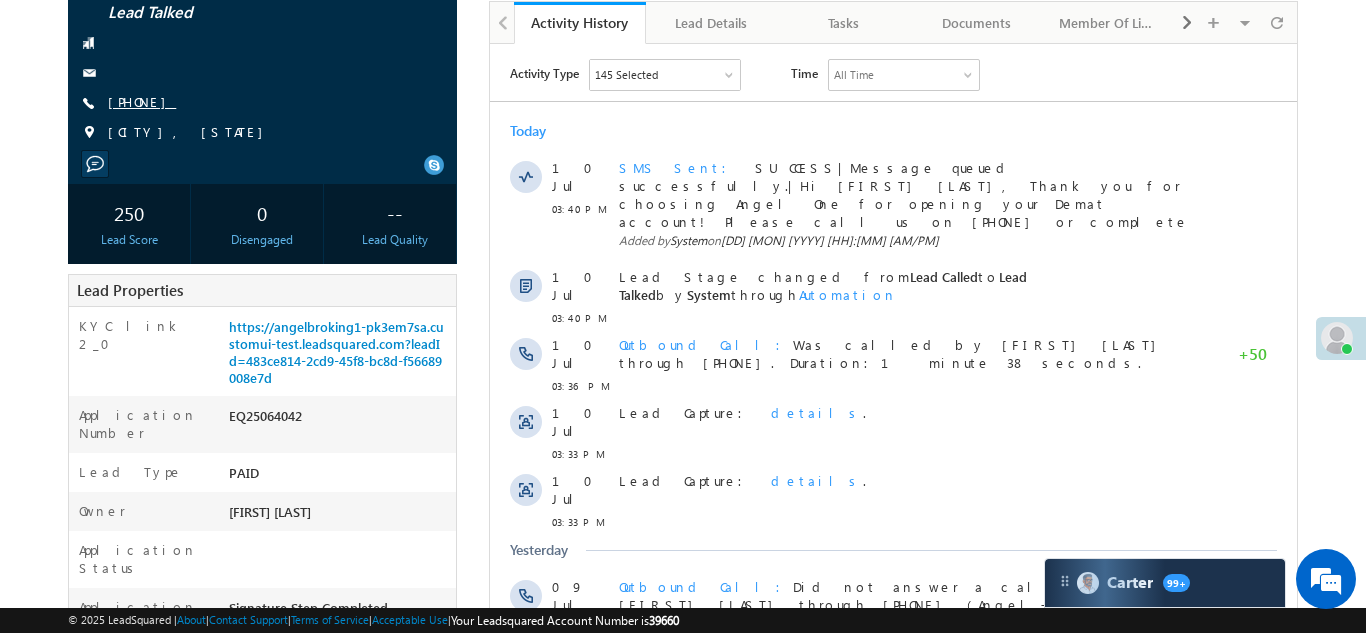 click on "+91-9879227948" at bounding box center (142, 101) 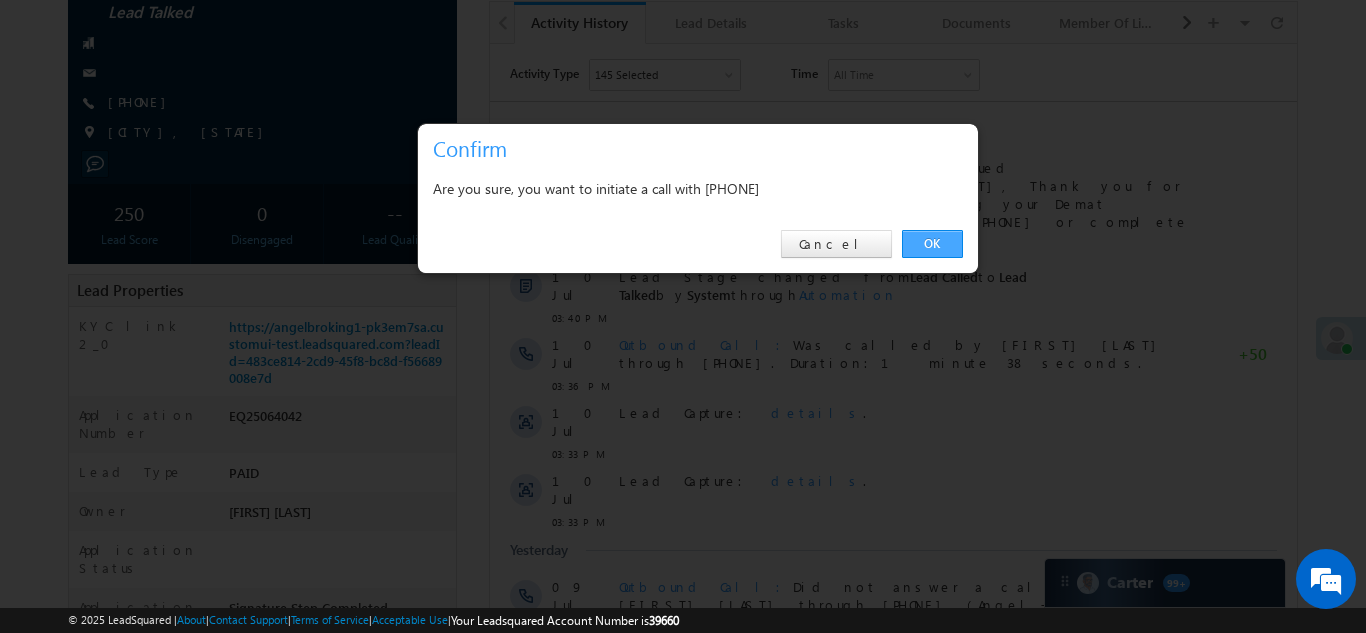 click on "OK" at bounding box center [932, 244] 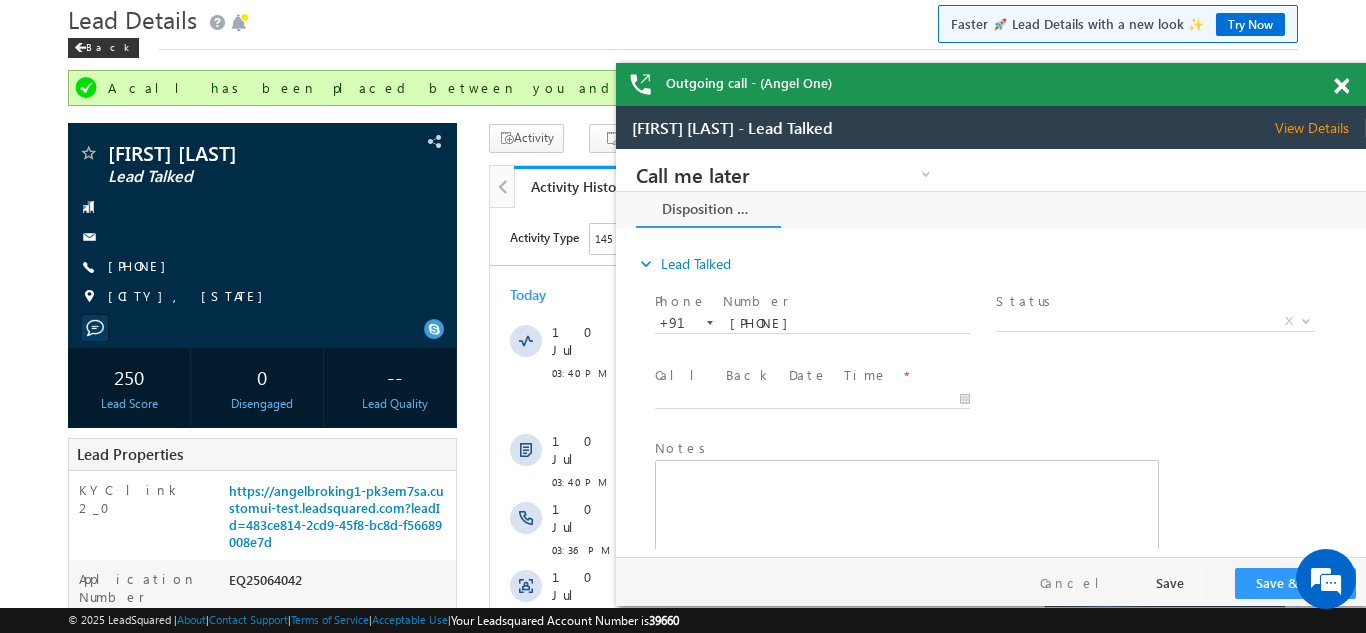 scroll, scrollTop: 0, scrollLeft: 0, axis: both 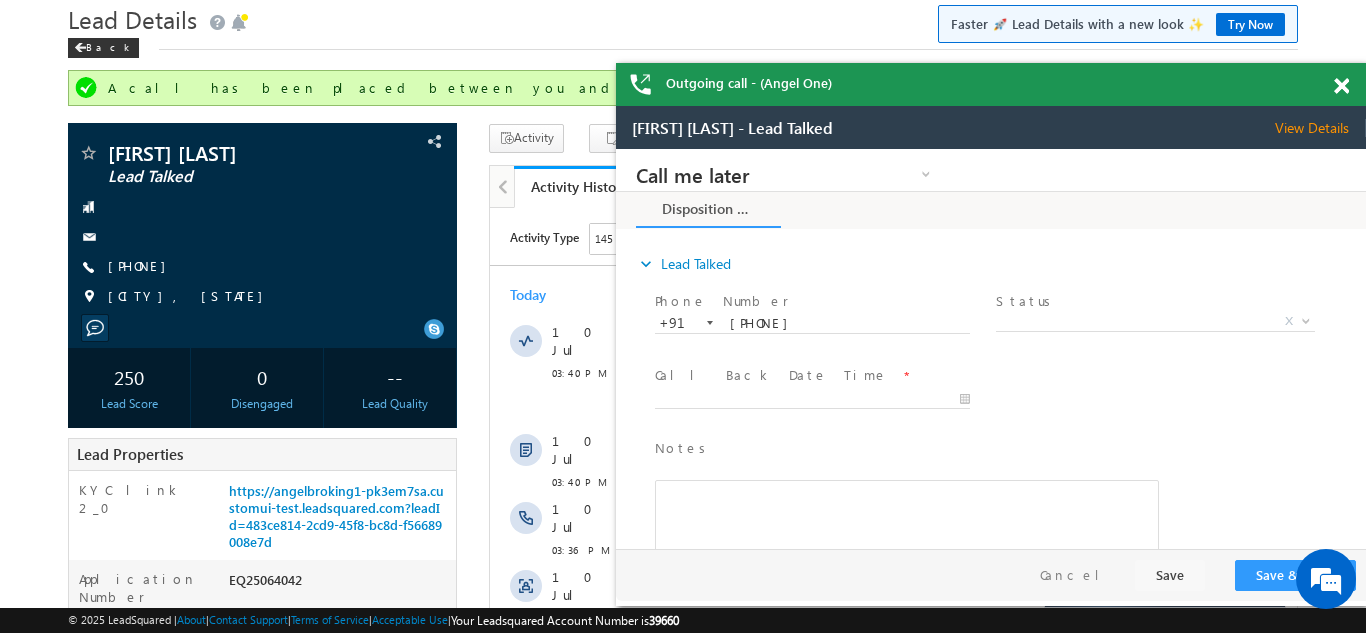 click at bounding box center (1341, 86) 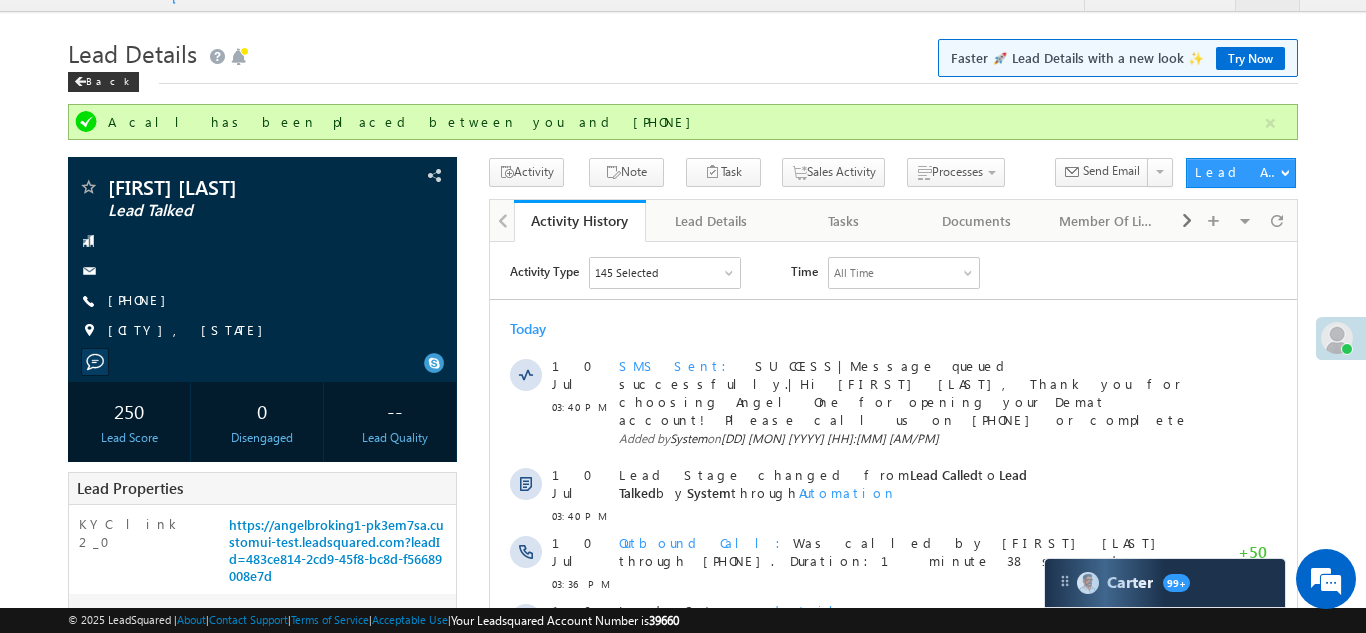 scroll, scrollTop: 22, scrollLeft: 0, axis: vertical 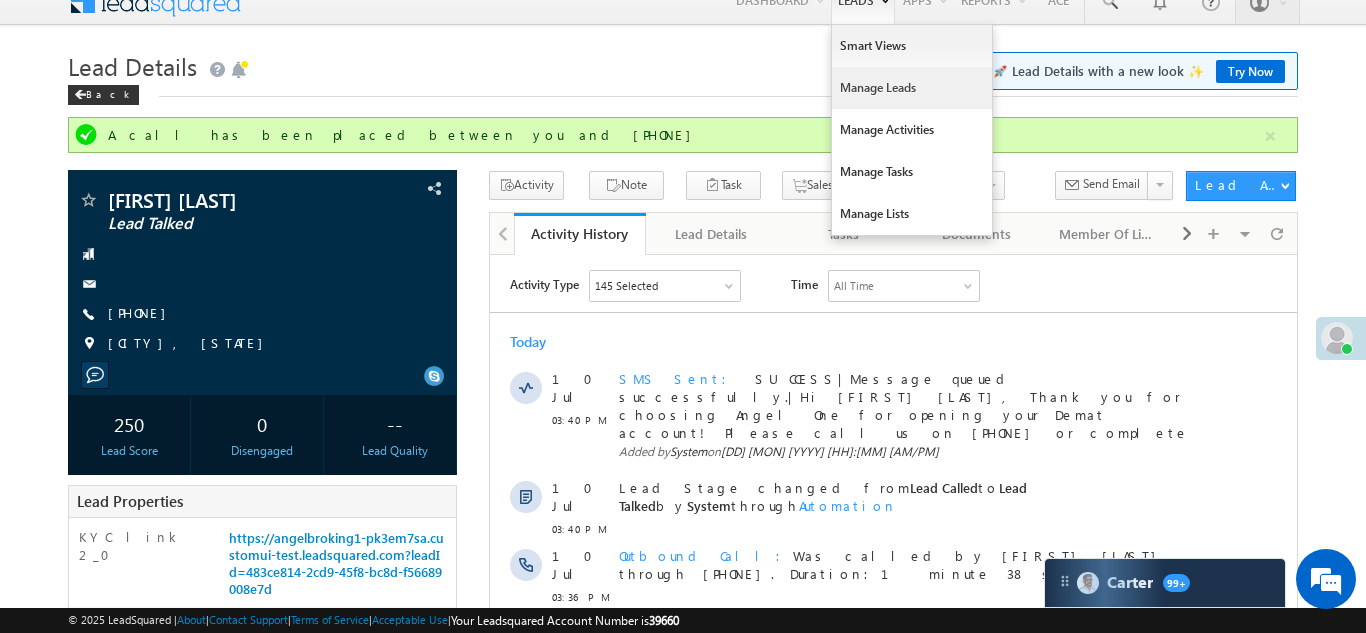 click on "Manage Leads" at bounding box center [912, 88] 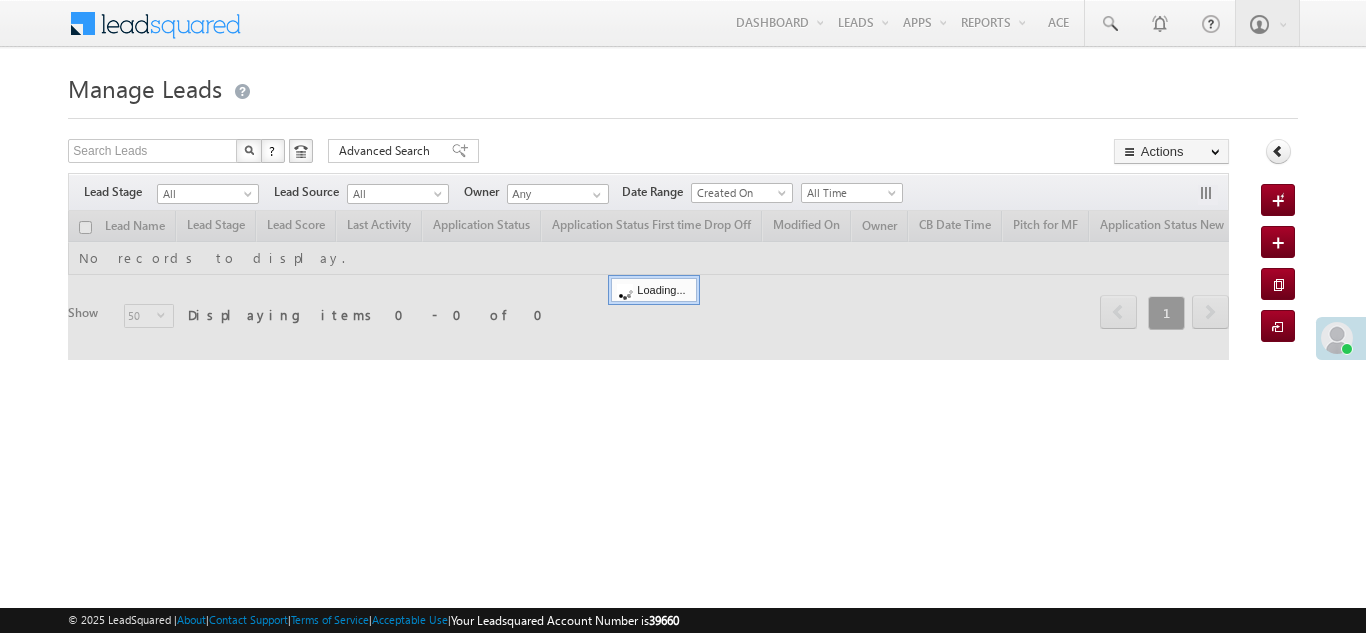 scroll, scrollTop: 0, scrollLeft: 0, axis: both 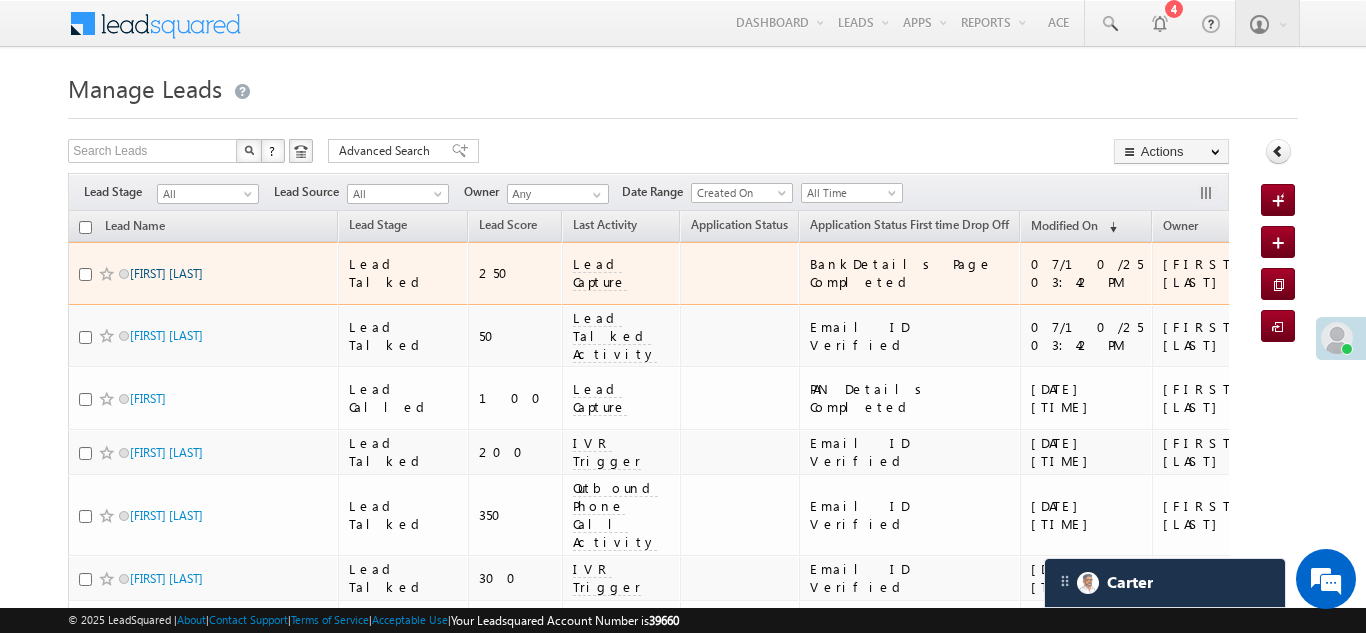 click on "Birju kumar Ray" at bounding box center [166, 273] 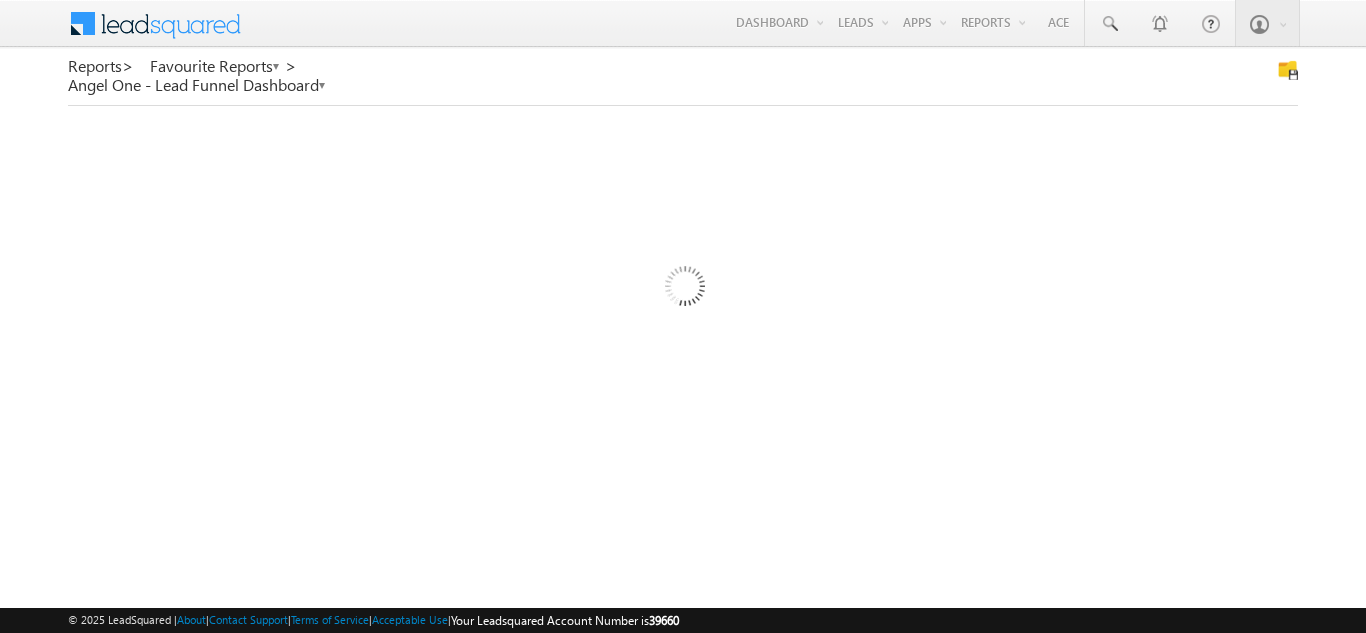 scroll, scrollTop: 0, scrollLeft: 0, axis: both 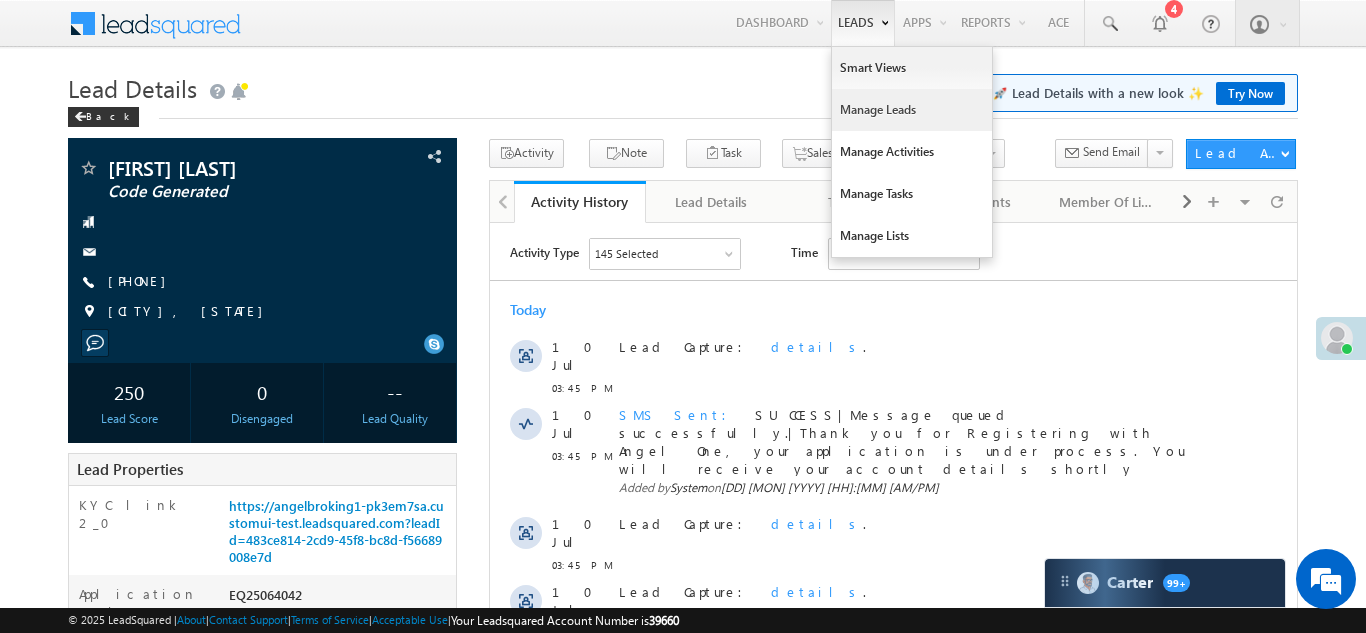 click on "Manage Leads" at bounding box center [912, 110] 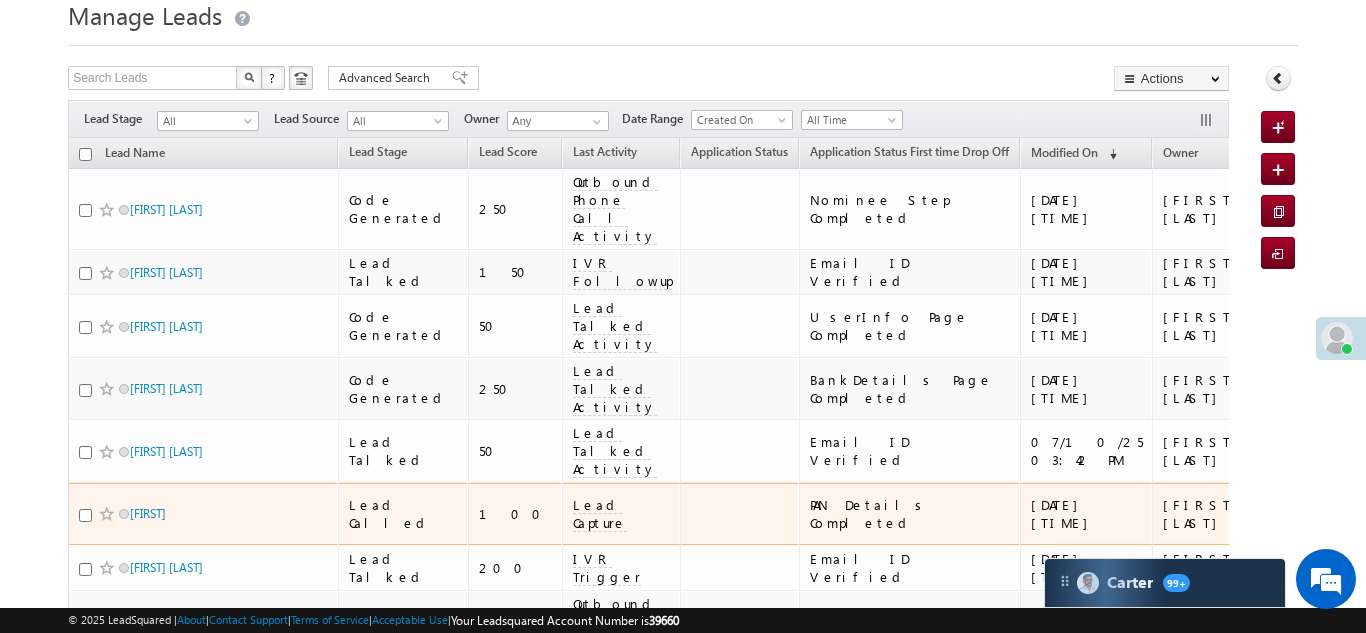 scroll, scrollTop: 75, scrollLeft: 0, axis: vertical 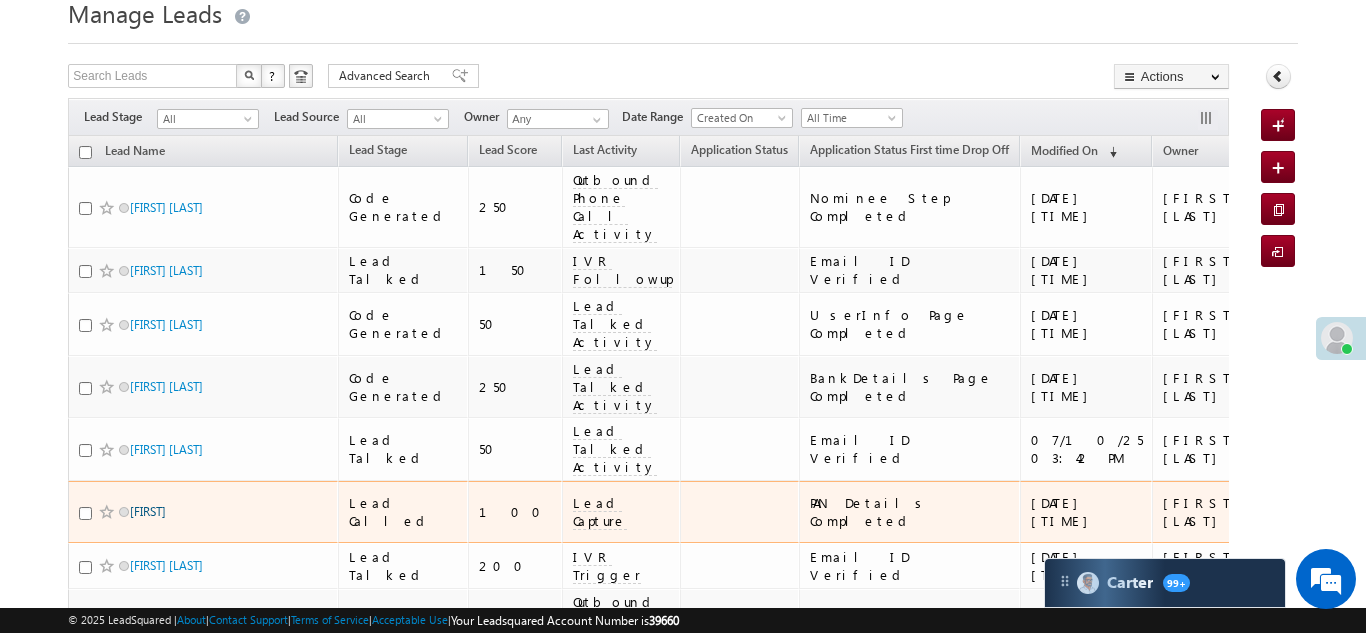click on "[FIRST]" at bounding box center (148, 511) 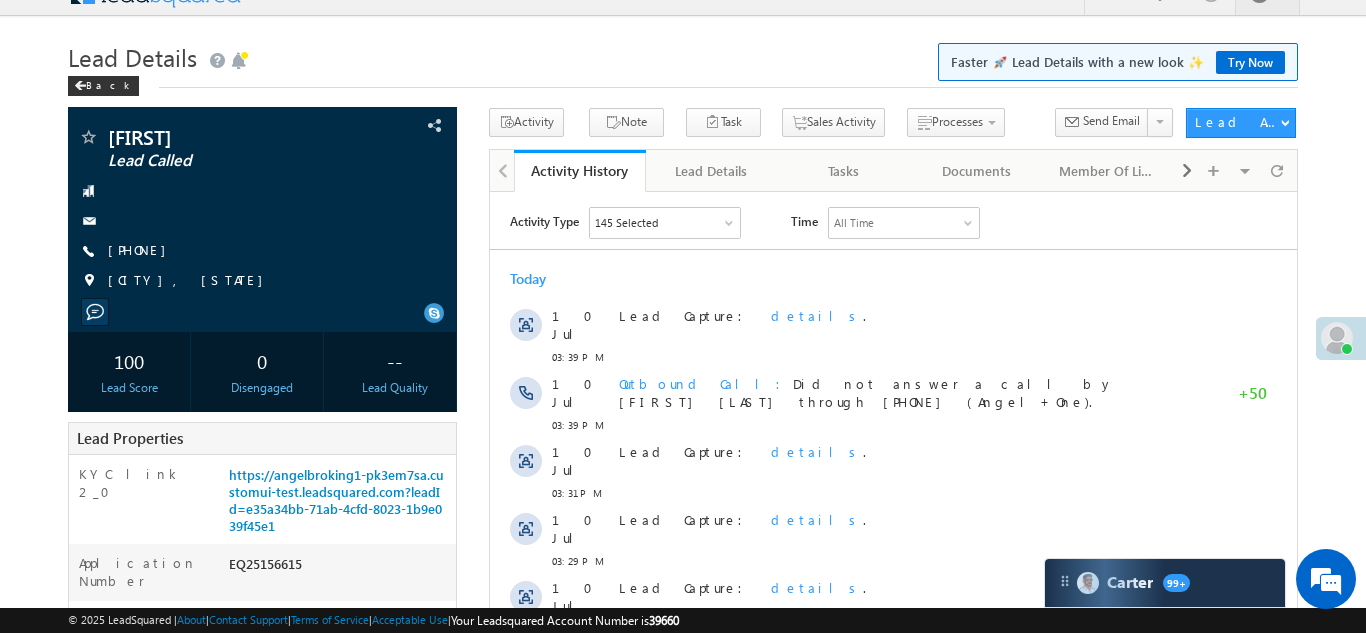 scroll, scrollTop: 44, scrollLeft: 0, axis: vertical 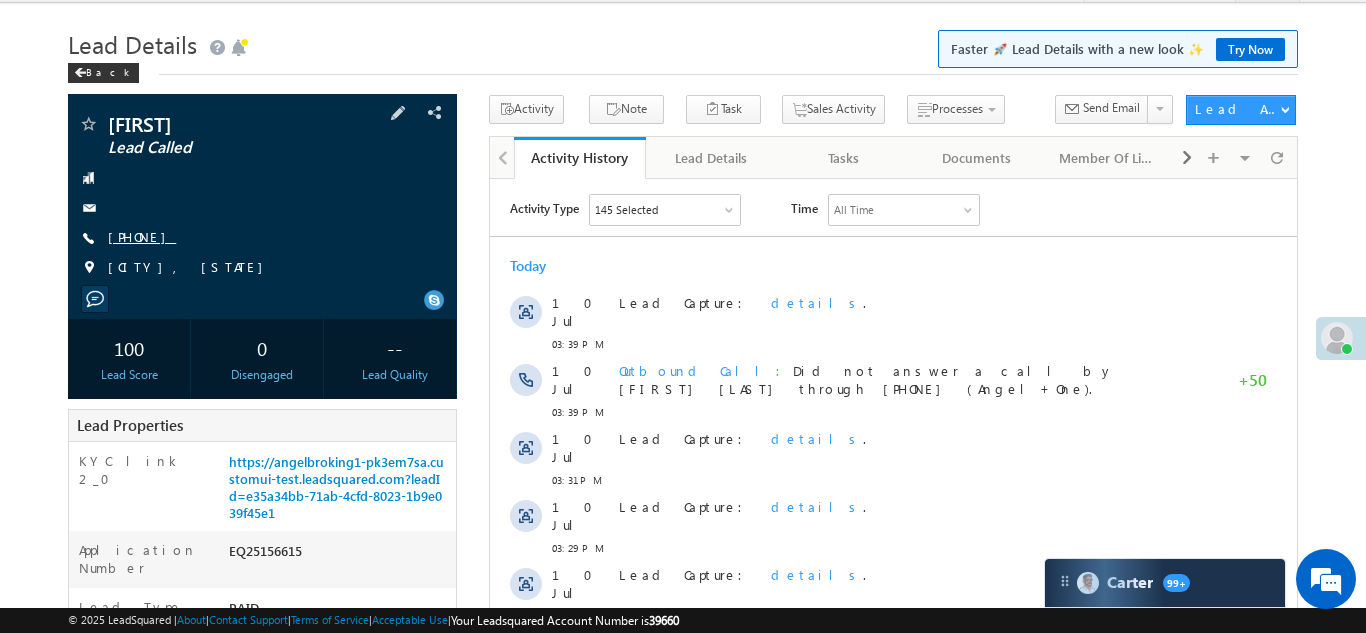click on "[PHONE]" at bounding box center [142, 236] 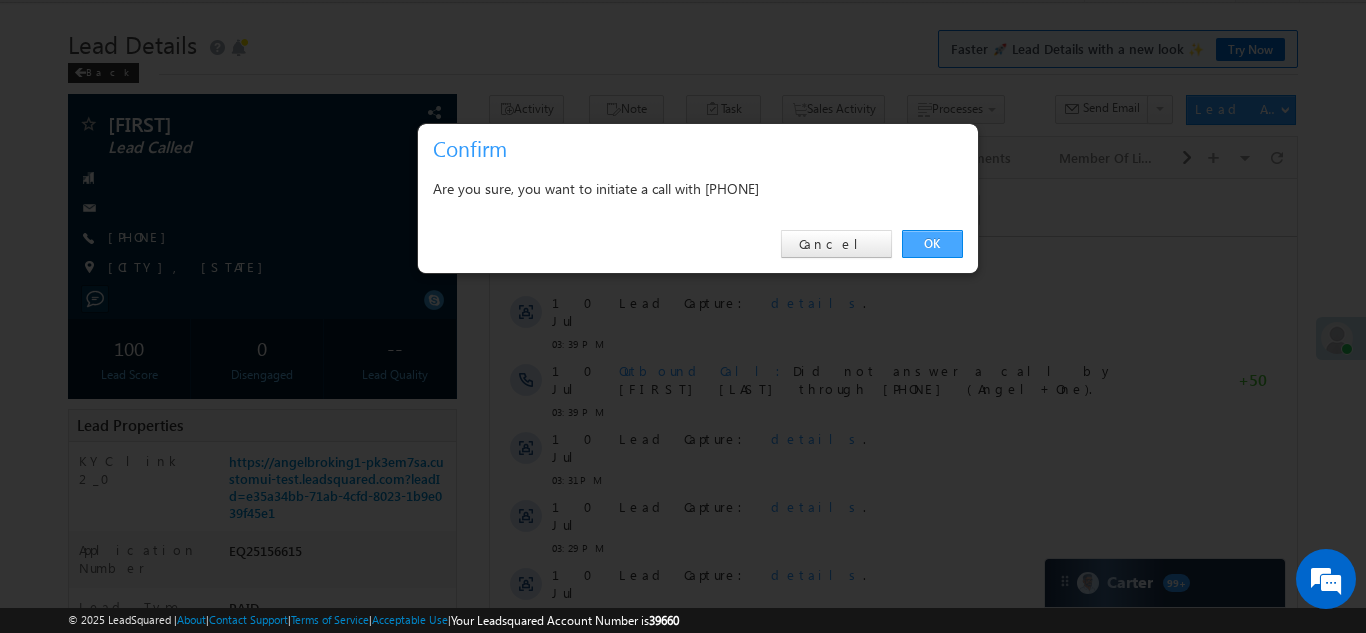 click on "OK" at bounding box center (932, 244) 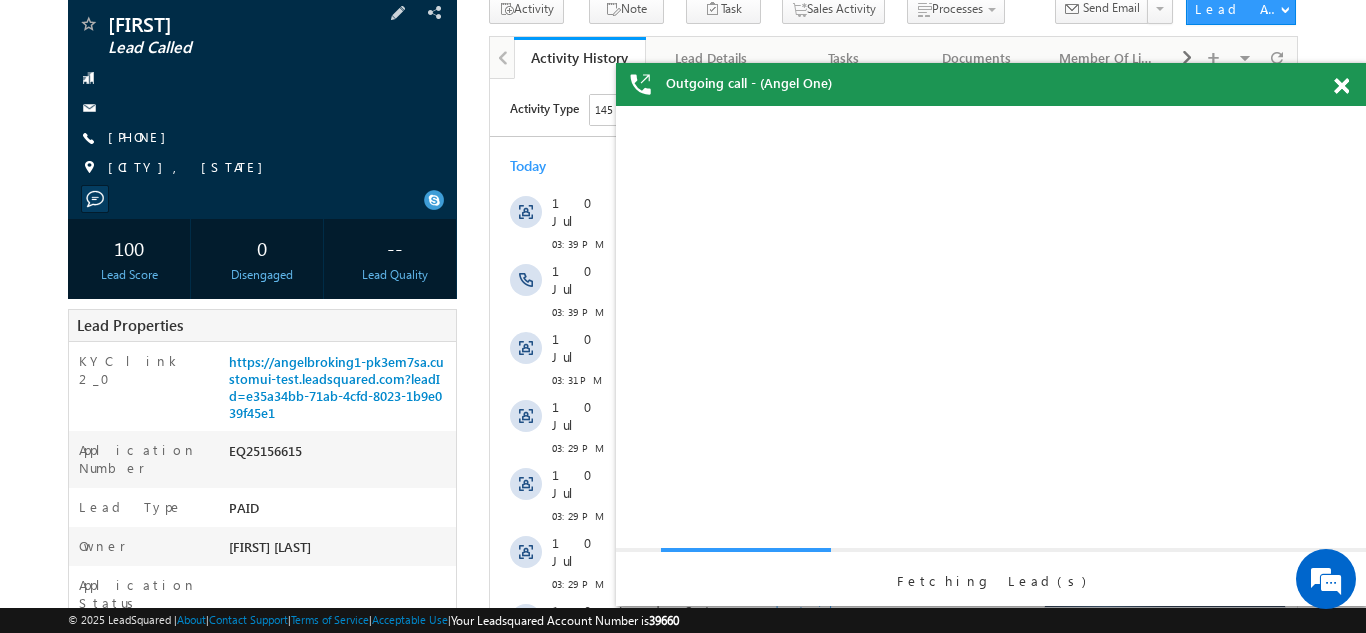 scroll, scrollTop: 0, scrollLeft: 0, axis: both 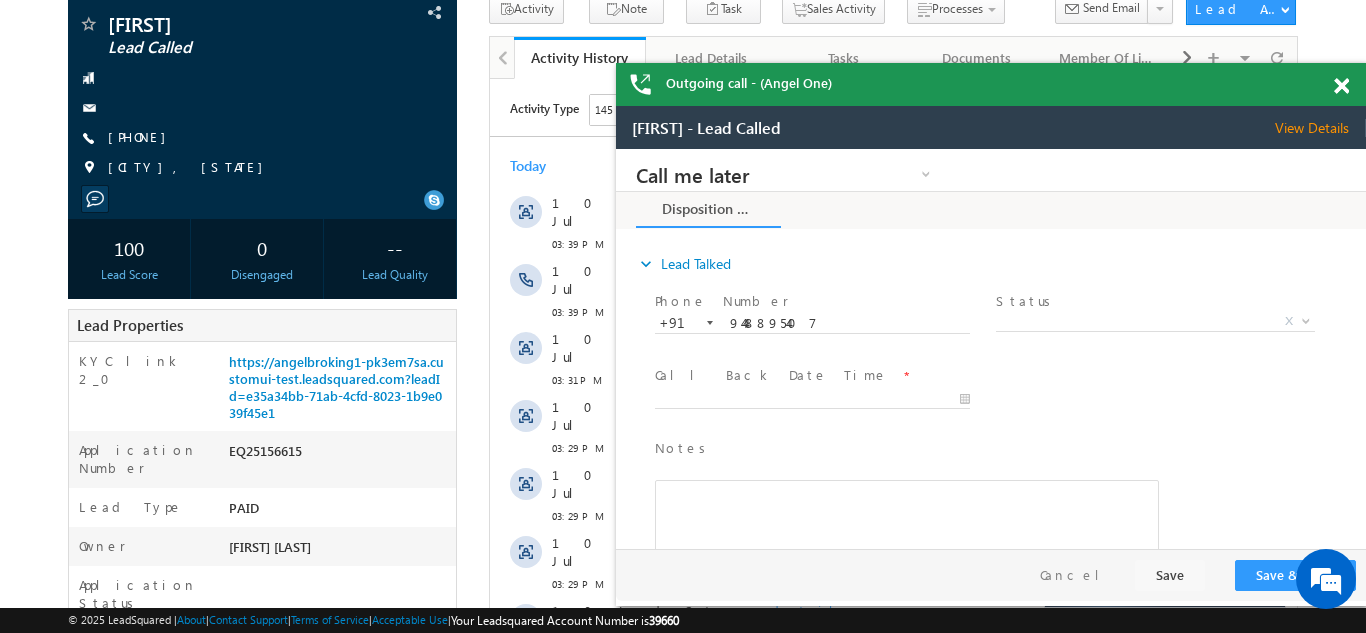 click at bounding box center (1341, 86) 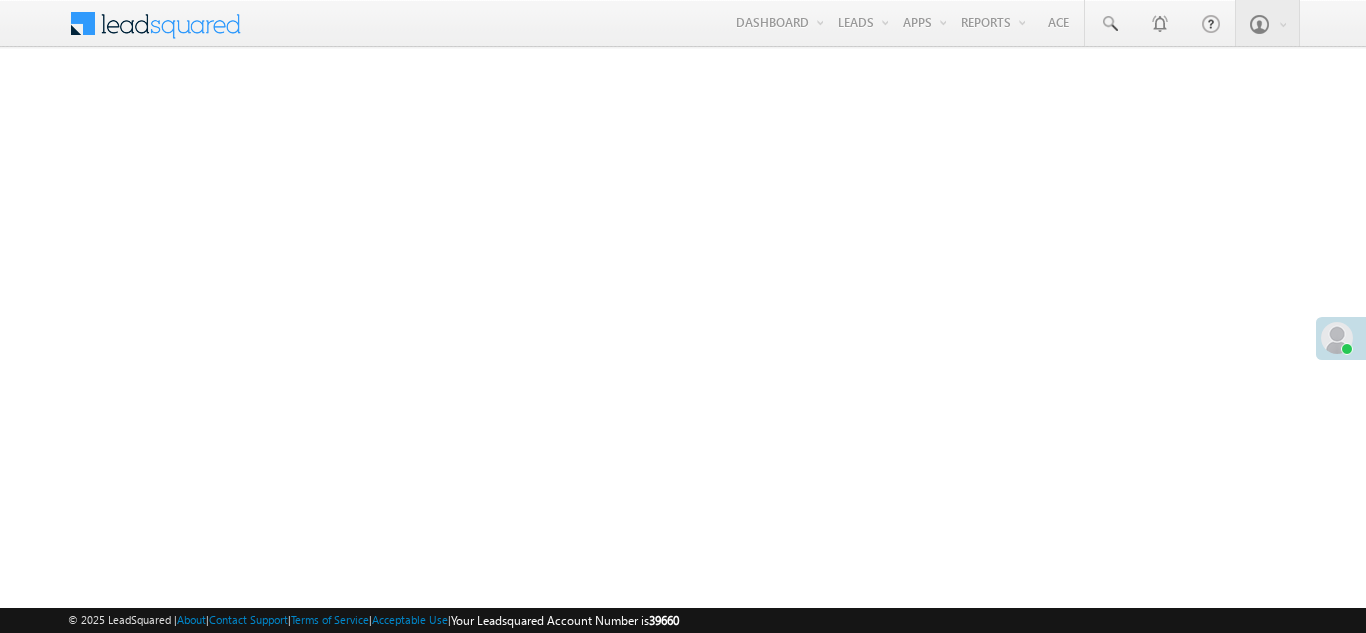 scroll, scrollTop: 0, scrollLeft: 0, axis: both 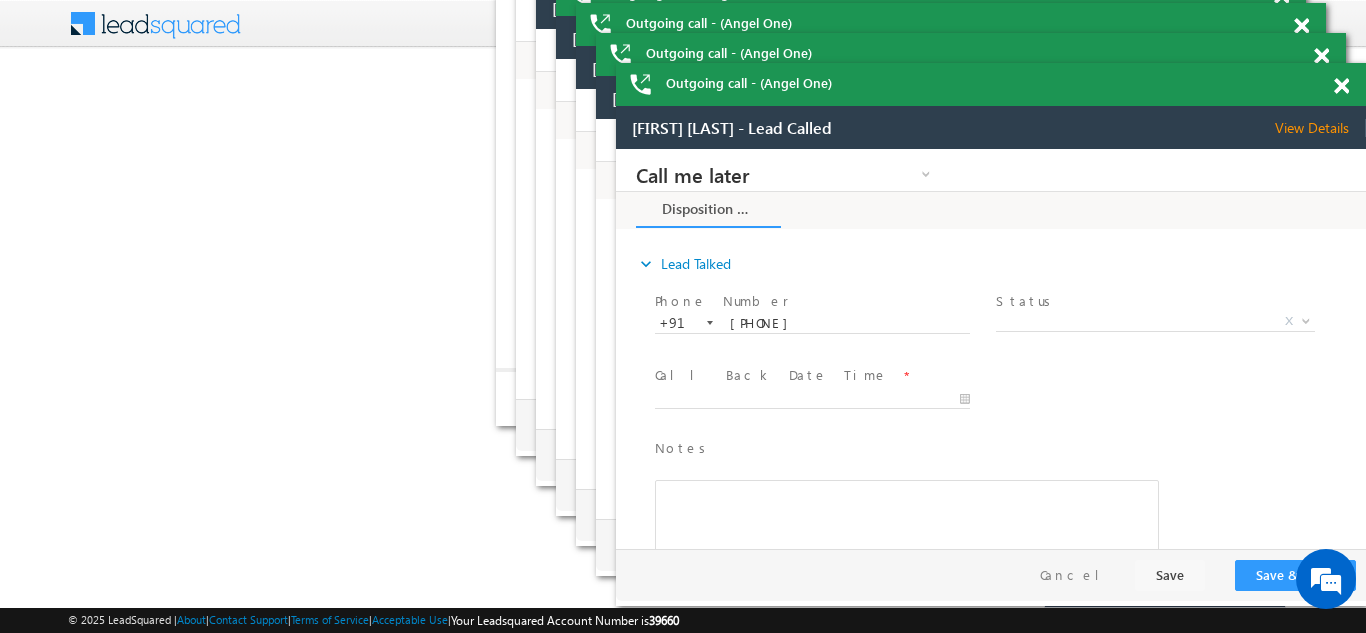 click at bounding box center [1221, -94] 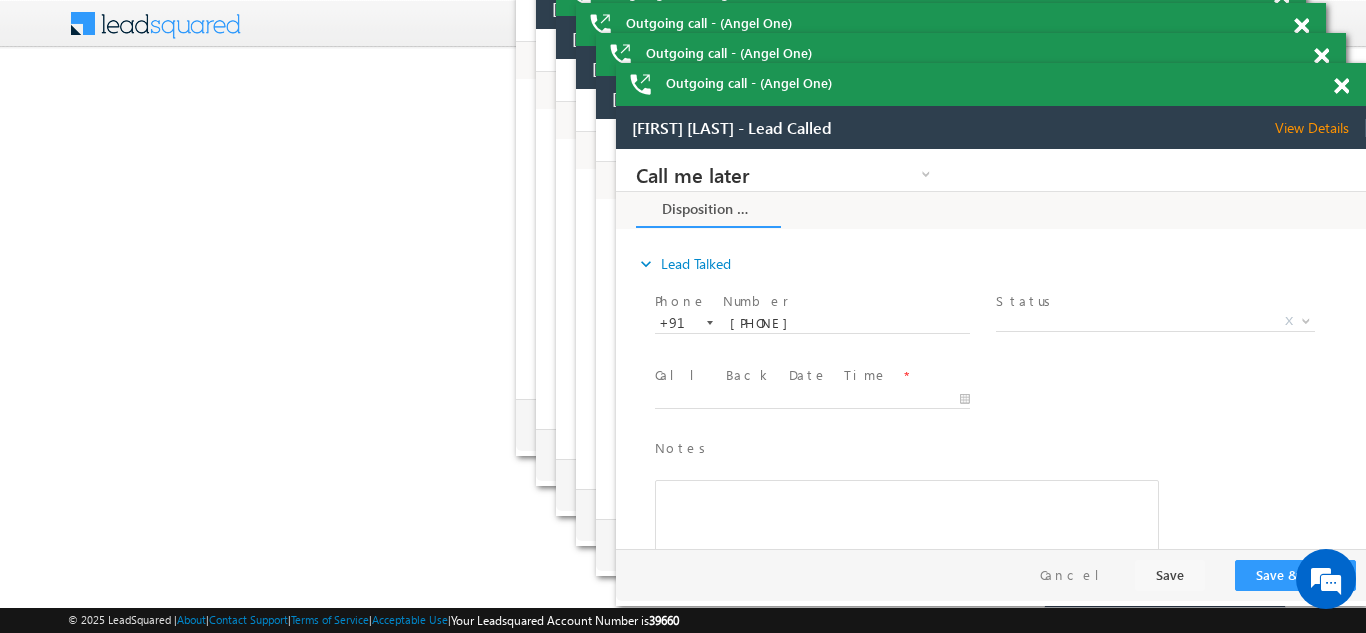 scroll, scrollTop: 0, scrollLeft: 0, axis: both 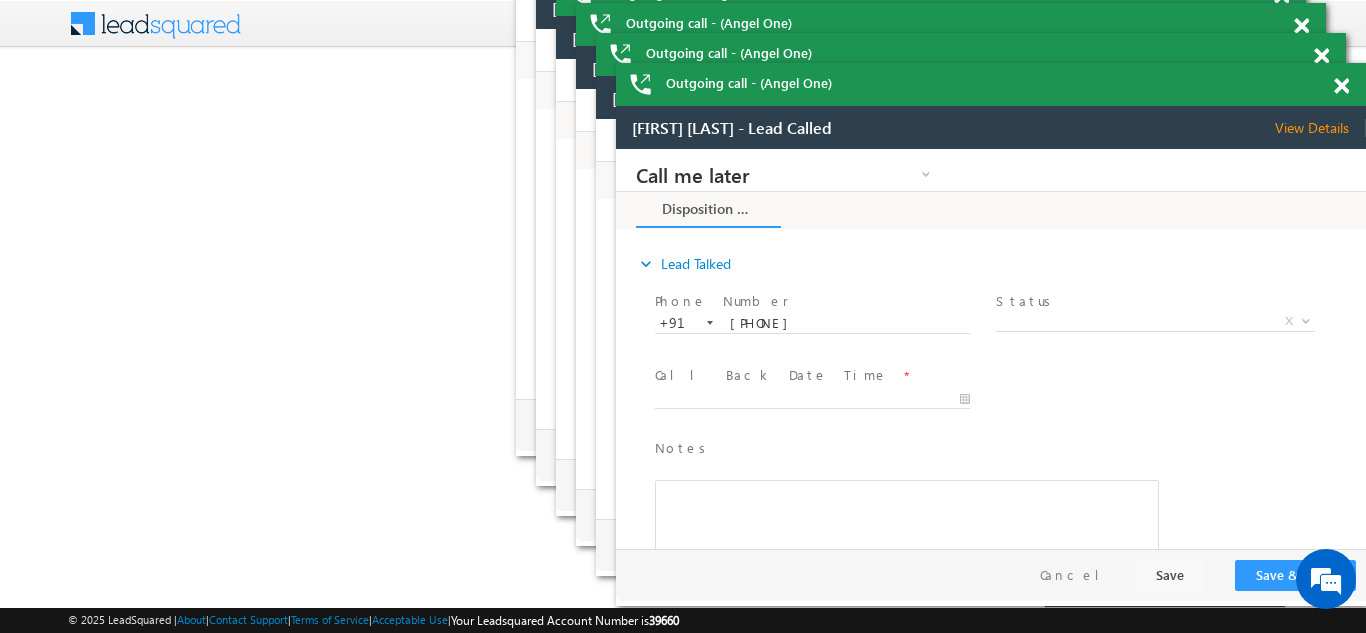 click at bounding box center [1241, -64] 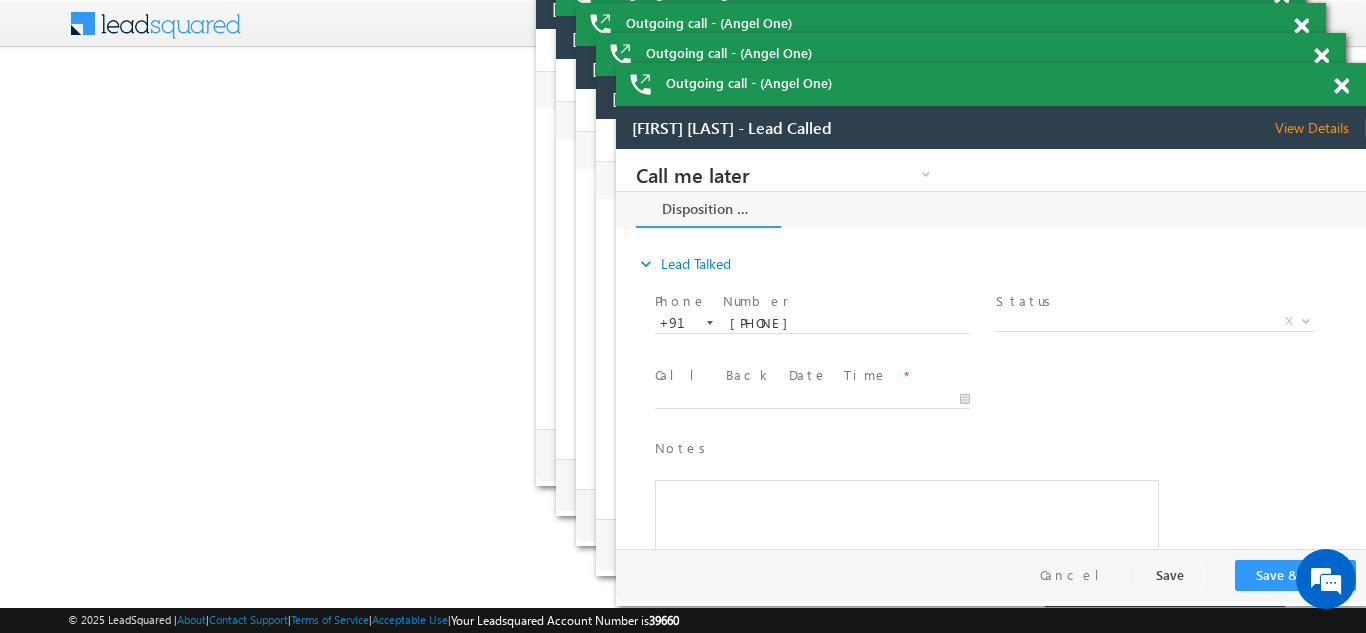 click at bounding box center [1261, -34] 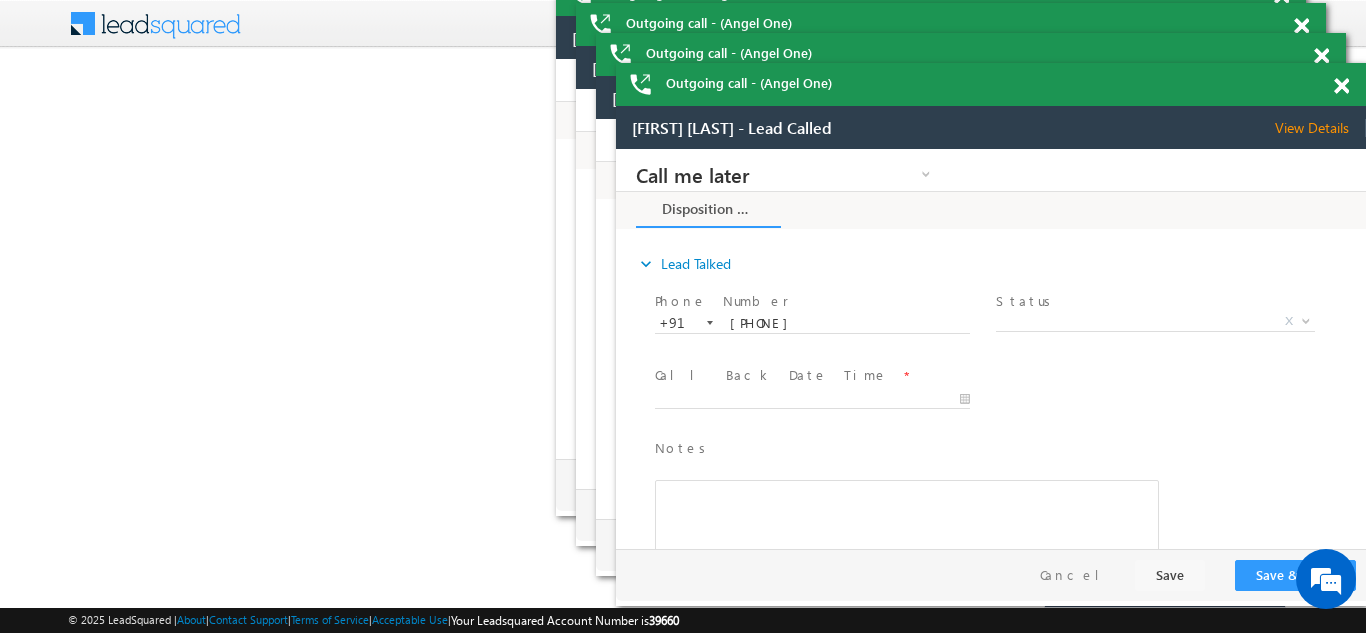 click at bounding box center [1281, -4] 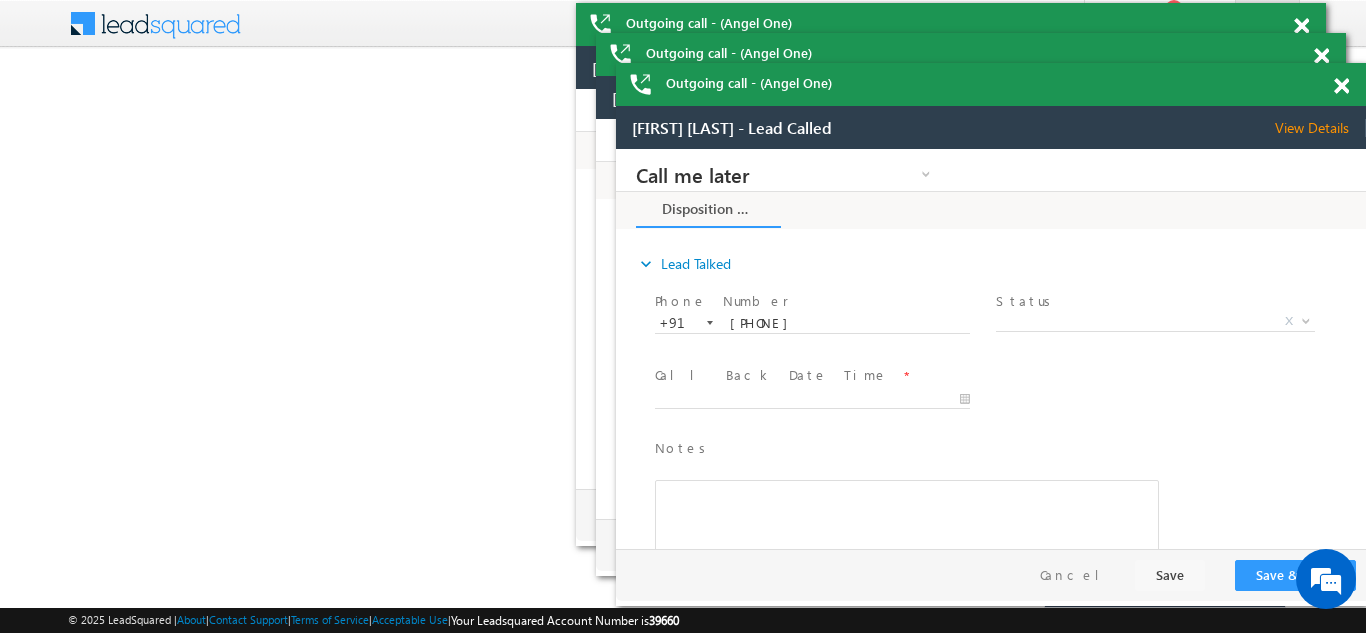 click at bounding box center (1301, 26) 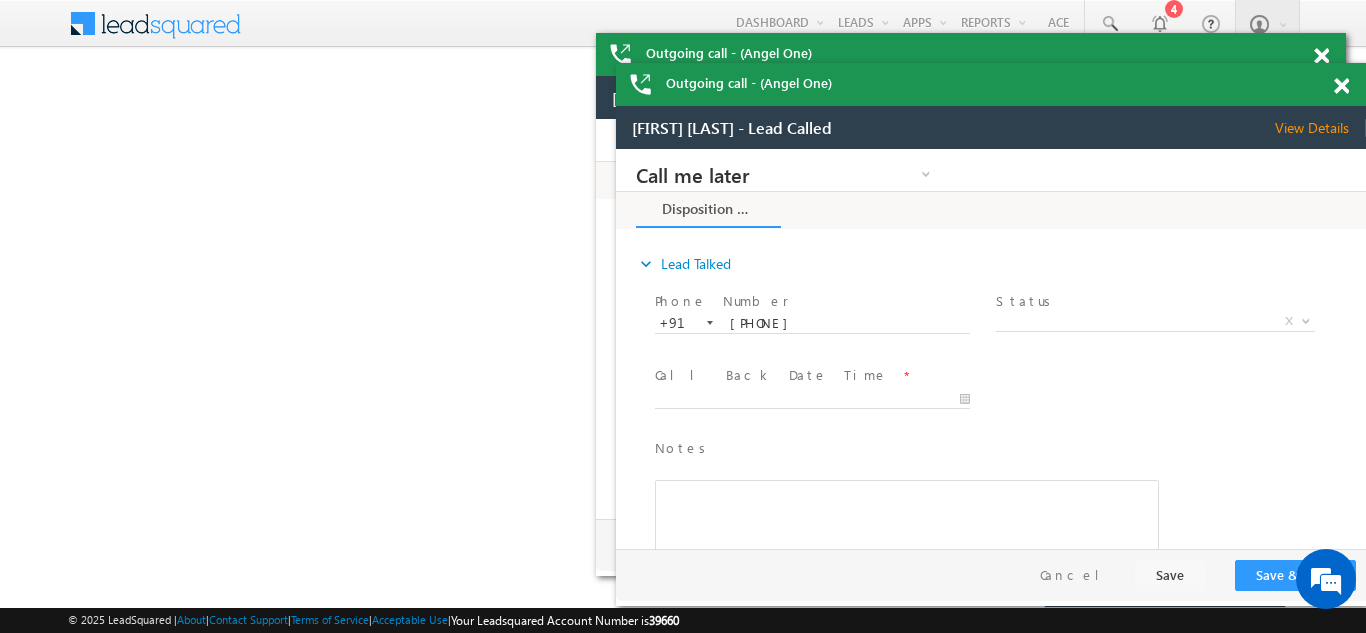 click at bounding box center [1321, 56] 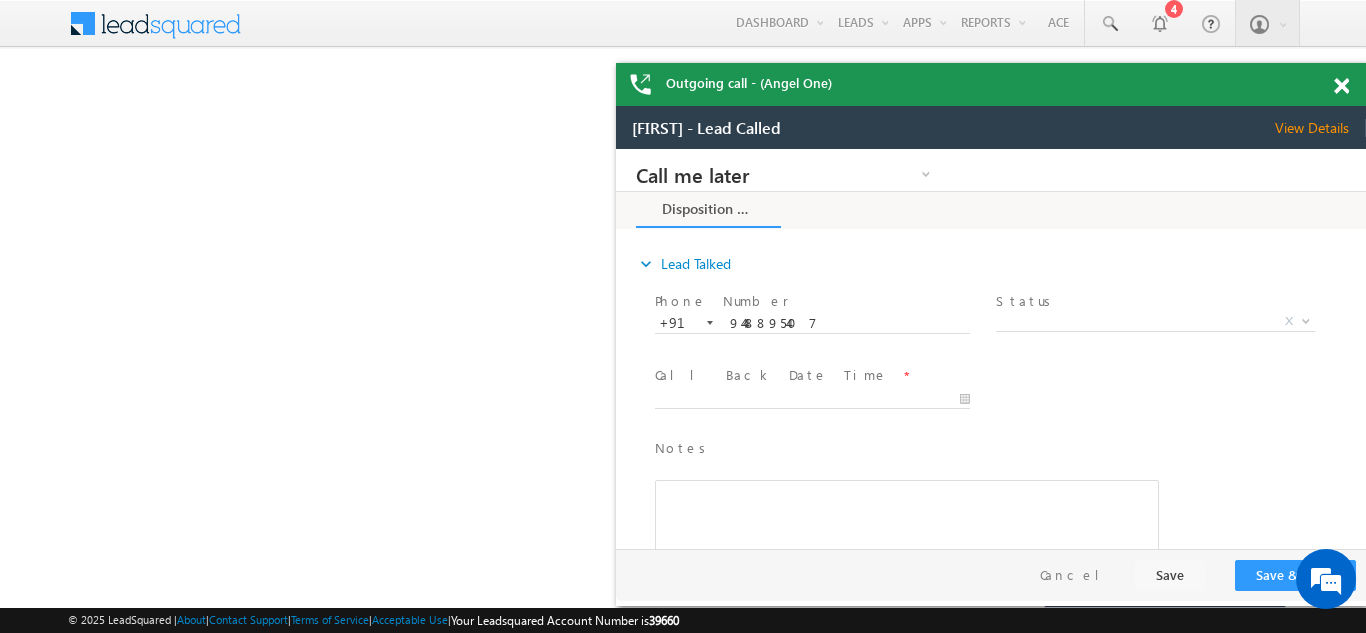 click at bounding box center [1341, 86] 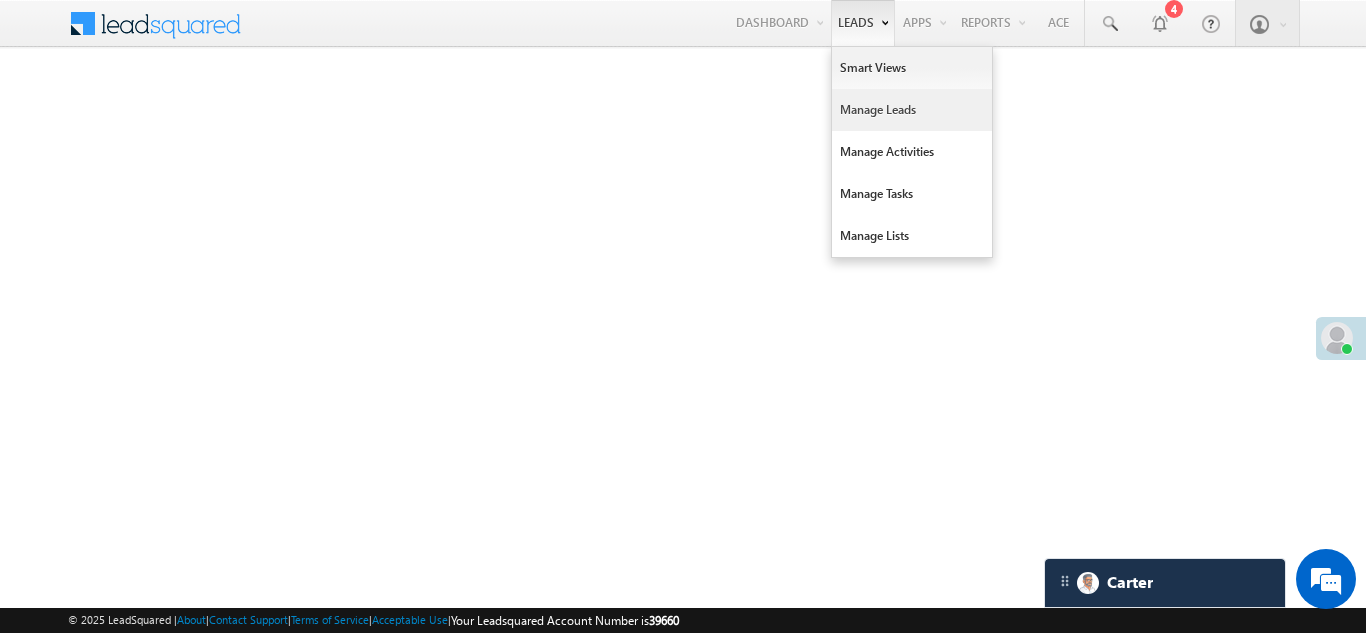 click on "Manage Leads" at bounding box center (912, 110) 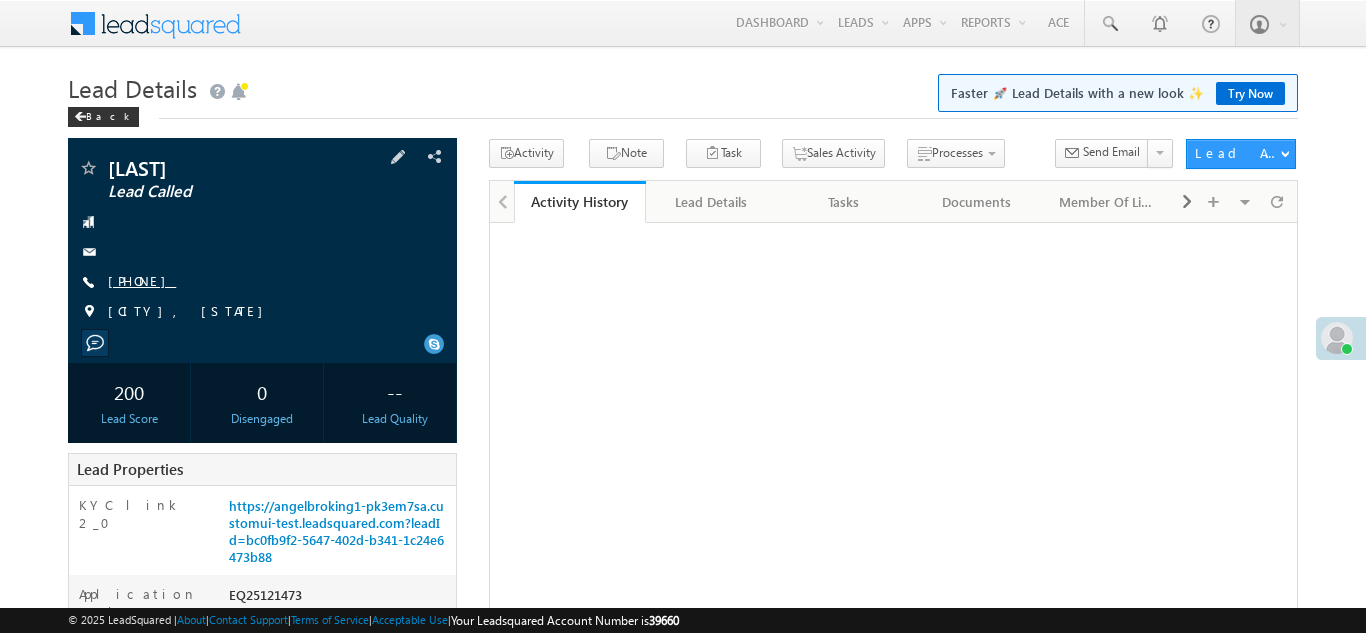 scroll, scrollTop: 0, scrollLeft: 0, axis: both 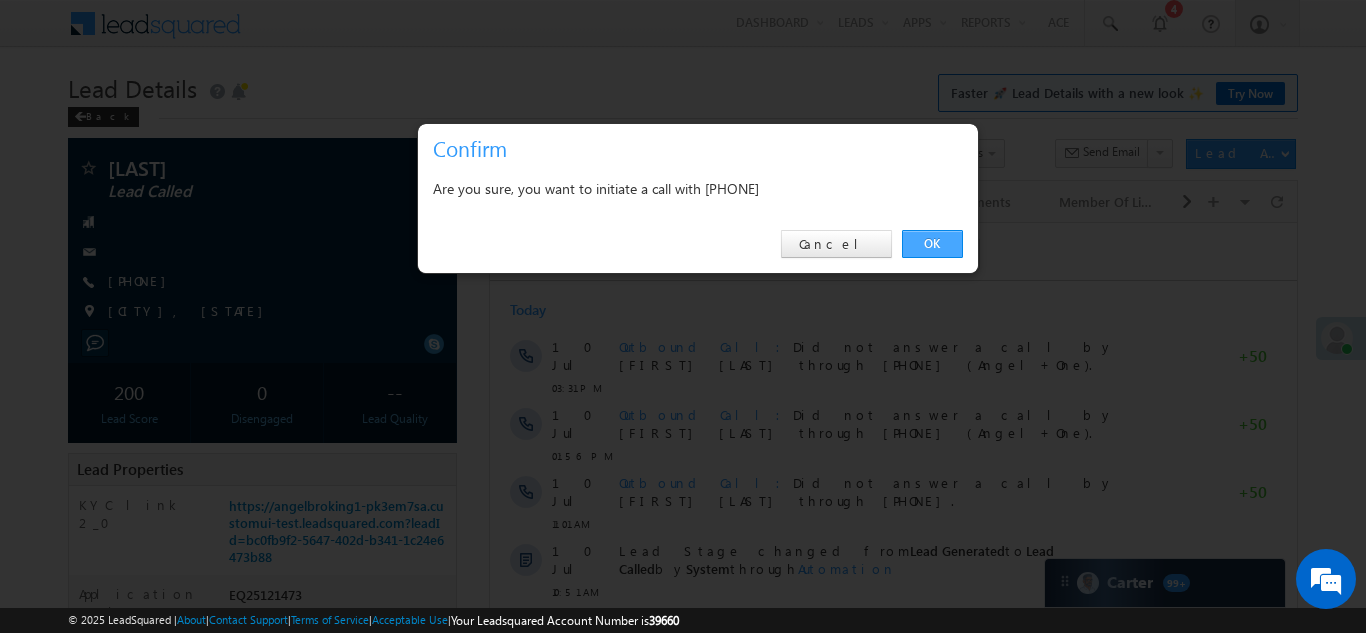 click on "OK" at bounding box center (932, 244) 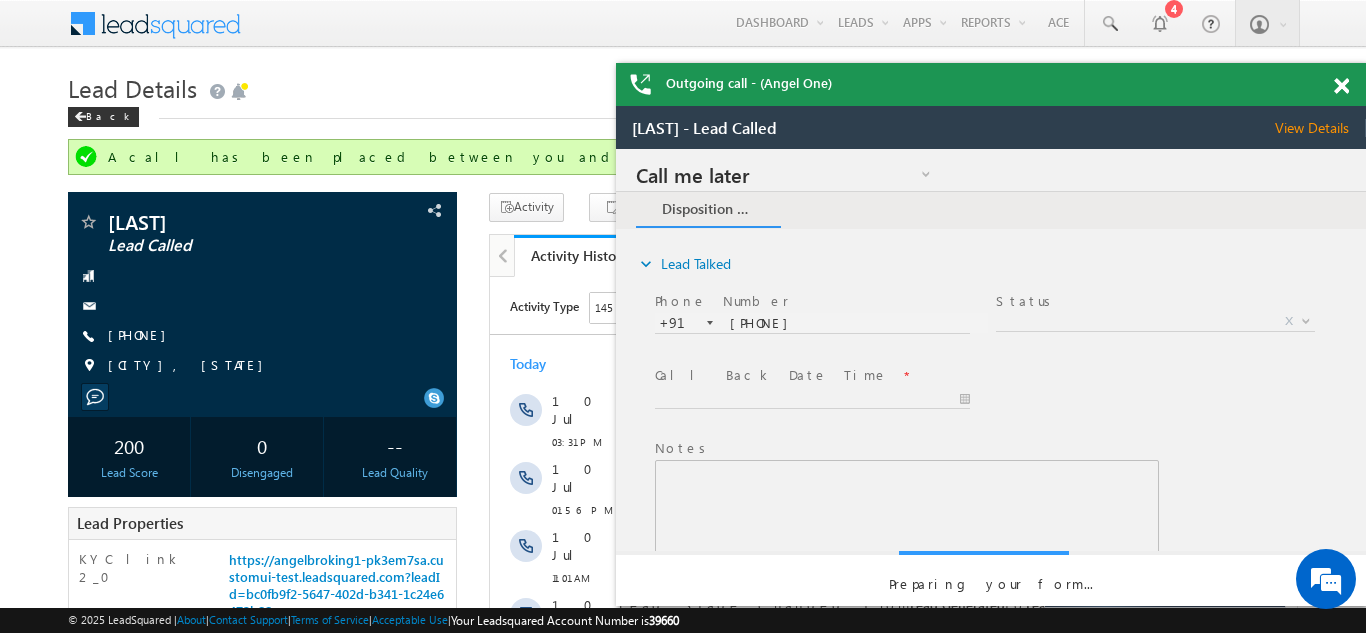 scroll, scrollTop: 0, scrollLeft: 0, axis: both 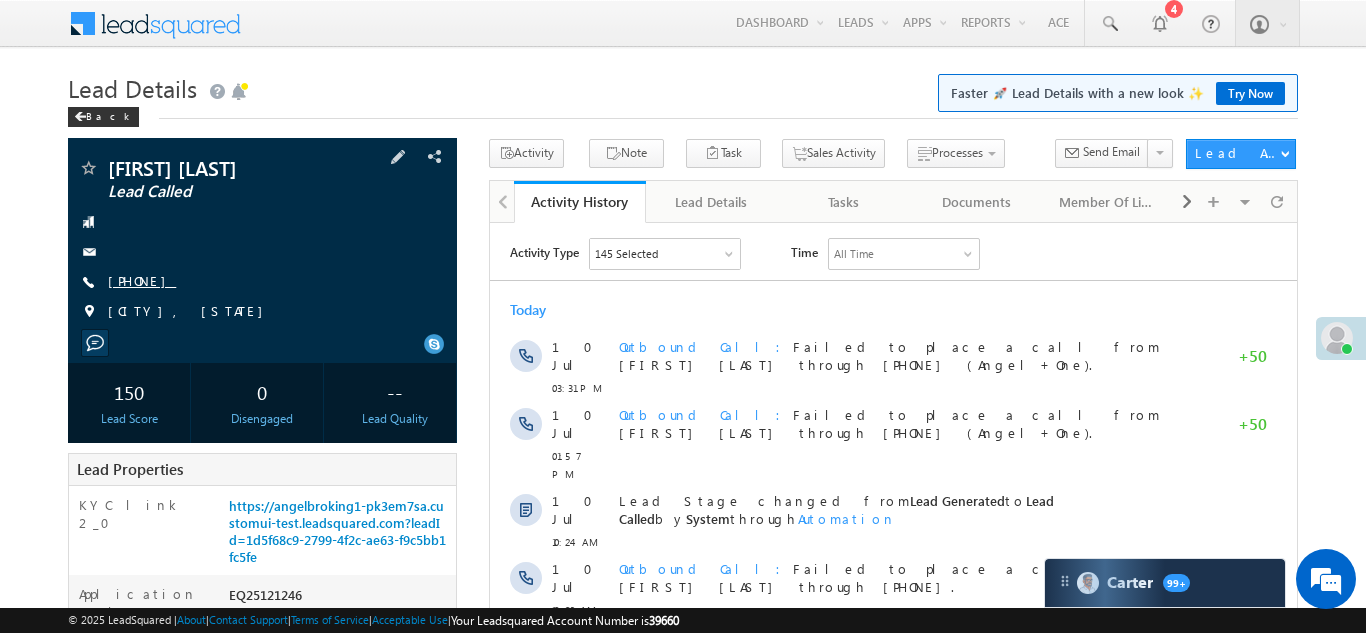 click on "+91-9591331625" at bounding box center (142, 280) 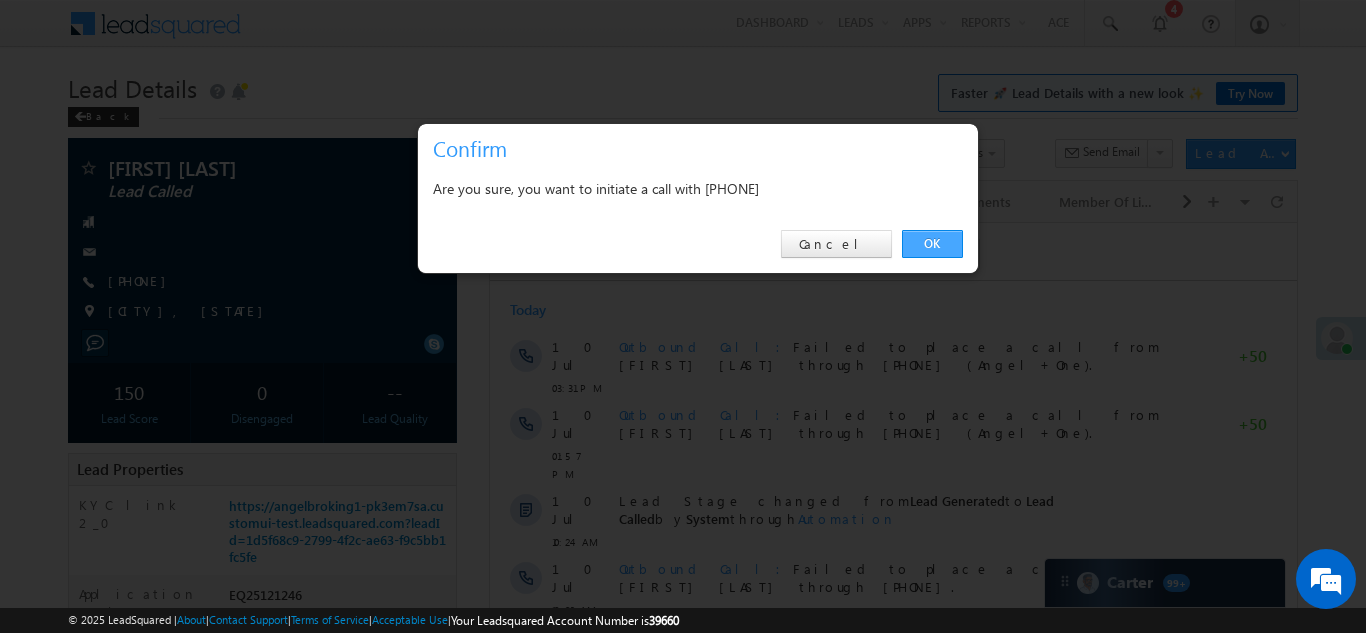 click on "OK" at bounding box center [932, 244] 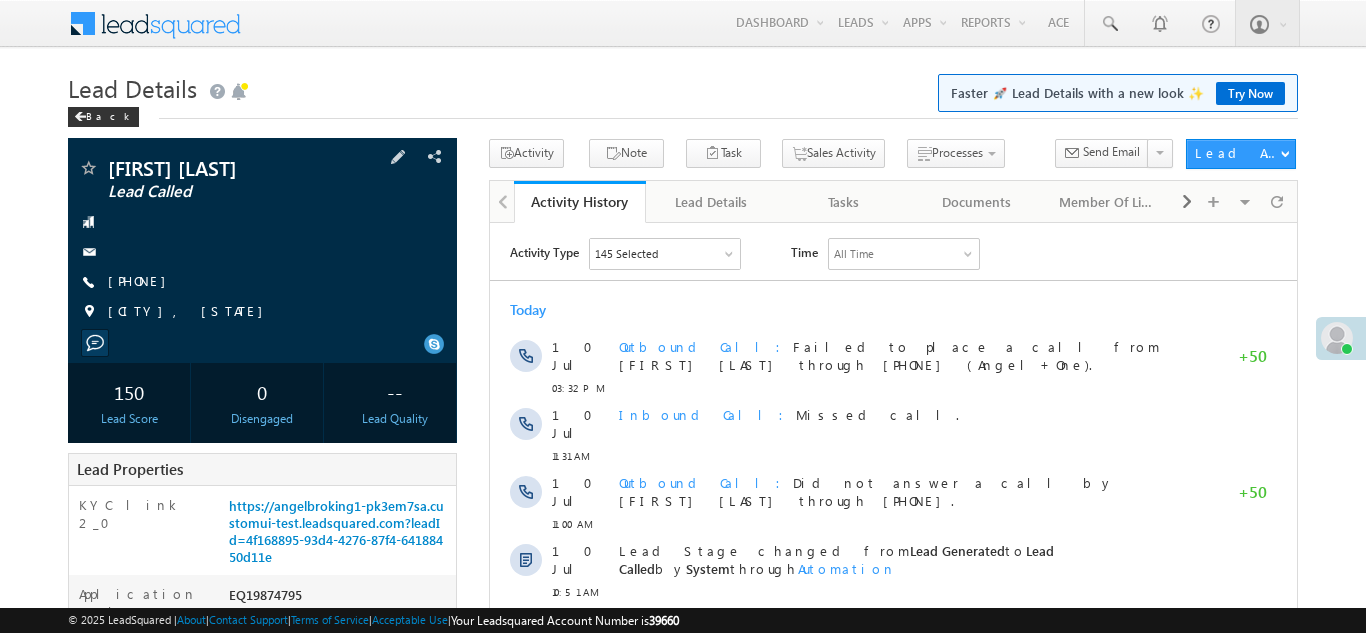 scroll, scrollTop: 0, scrollLeft: 0, axis: both 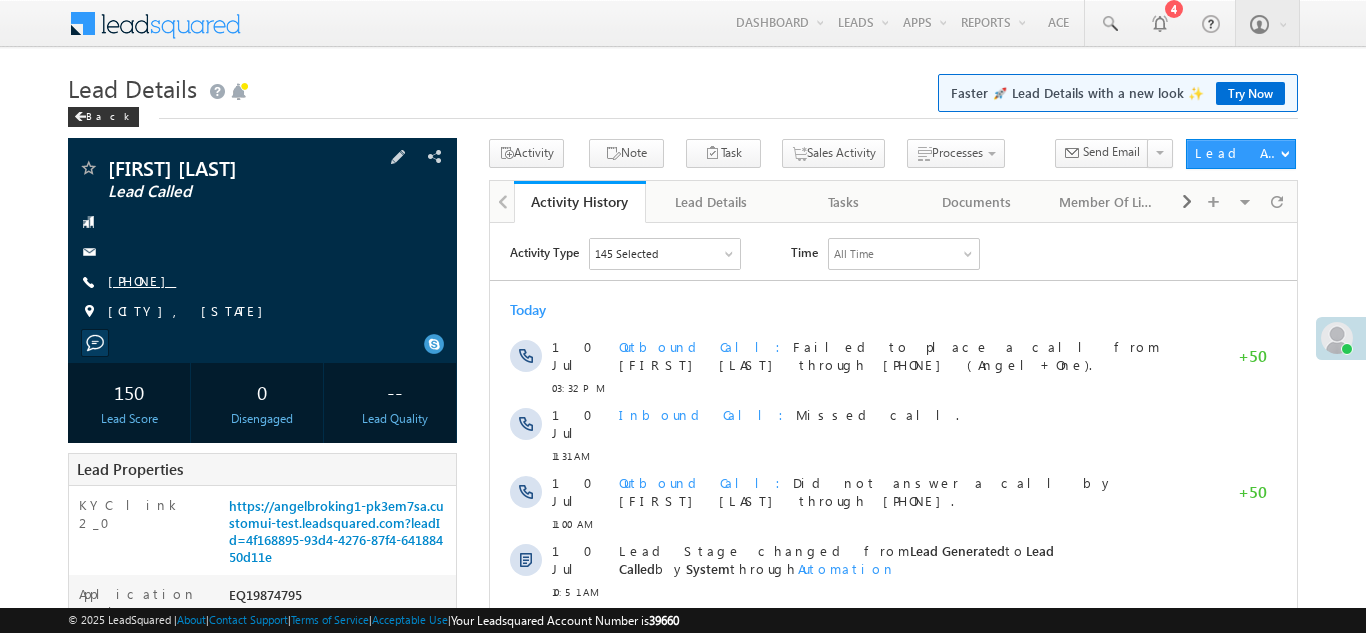 click on "[PHONE]" at bounding box center [142, 280] 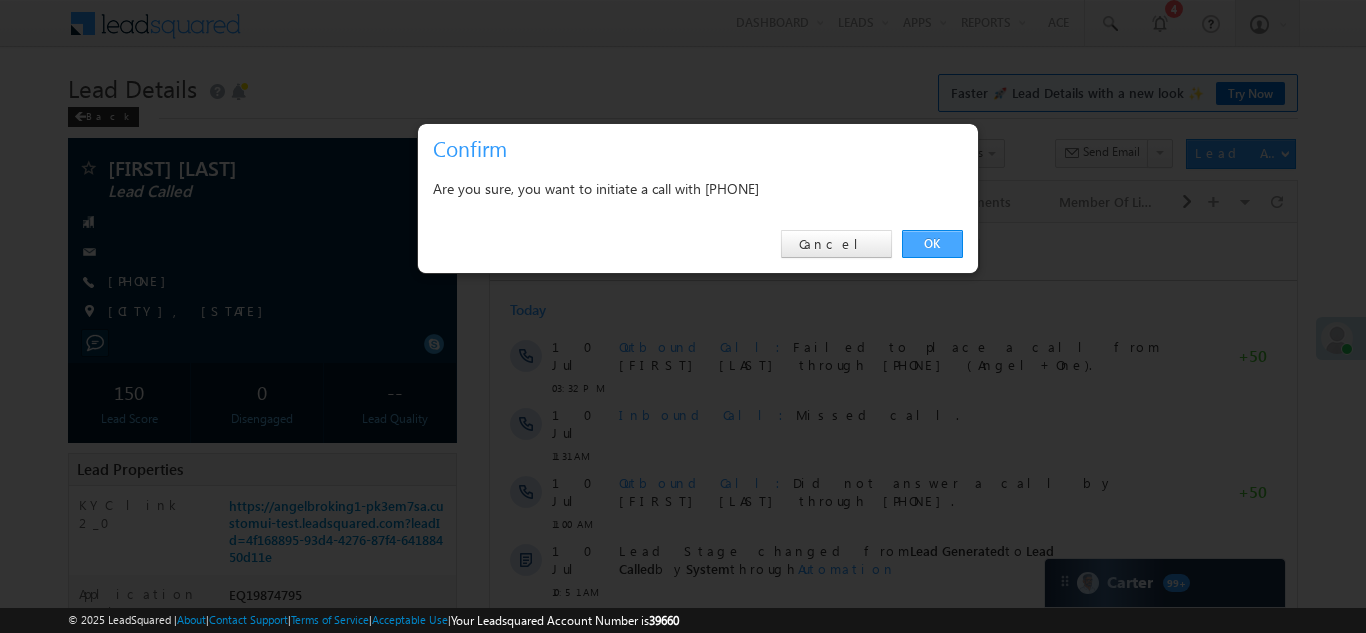 click on "OK" at bounding box center (932, 244) 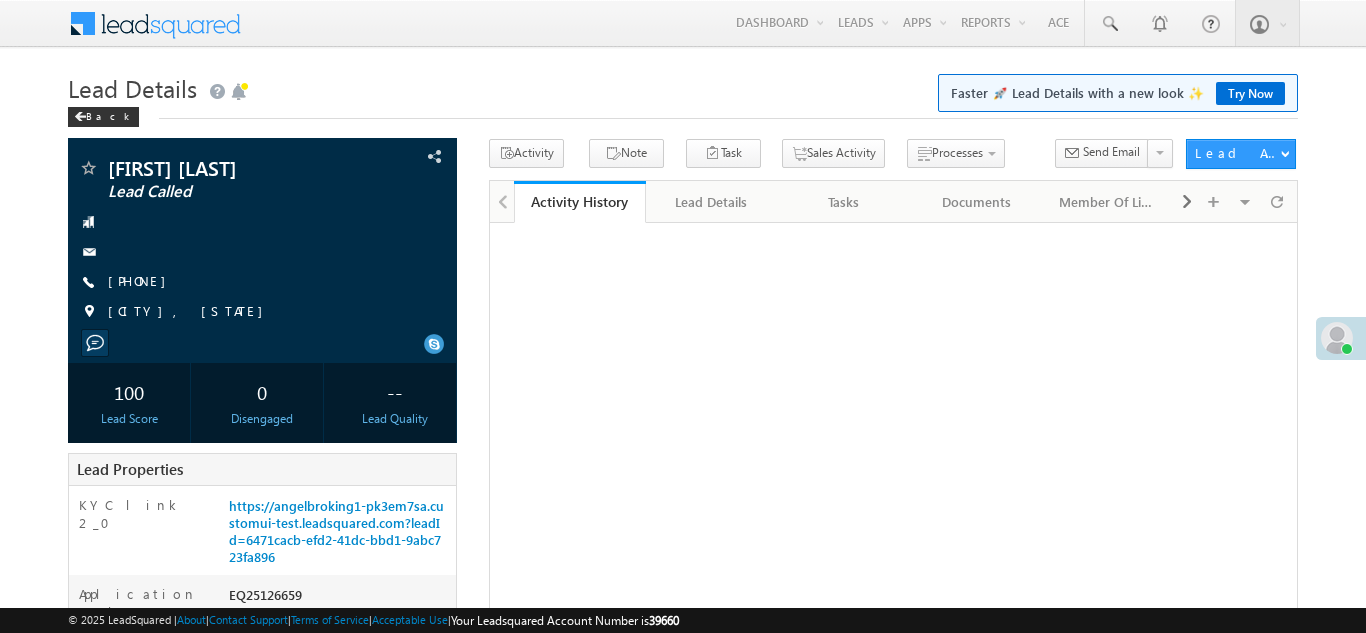scroll, scrollTop: 0, scrollLeft: 0, axis: both 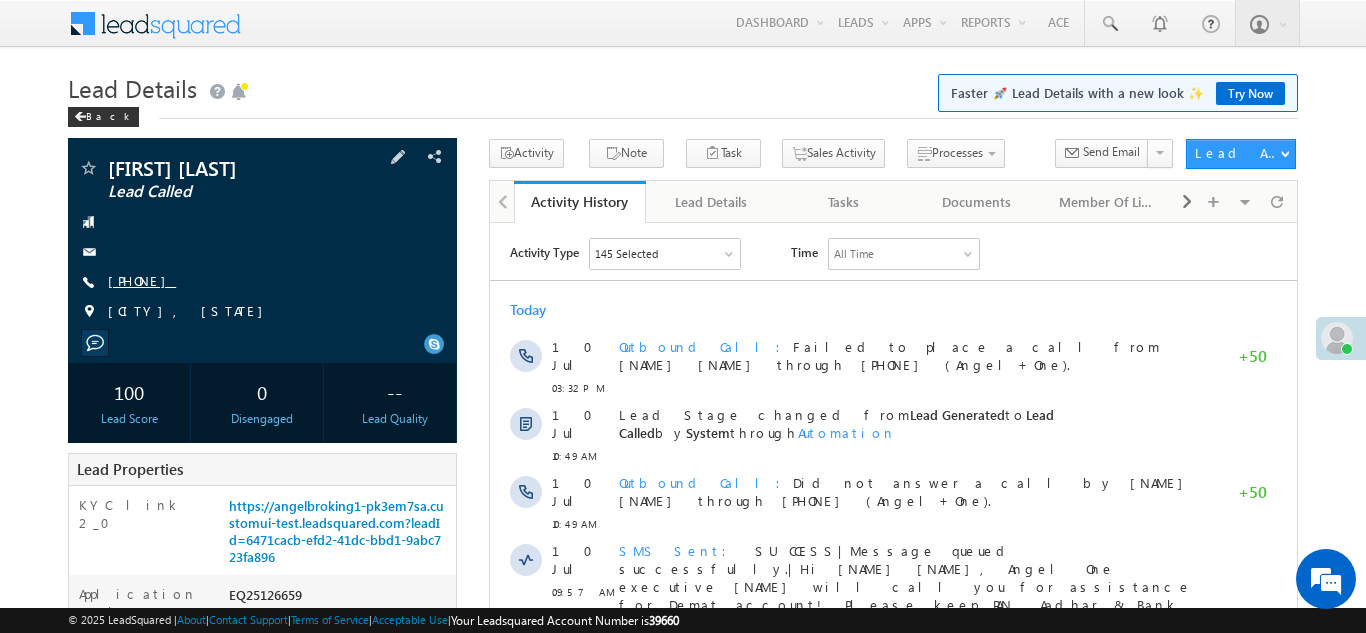 click on "[PHONE]" at bounding box center (142, 280) 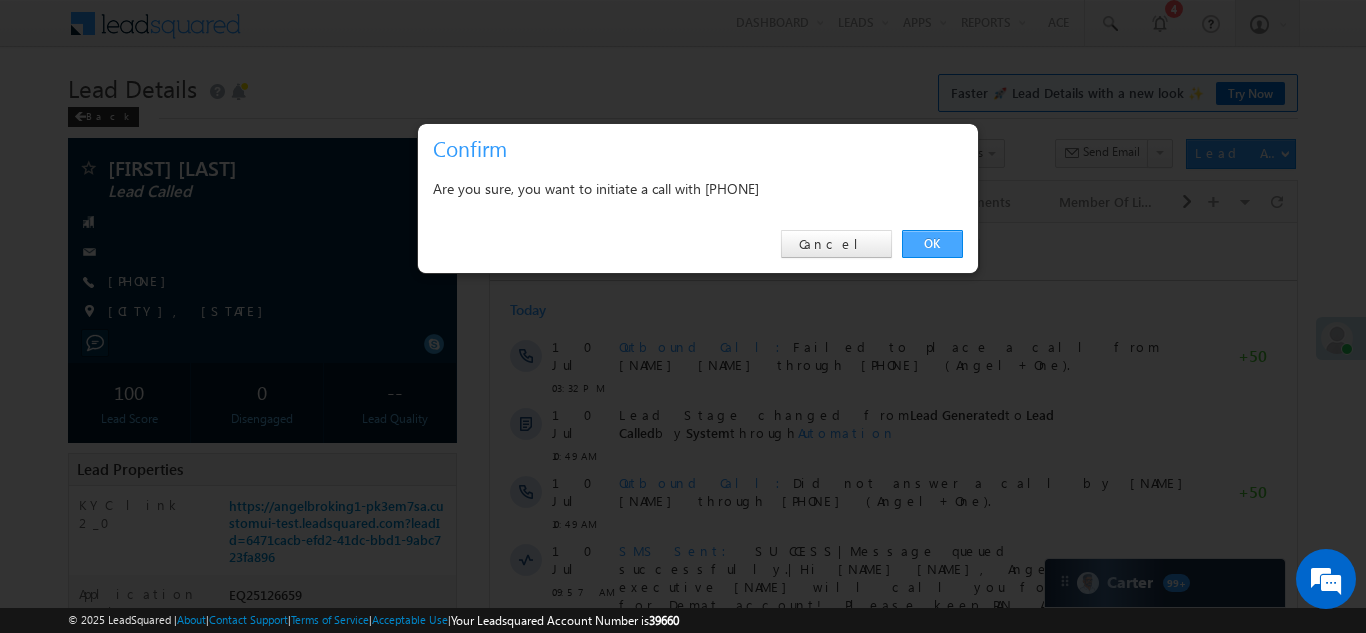 click on "OK" at bounding box center (932, 244) 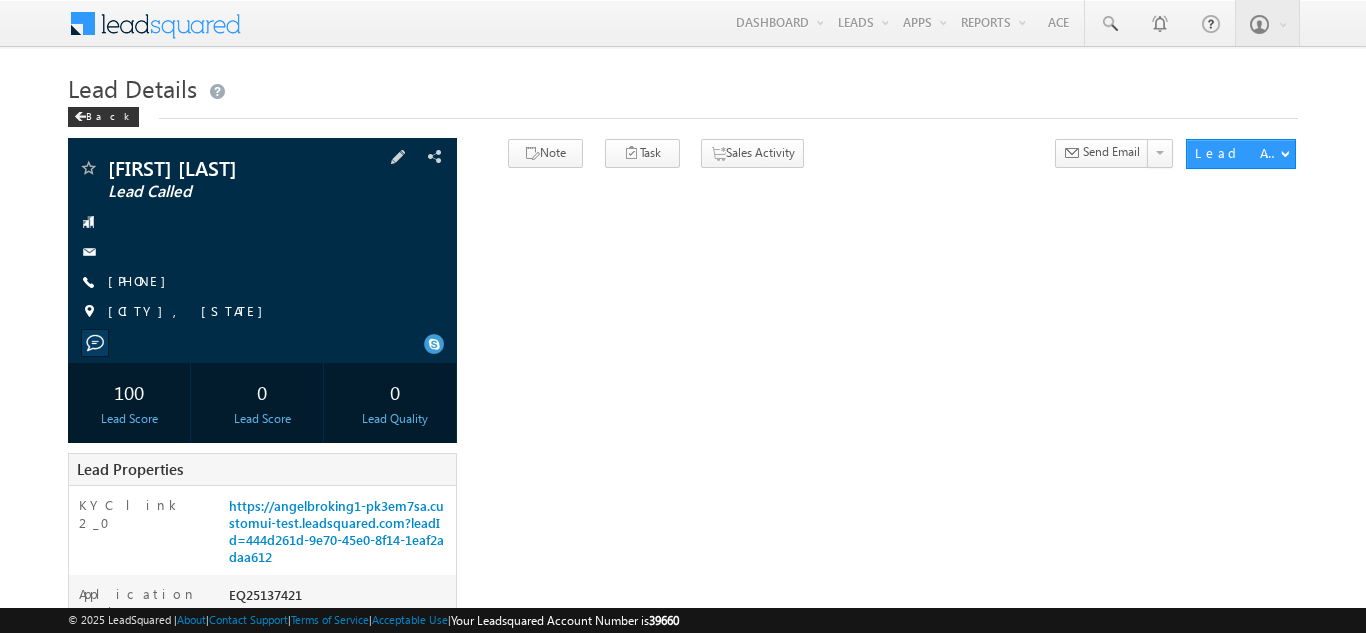 scroll, scrollTop: 0, scrollLeft: 0, axis: both 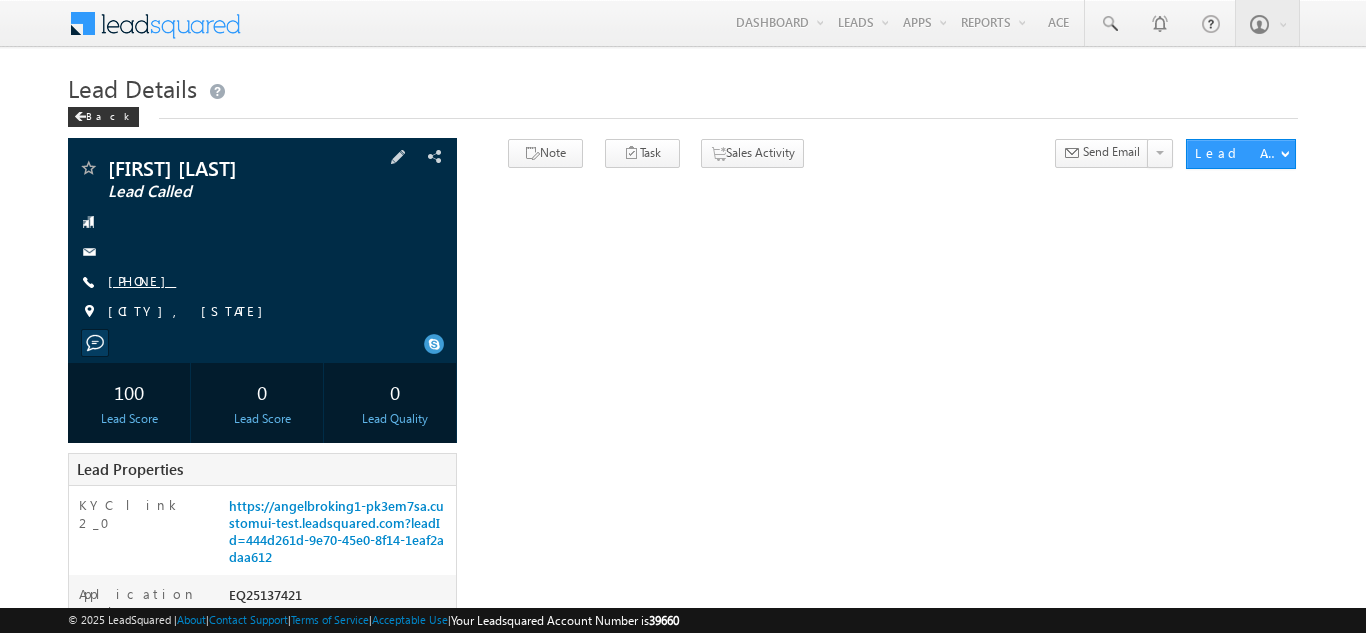 click on "+91-6207953382" at bounding box center (142, 280) 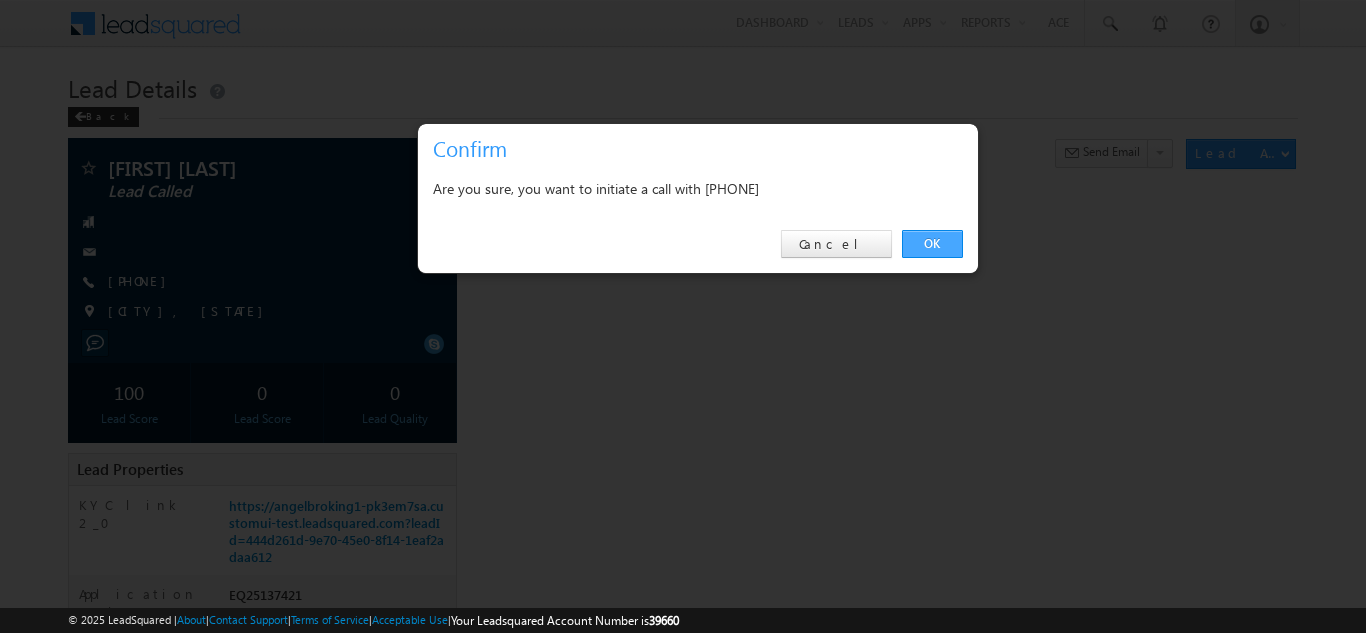 click on "OK" at bounding box center (932, 244) 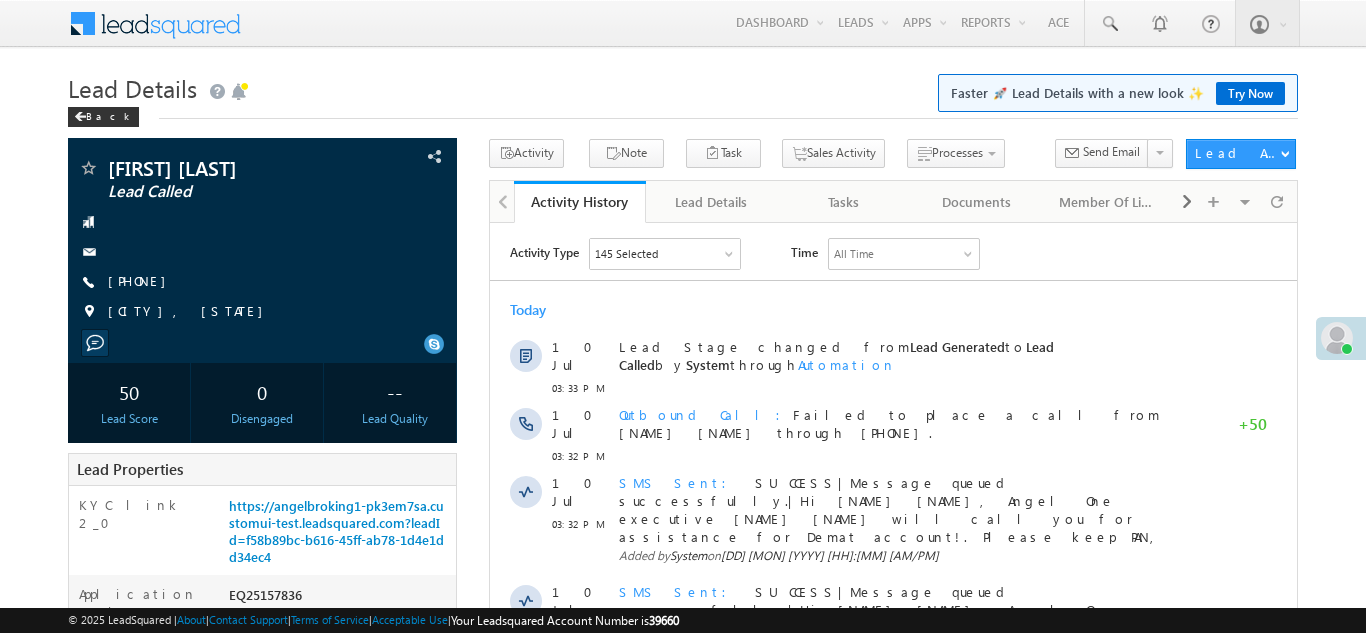 scroll, scrollTop: 0, scrollLeft: 0, axis: both 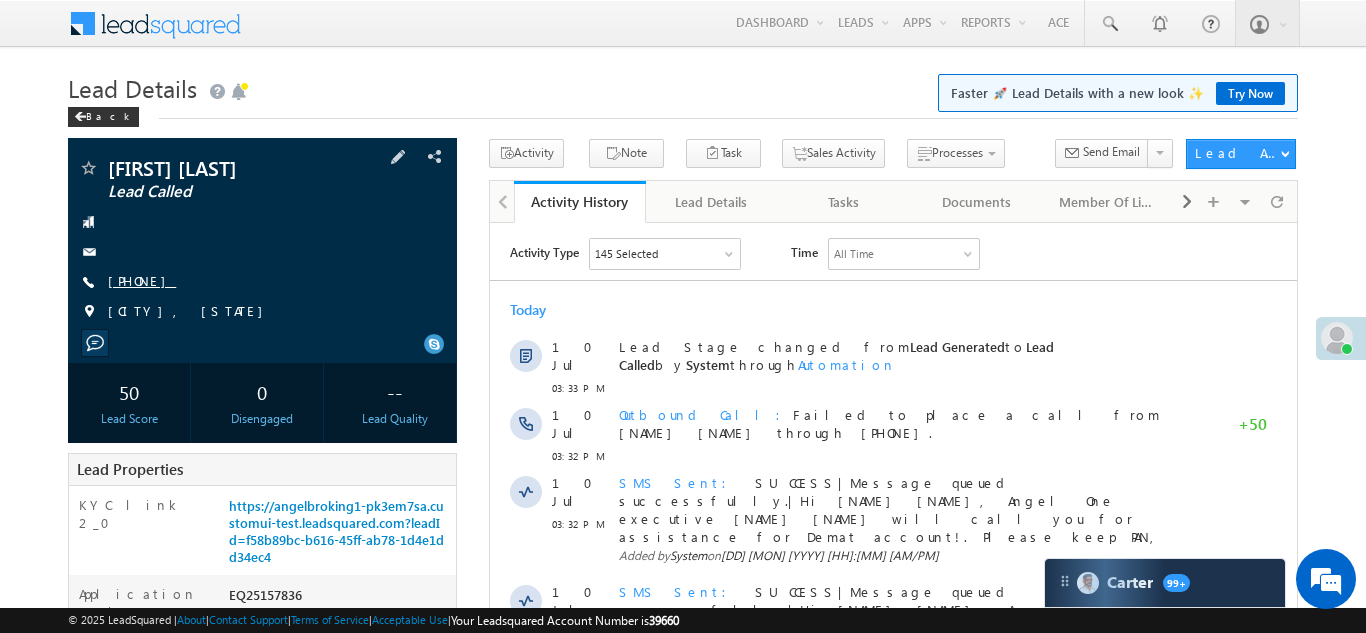 click on "+91-9588063991" at bounding box center (142, 280) 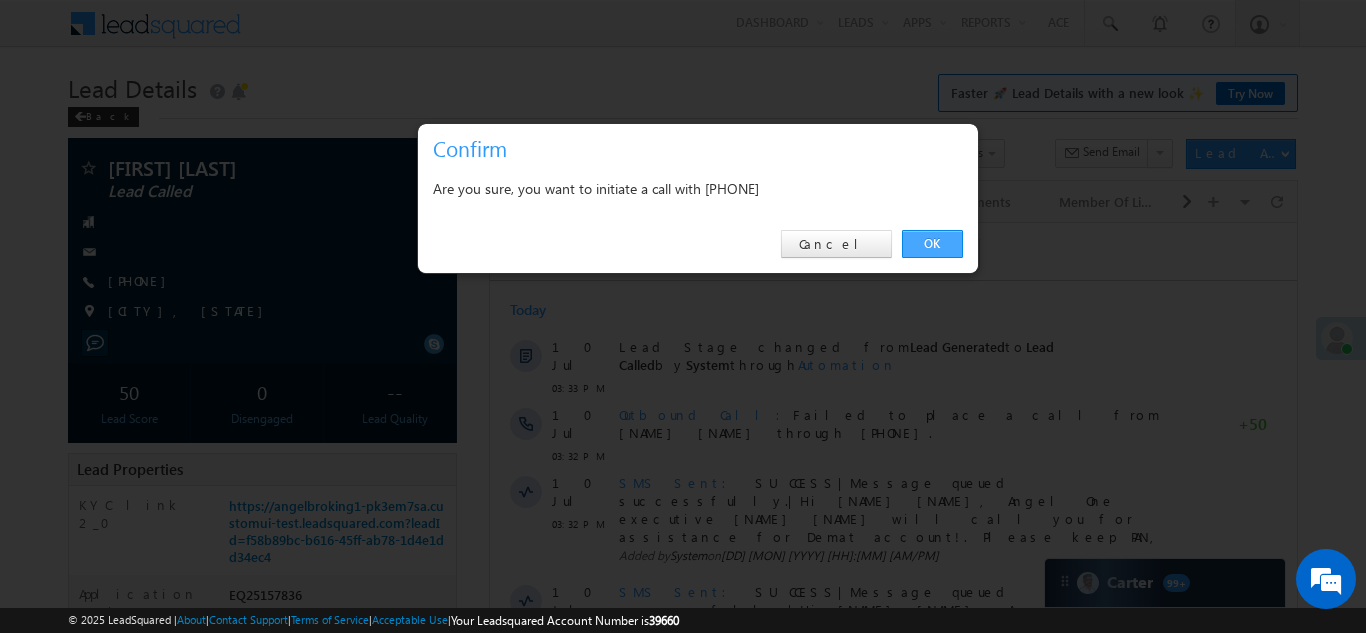 click on "OK" at bounding box center [932, 244] 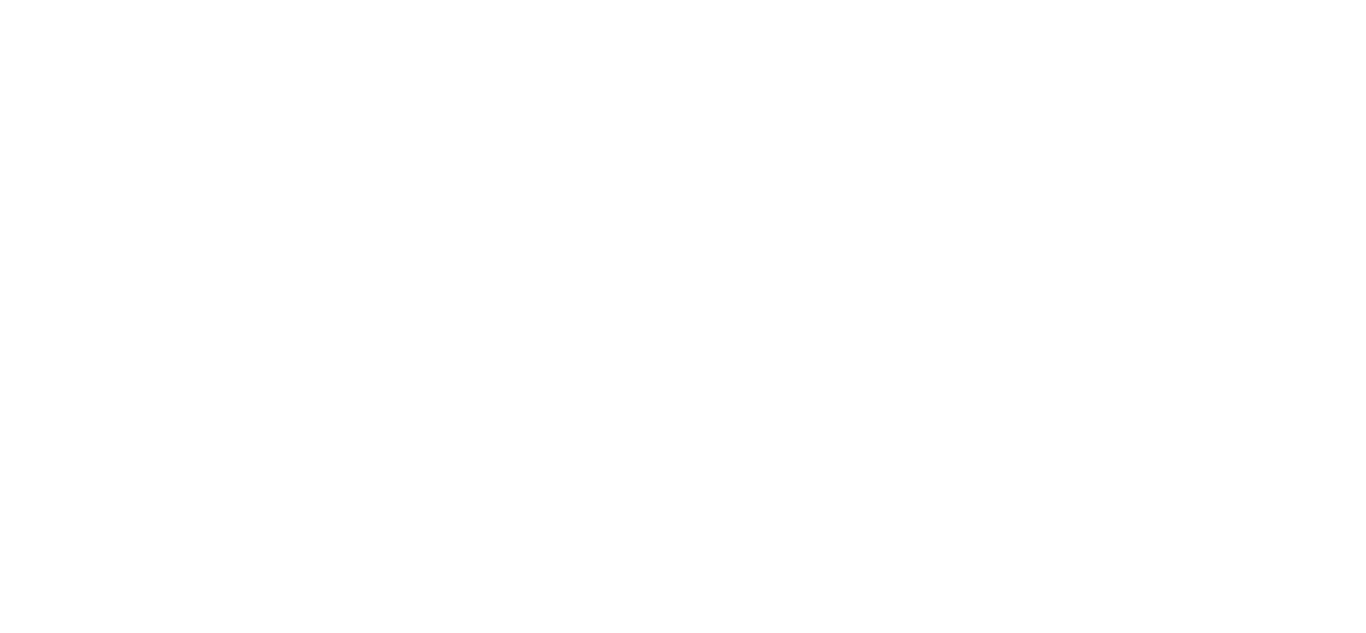 scroll, scrollTop: 0, scrollLeft: 0, axis: both 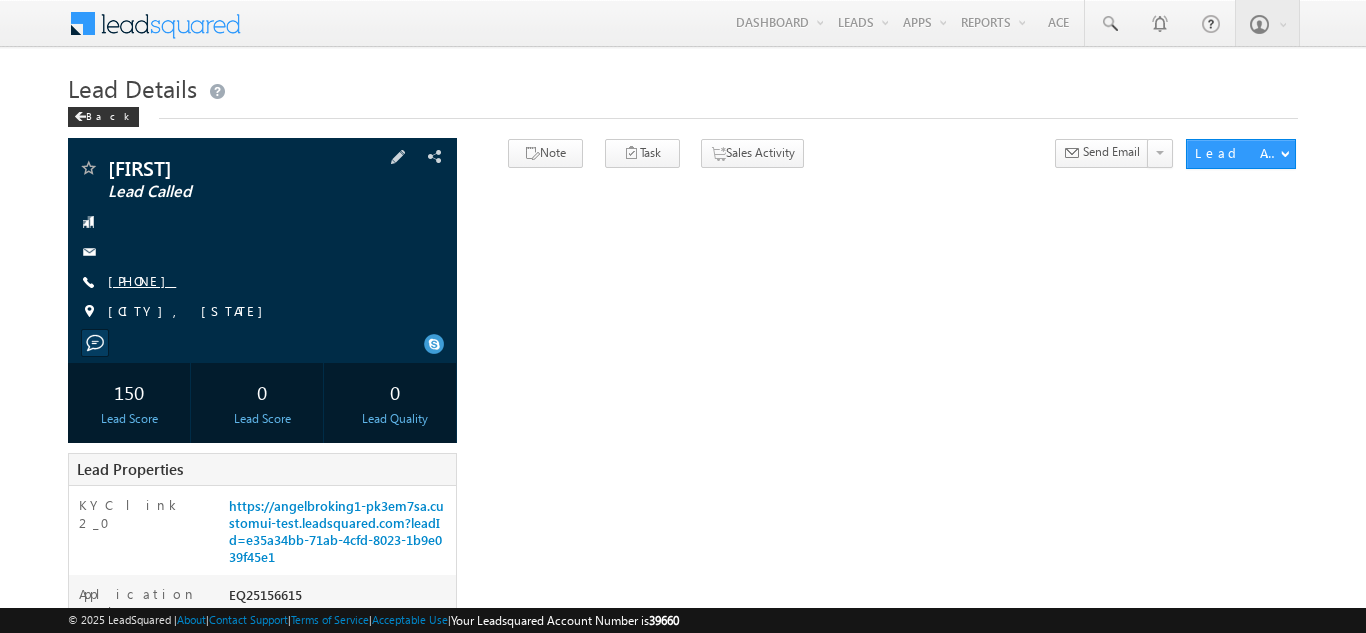click on "+91-9448895407" at bounding box center (142, 280) 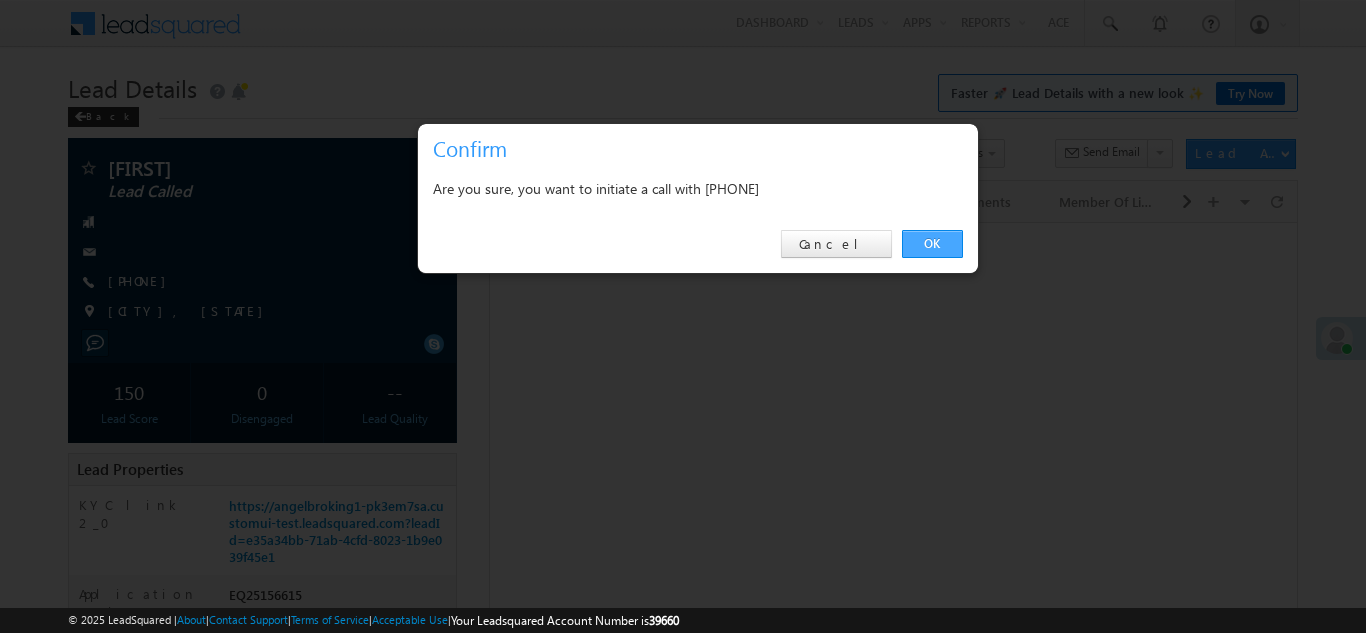 click on "OK" at bounding box center (932, 244) 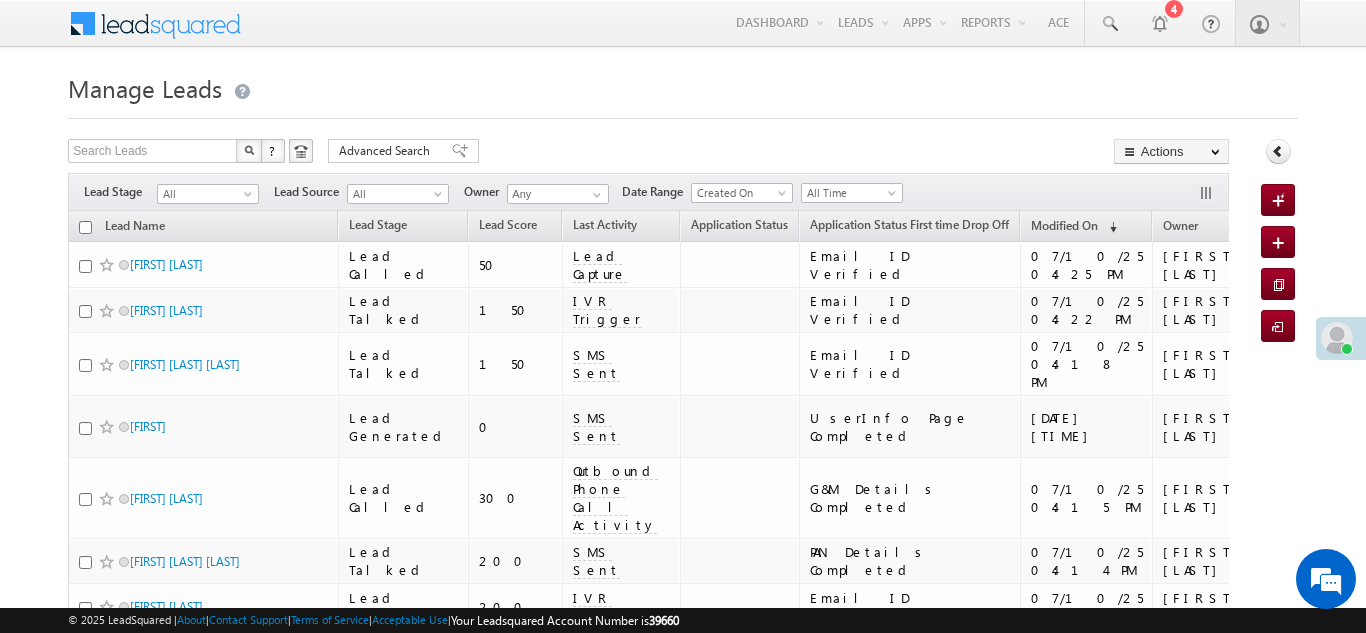 scroll, scrollTop: 0, scrollLeft: 0, axis: both 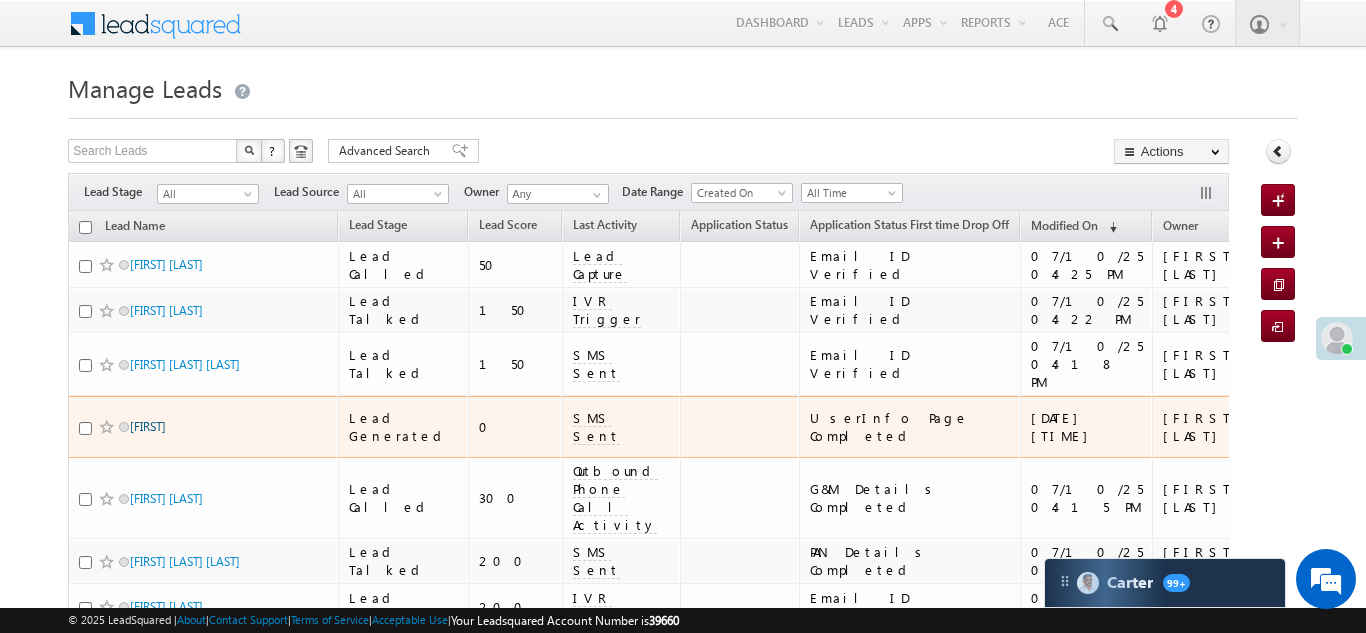 click on "[PERSON]" at bounding box center (148, 426) 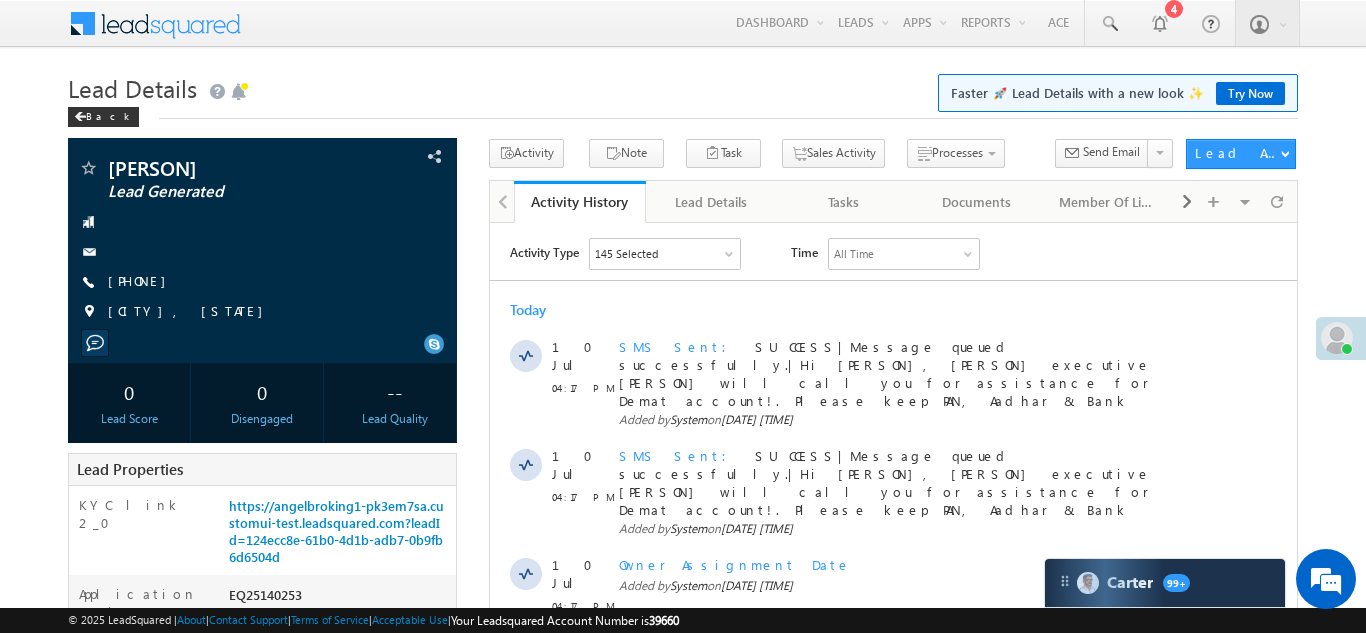 scroll, scrollTop: 0, scrollLeft: 0, axis: both 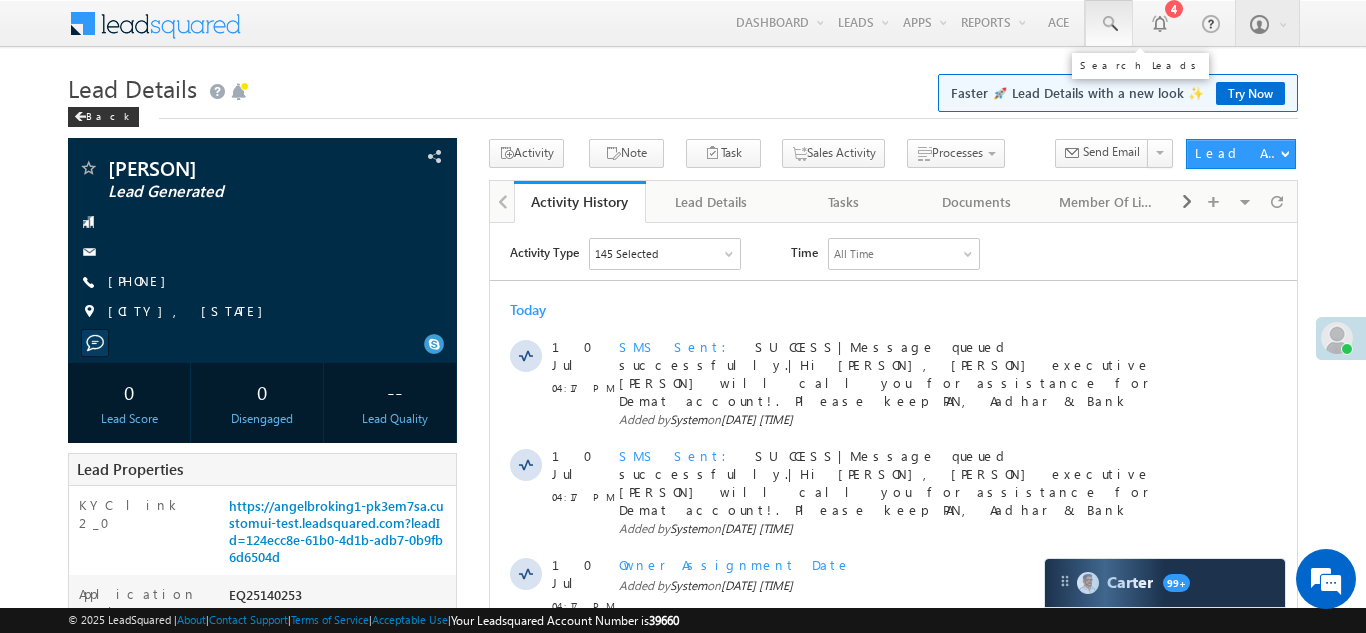 click at bounding box center (1109, 24) 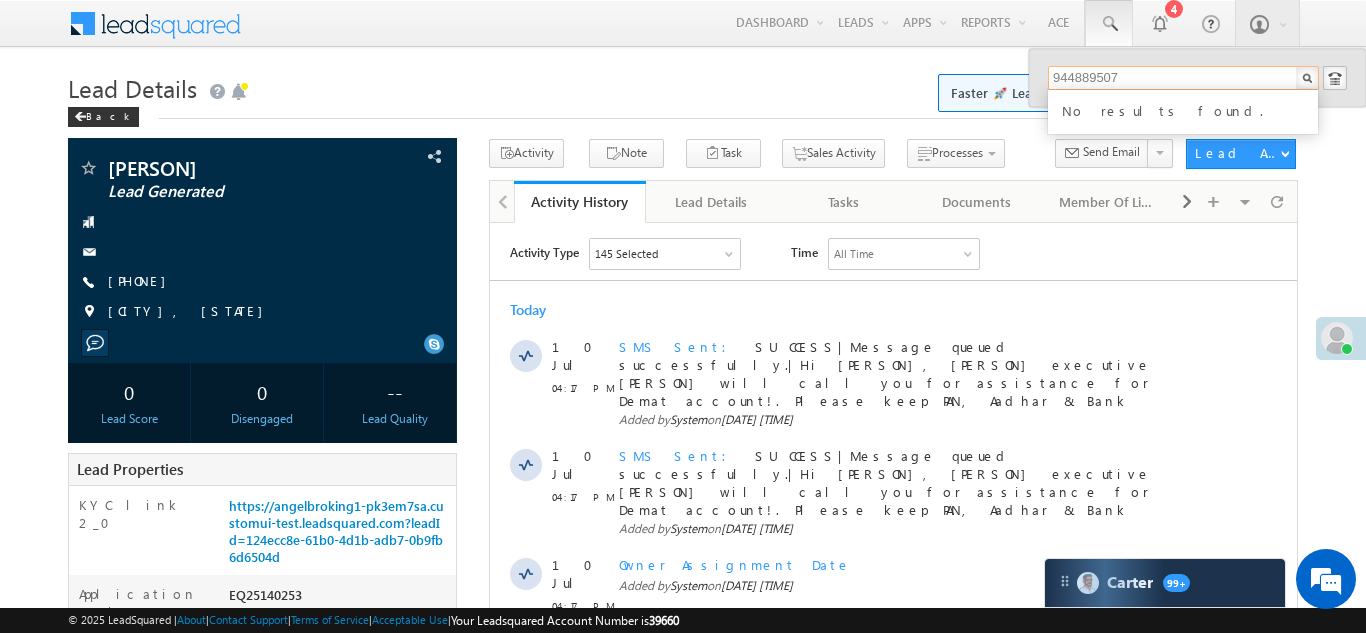 click on "944889507" at bounding box center [1183, 78] 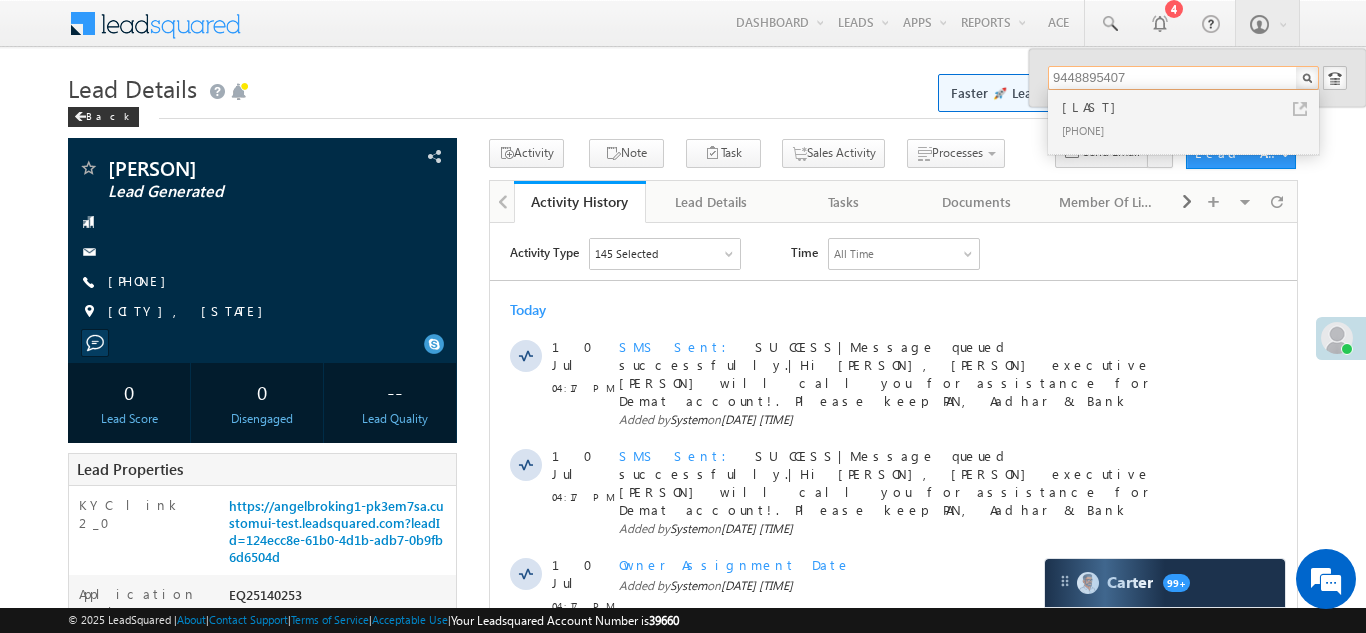 type on "9448895407" 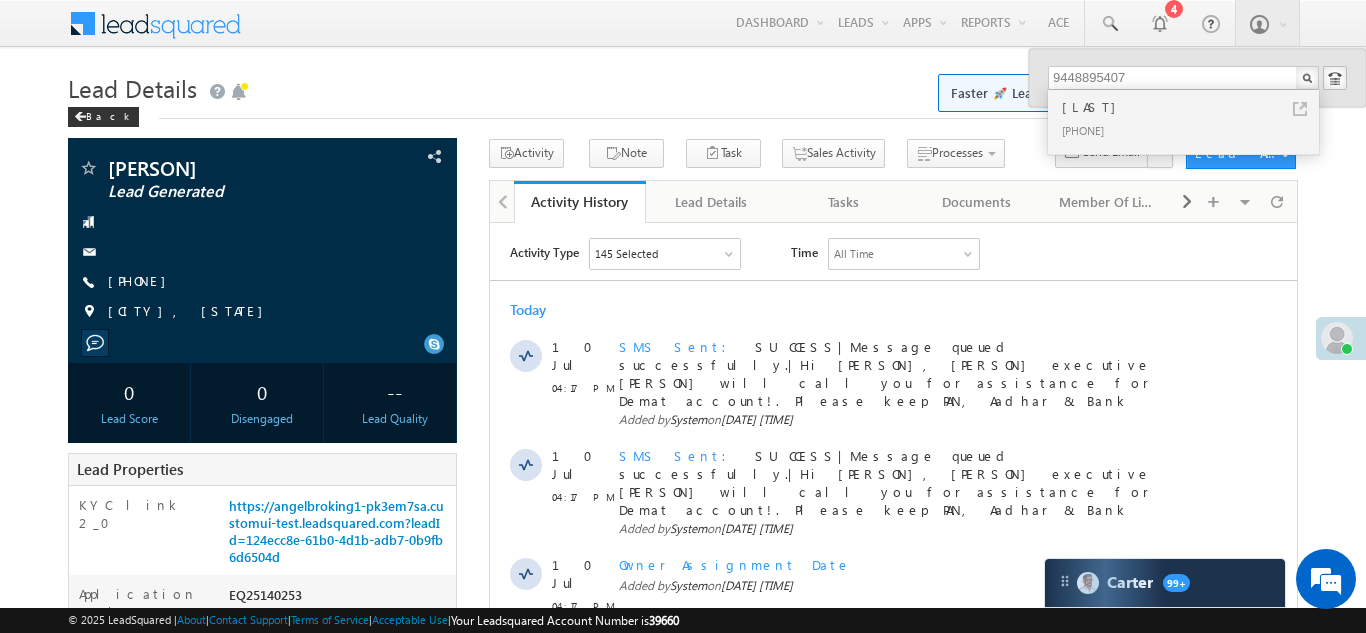 click on "[LAST]" at bounding box center [1192, 107] 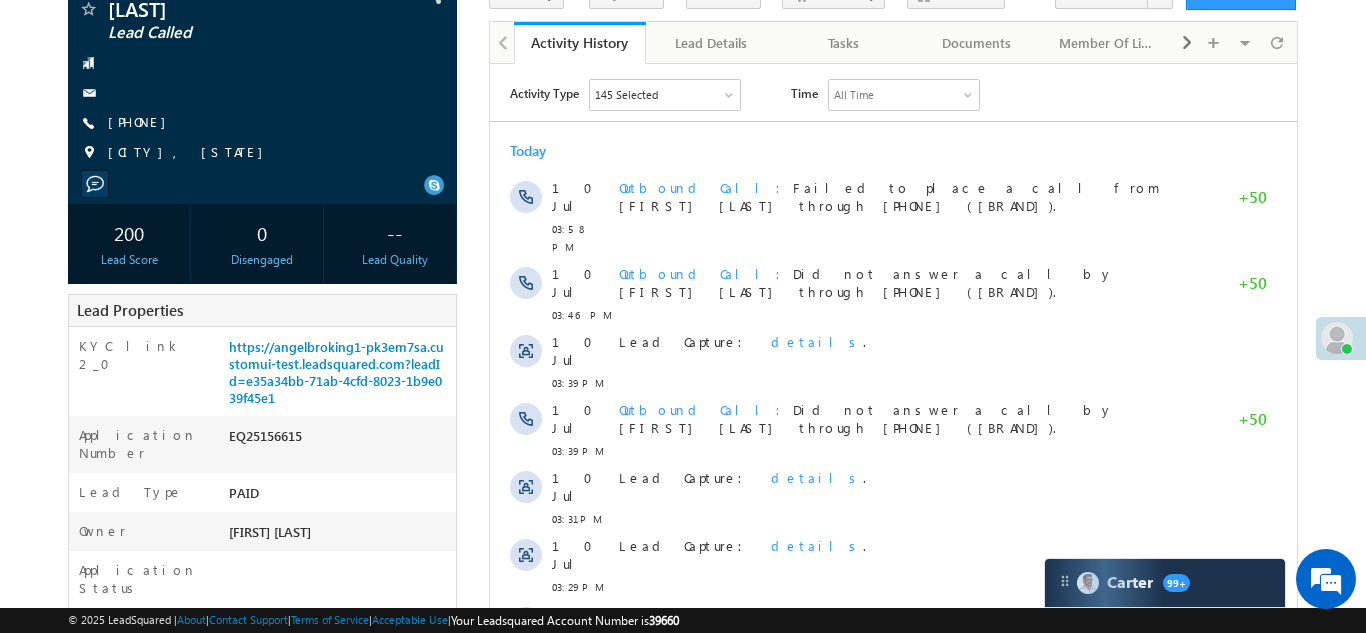 scroll, scrollTop: 157, scrollLeft: 0, axis: vertical 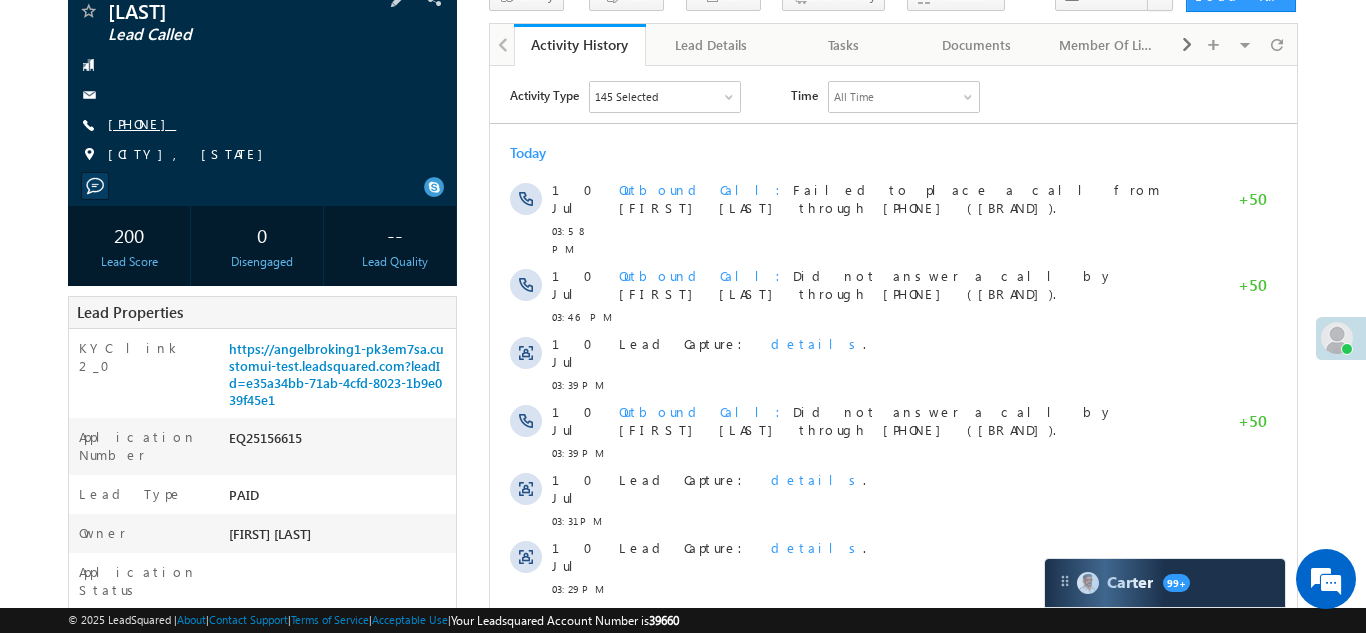 click on "[PHONE]" at bounding box center (142, 123) 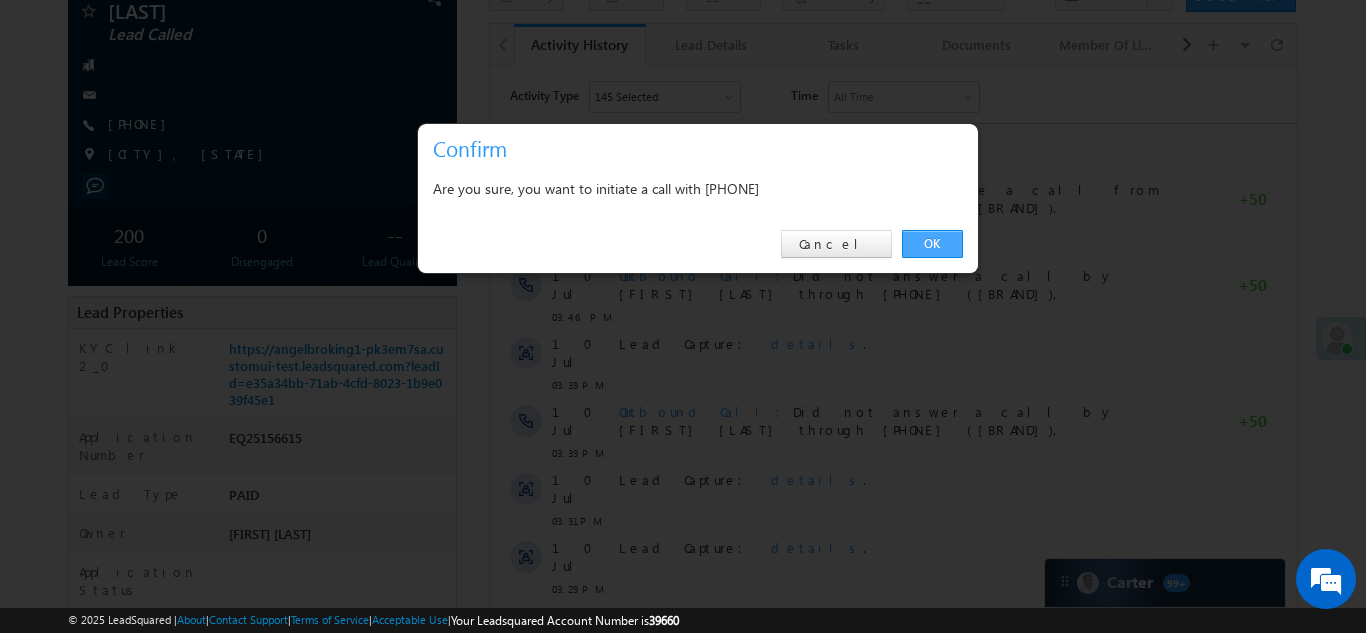 click on "OK" at bounding box center [932, 244] 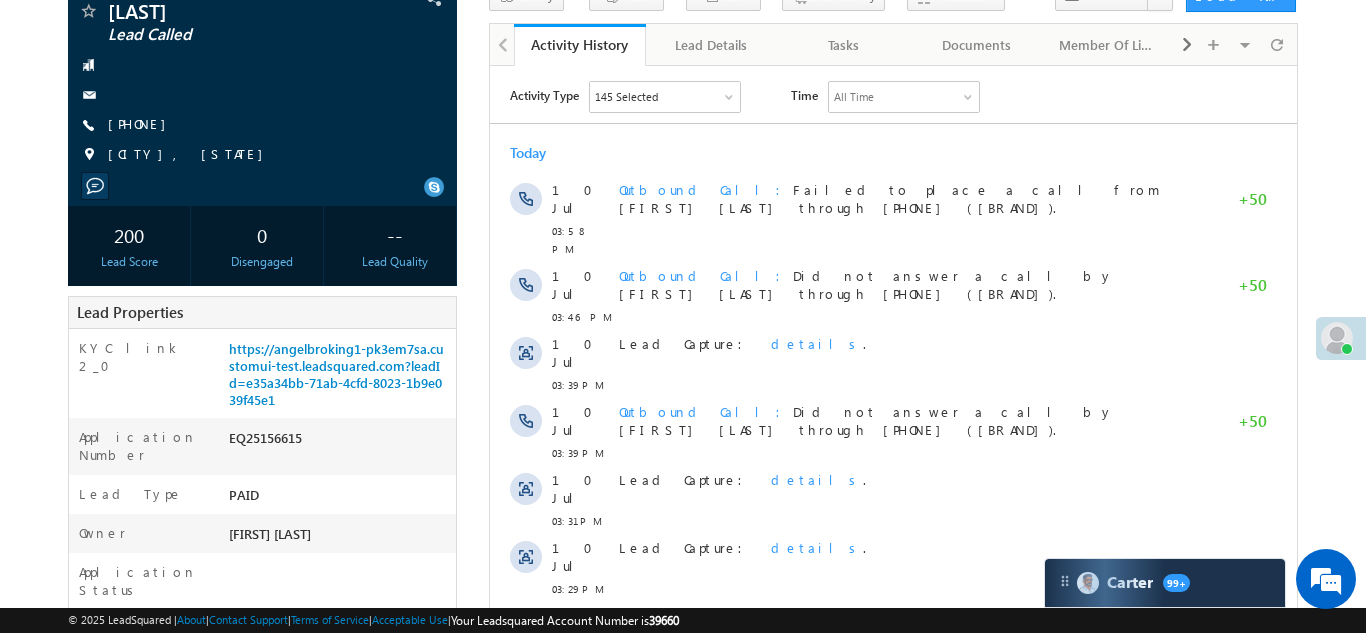scroll, scrollTop: 0, scrollLeft: 0, axis: both 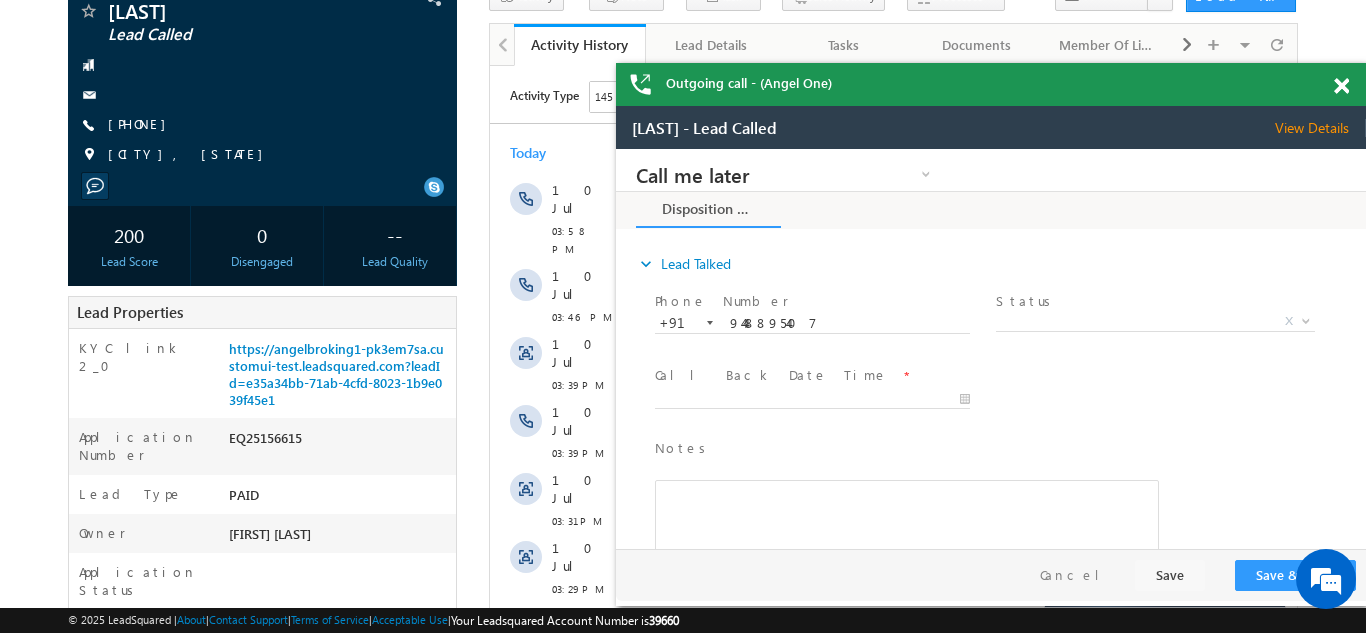 click at bounding box center (1341, 86) 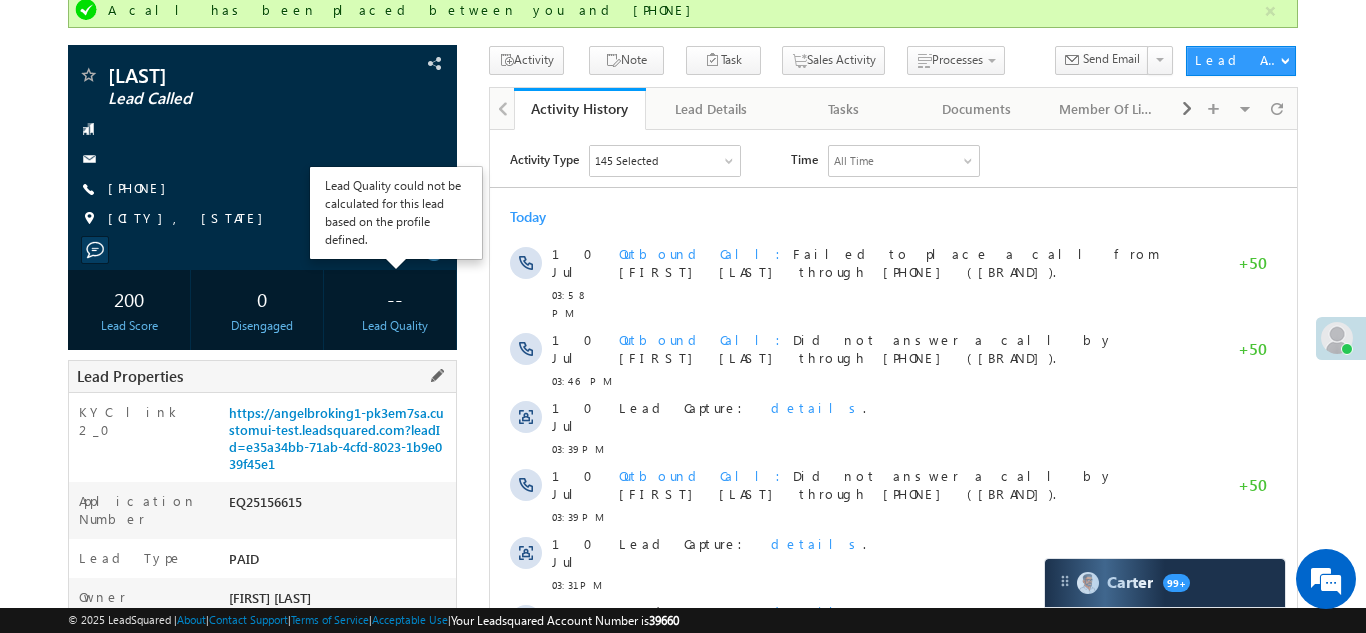 scroll, scrollTop: 146, scrollLeft: 0, axis: vertical 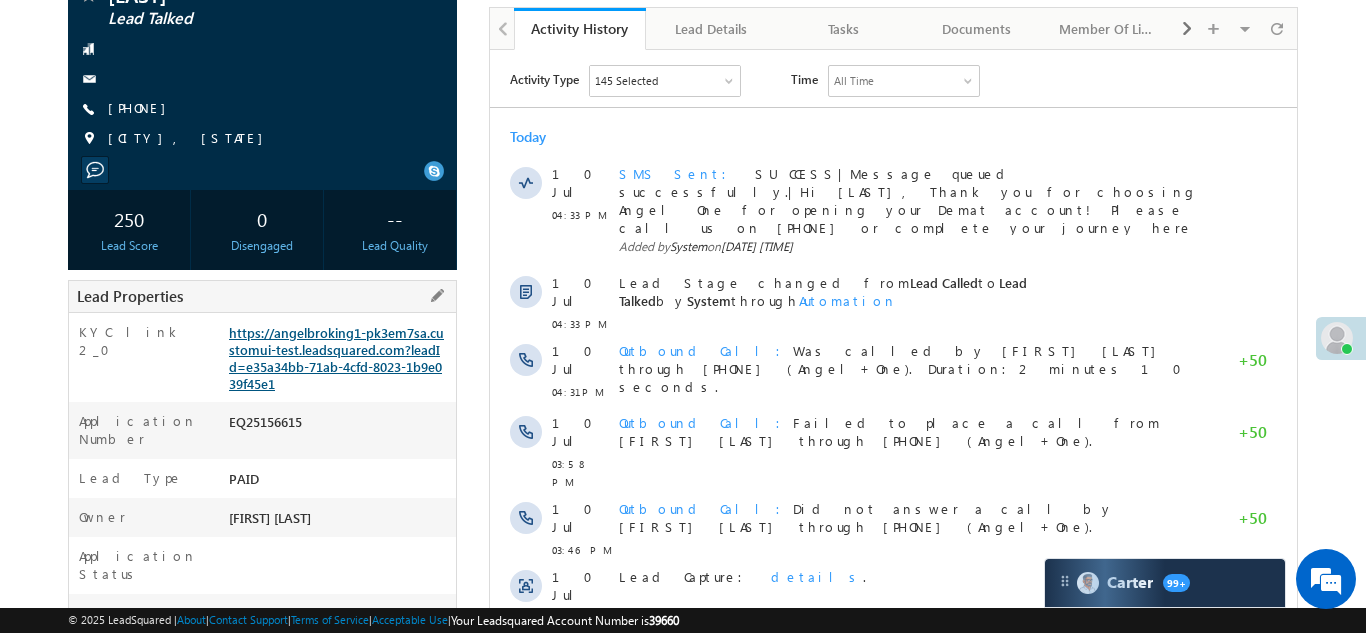 click on "https://angelbroking1-pk3em7sa.customui-test.leadsquared.com?leadId=e35a34bb-71ab-4cfd-8023-1b9e039f45e1" at bounding box center [336, 358] 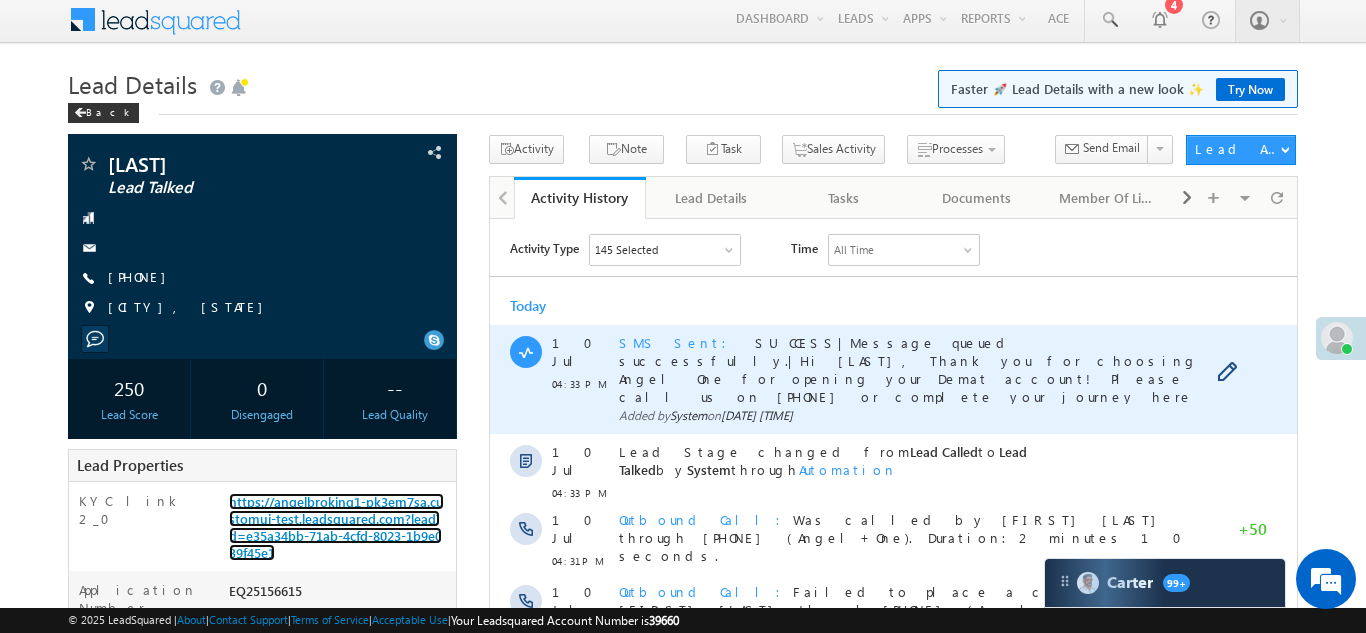 scroll, scrollTop: 0, scrollLeft: 0, axis: both 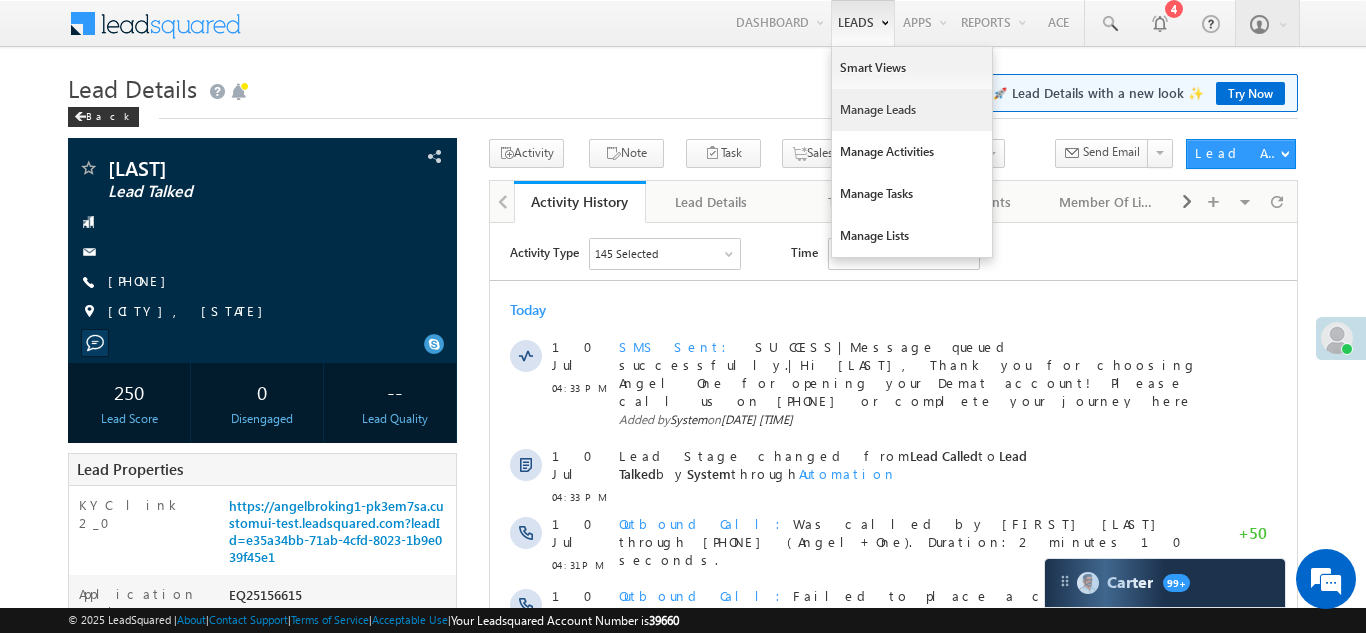 click on "Manage Leads" at bounding box center [912, 110] 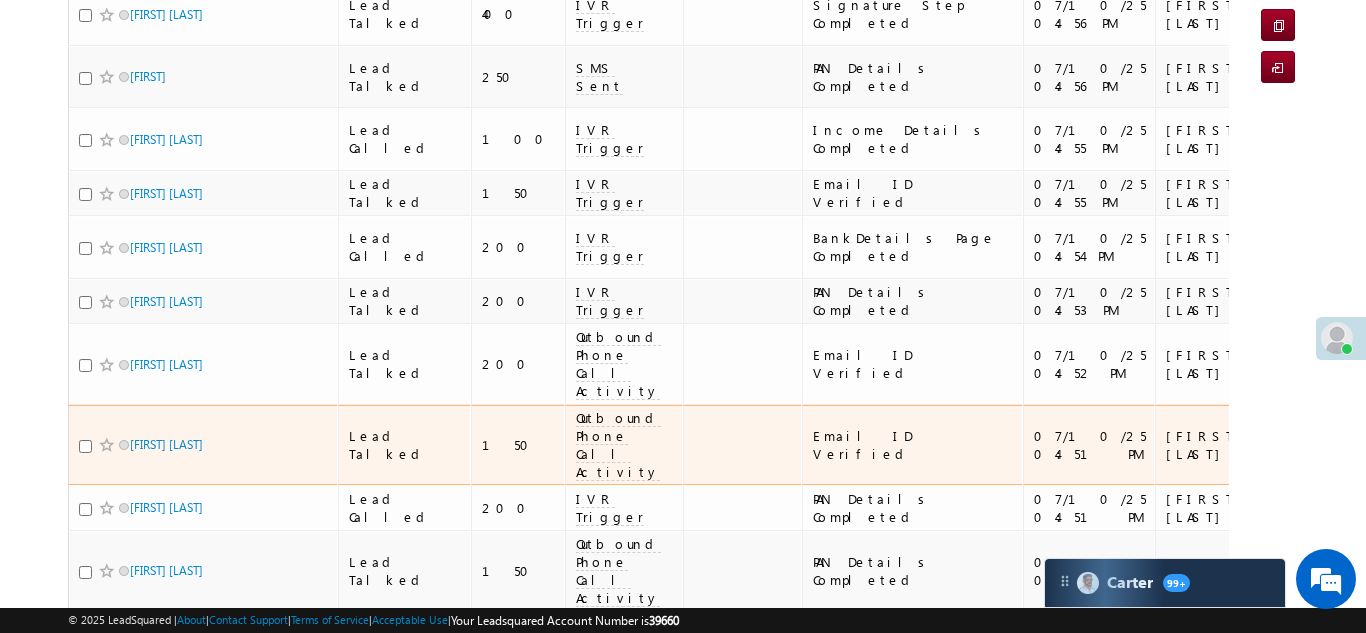 scroll, scrollTop: 459, scrollLeft: 0, axis: vertical 